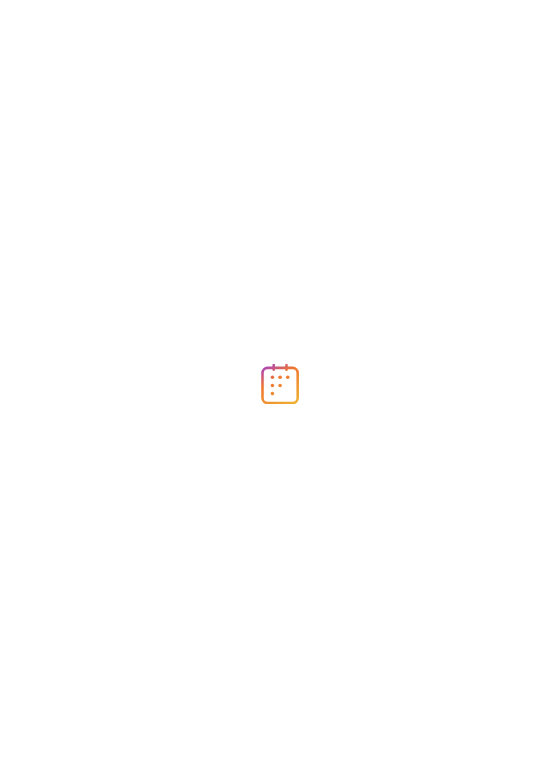 scroll, scrollTop: 0, scrollLeft: 0, axis: both 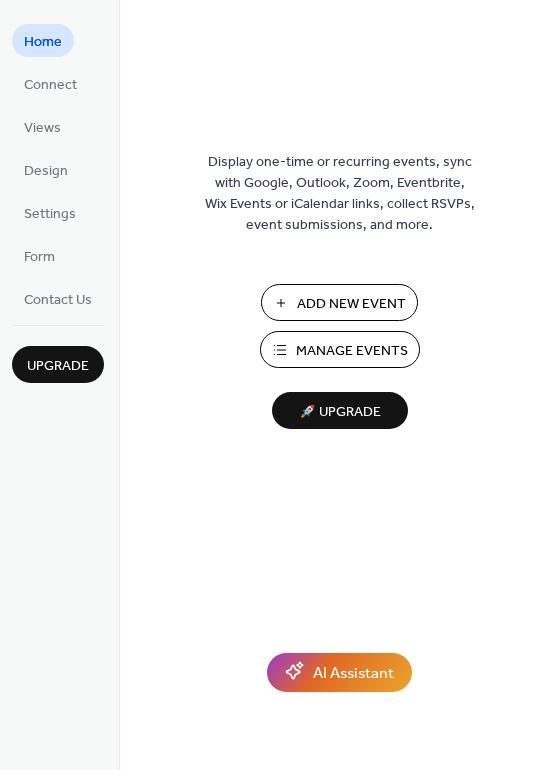 click on "Add New Event" at bounding box center (351, 304) 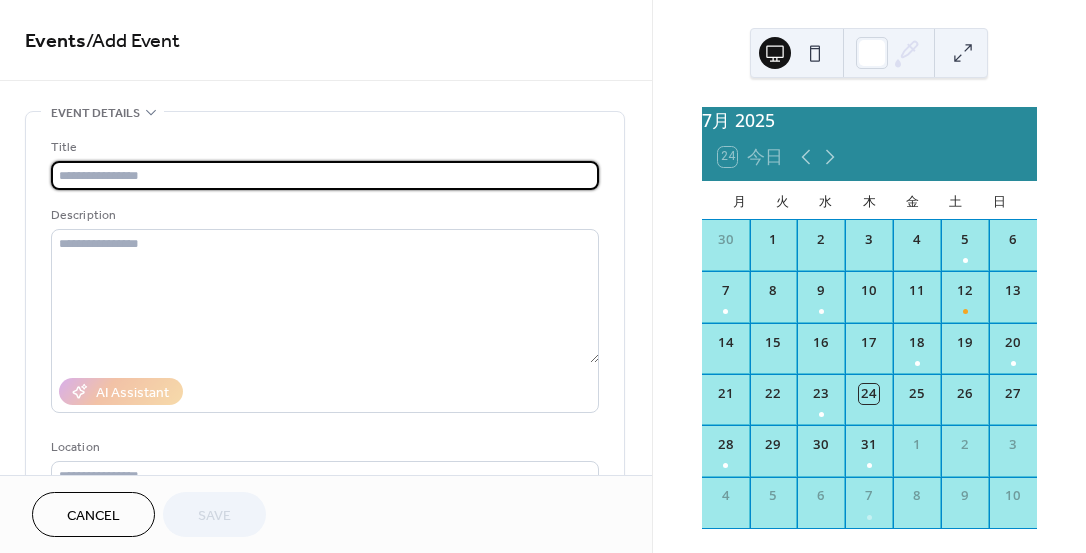 scroll, scrollTop: 0, scrollLeft: 0, axis: both 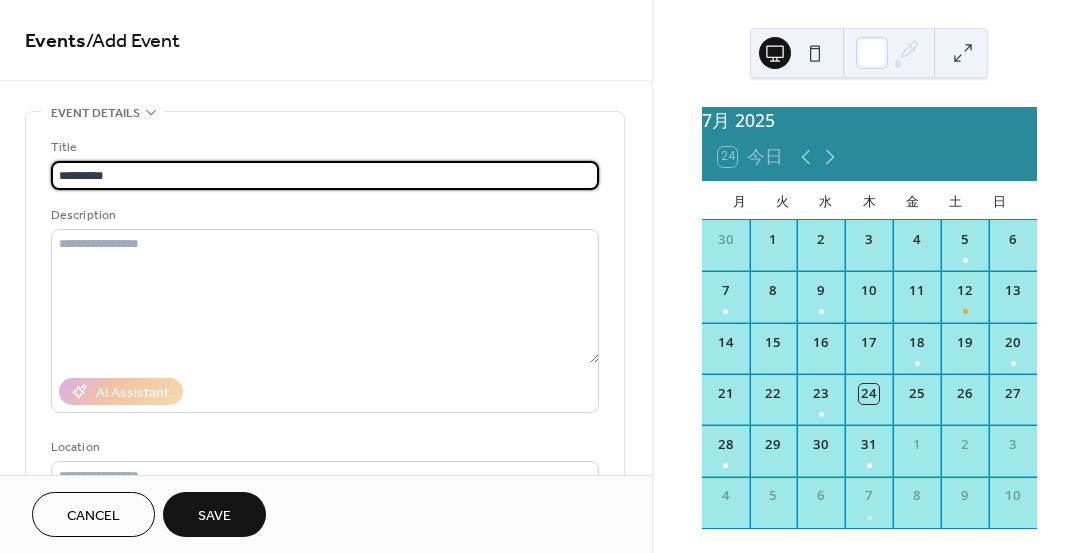 click on "*********" at bounding box center (325, 175) 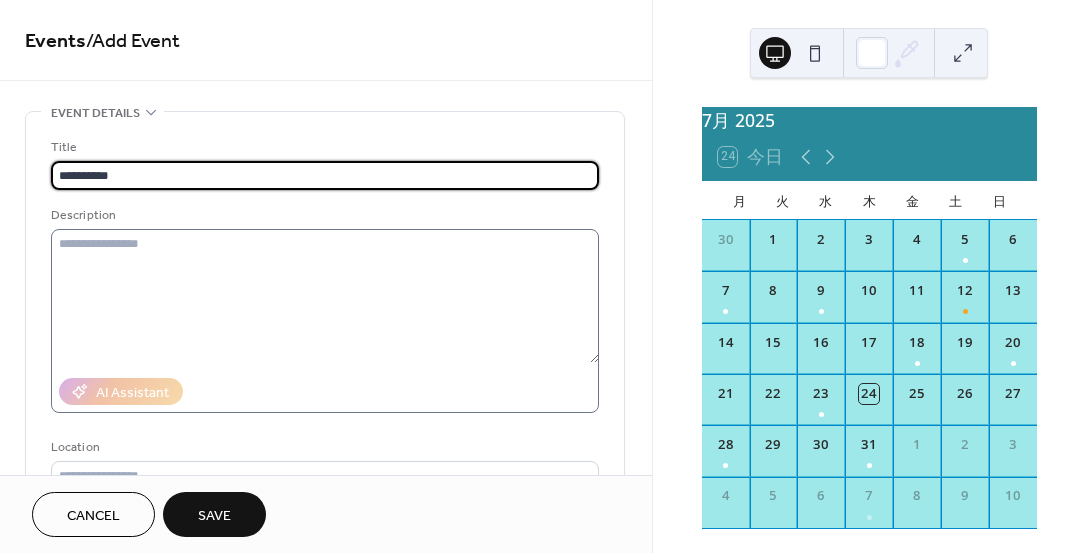 type on "**********" 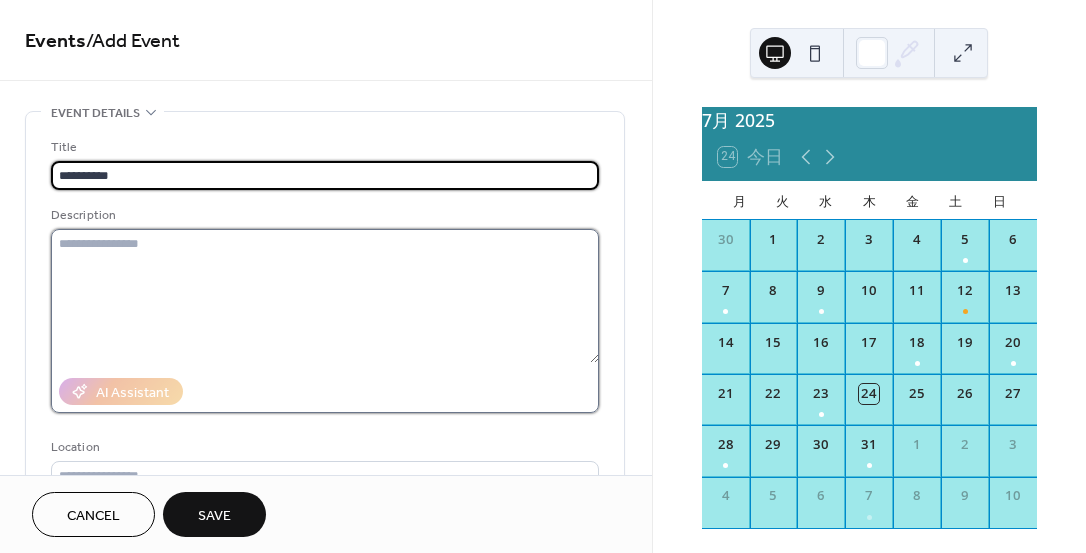 click at bounding box center (325, 296) 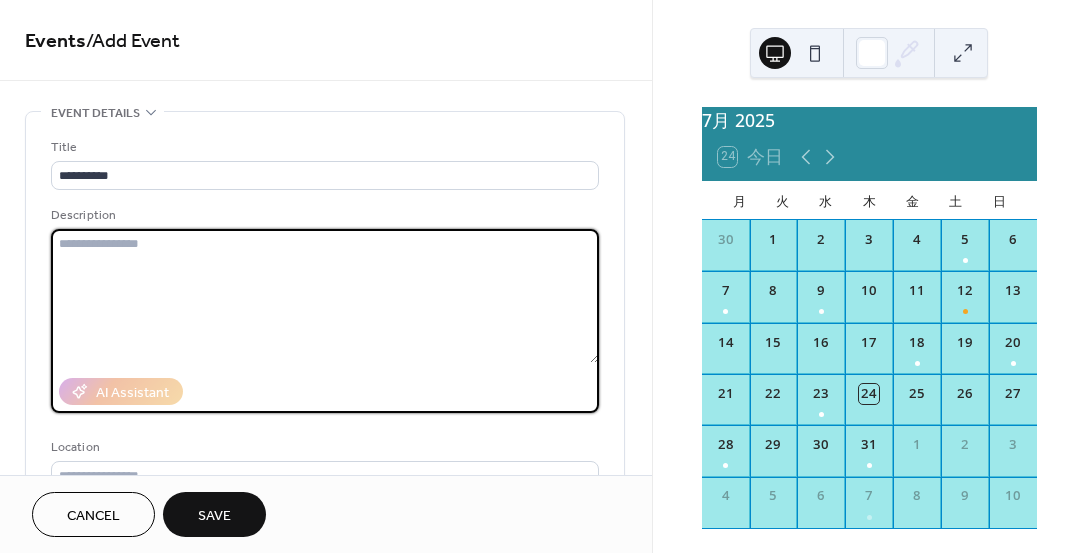 click at bounding box center [325, 296] 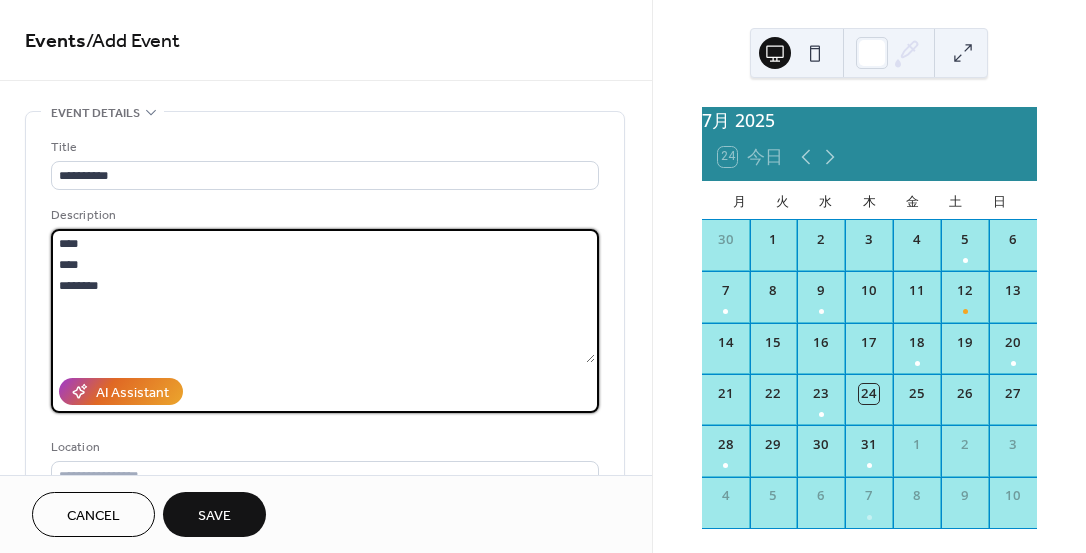 click on "****
****
********" at bounding box center (323, 296) 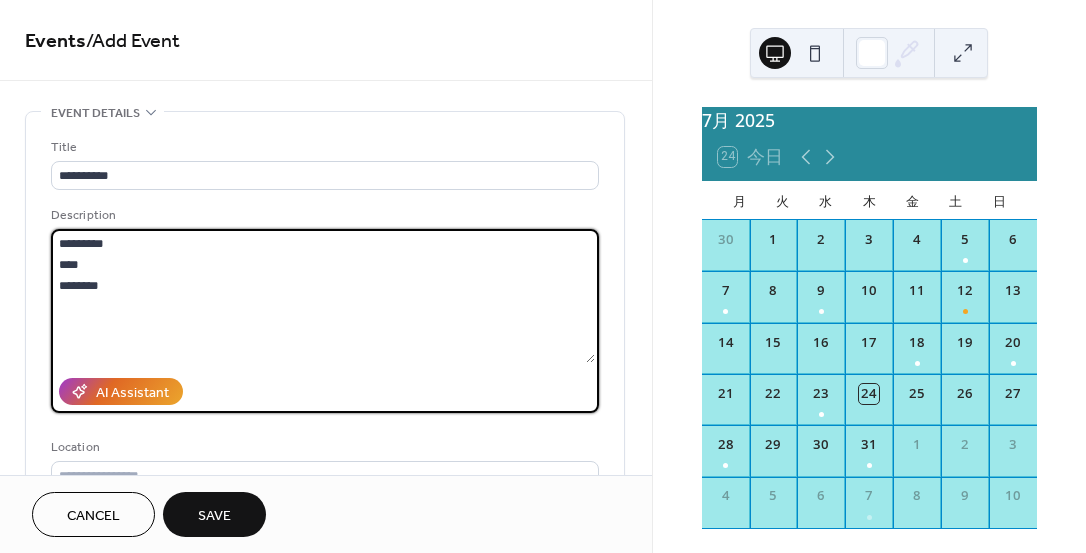 click on "*********
****
********" at bounding box center (323, 296) 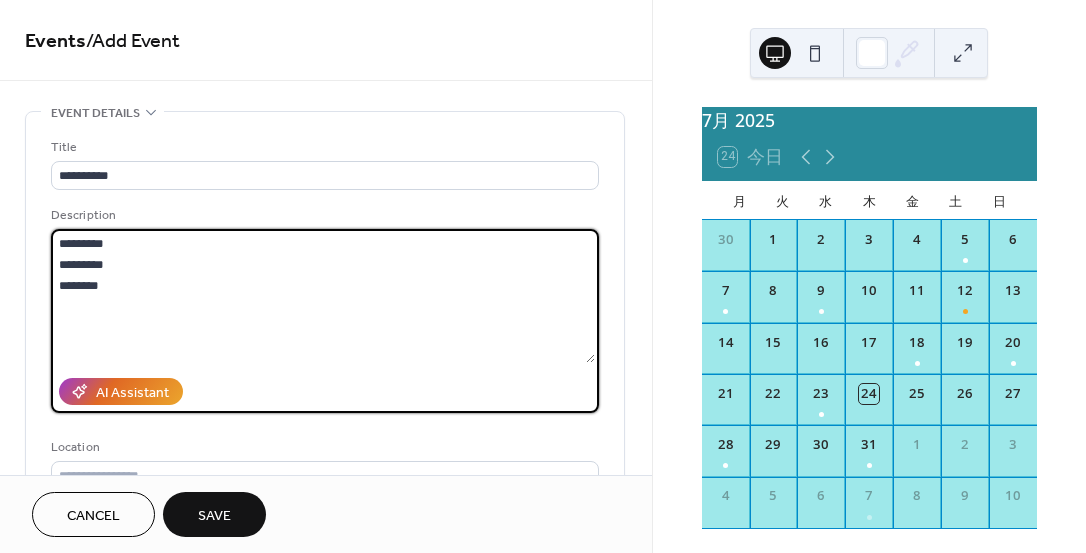 click on "*********
*********
********" at bounding box center (323, 296) 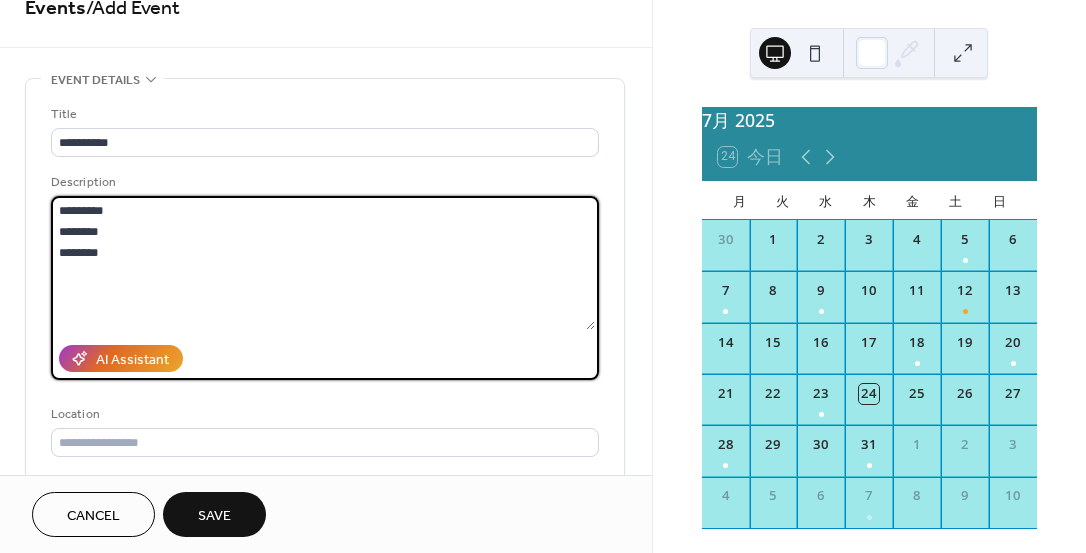 scroll, scrollTop: 36, scrollLeft: 0, axis: vertical 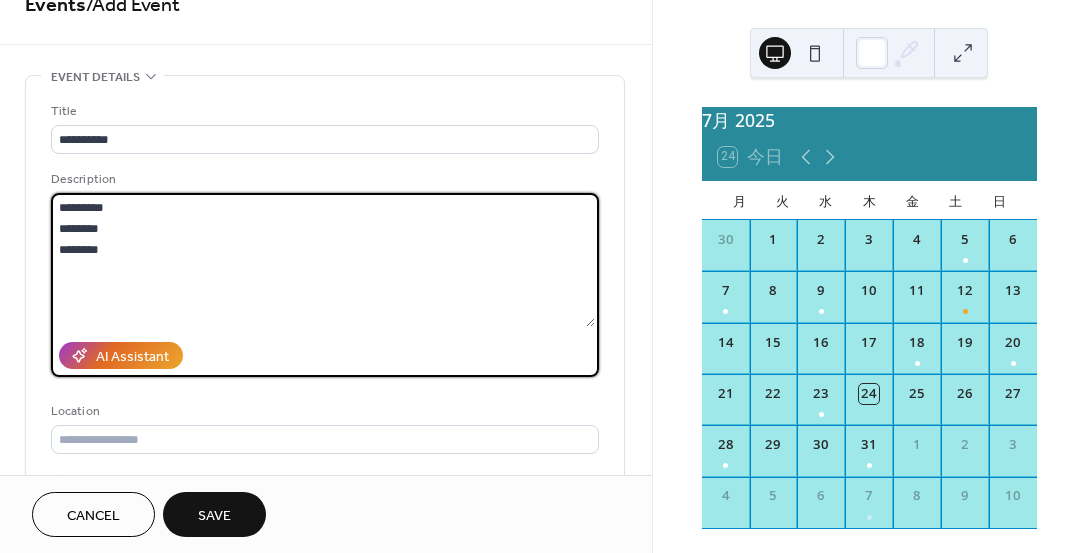 click on "*********
********
********" at bounding box center (323, 260) 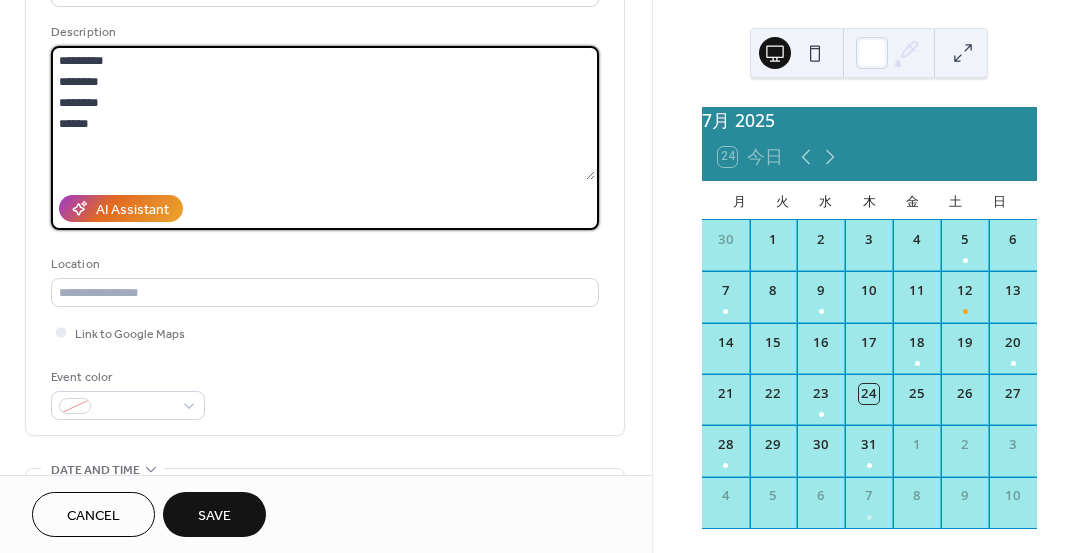 scroll, scrollTop: 184, scrollLeft: 0, axis: vertical 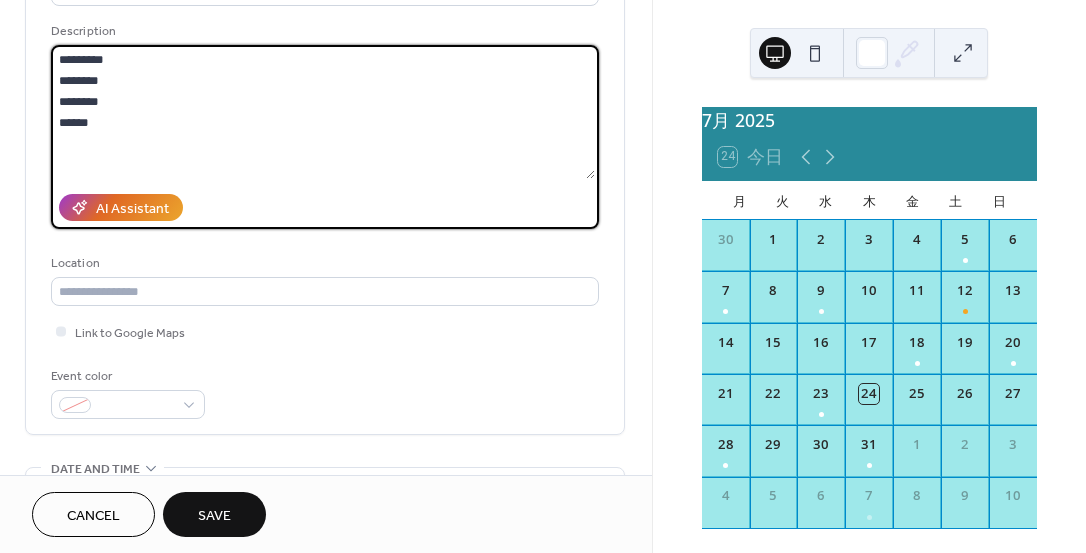 type on "*********
********
********
******" 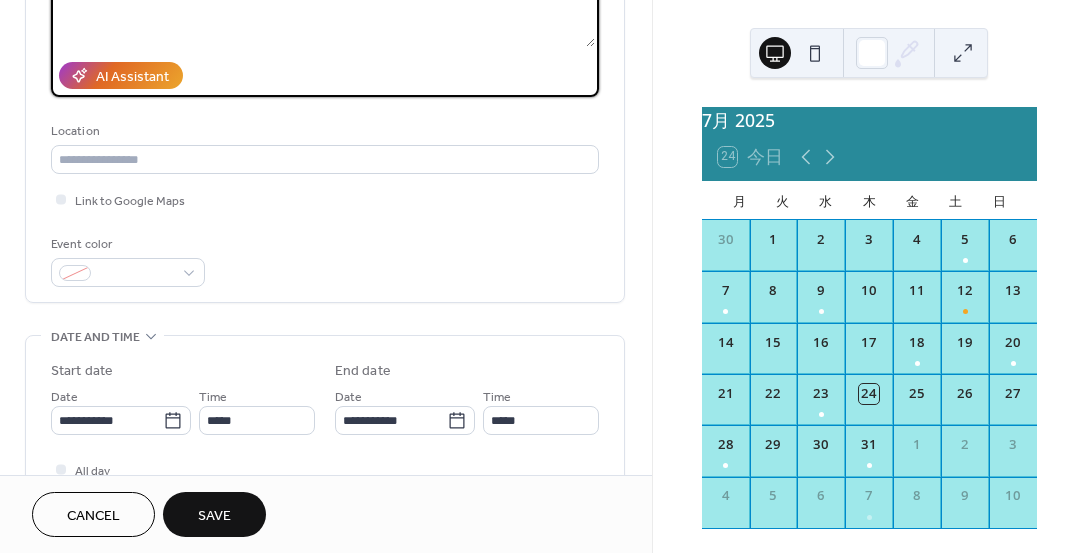 scroll, scrollTop: 318, scrollLeft: 0, axis: vertical 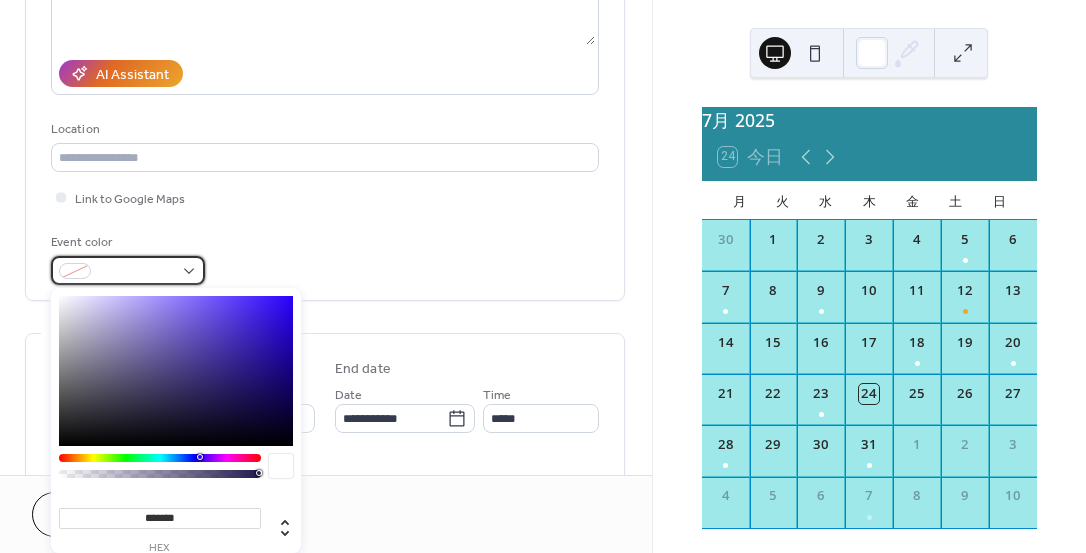 click at bounding box center (136, 272) 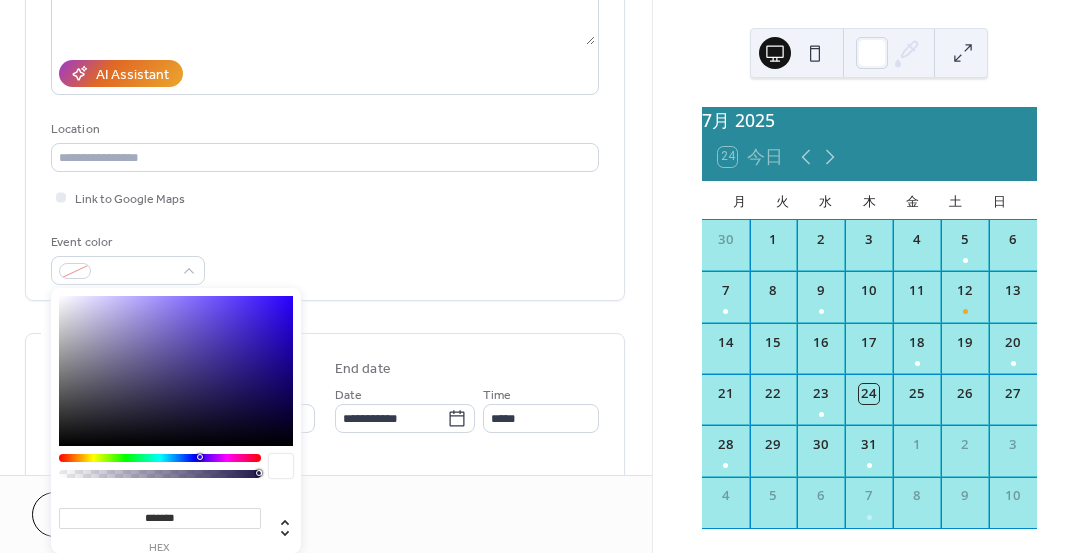 click at bounding box center (281, 466) 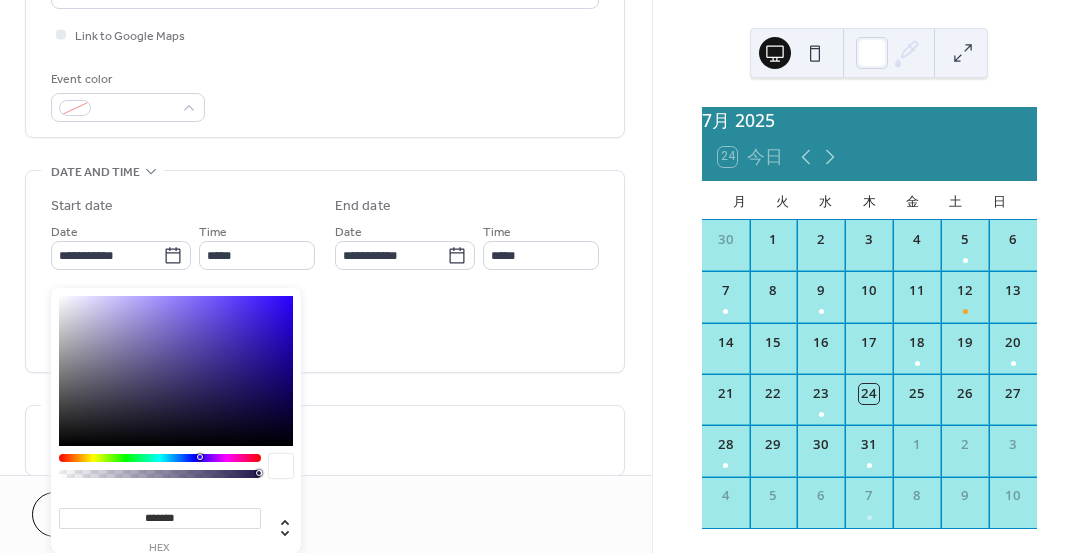 scroll, scrollTop: 482, scrollLeft: 0, axis: vertical 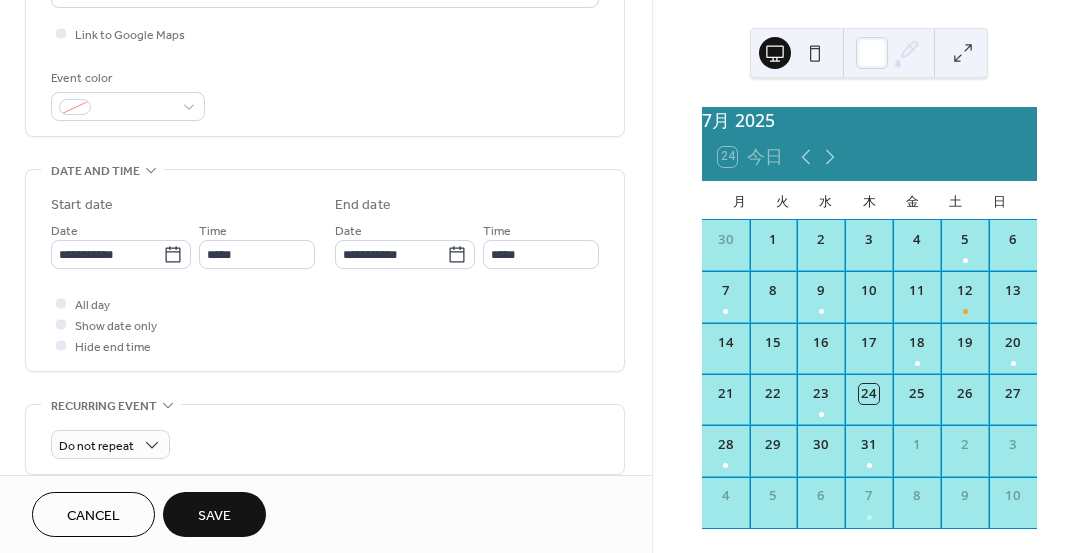 click on "**********" at bounding box center [325, -117] 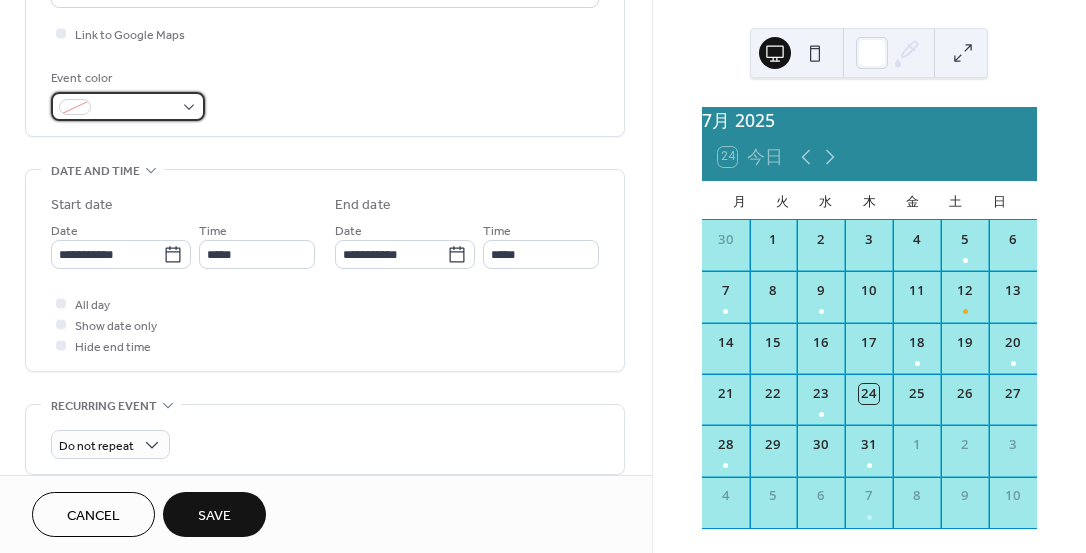 click at bounding box center (75, 107) 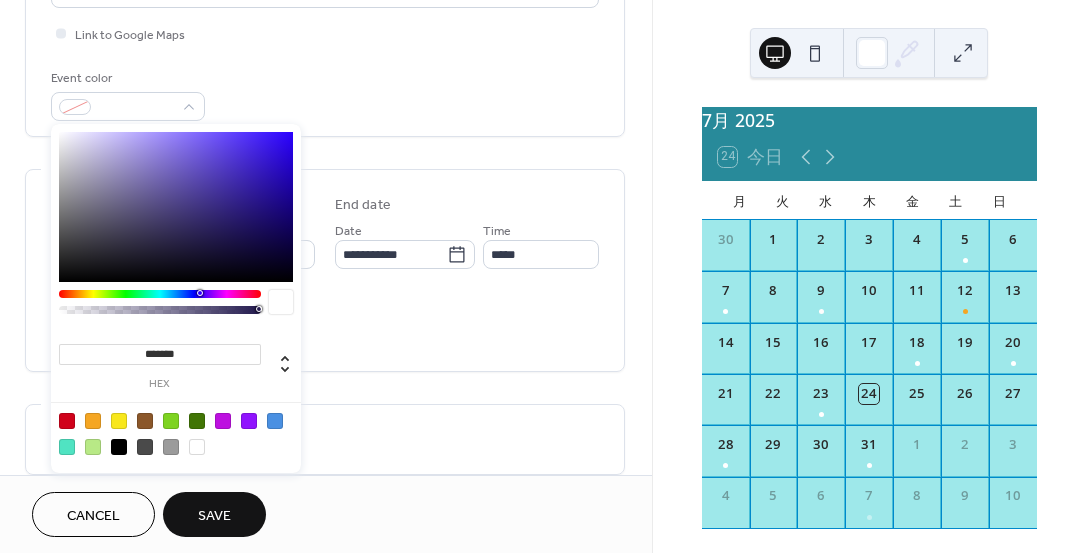 click at bounding box center (197, 447) 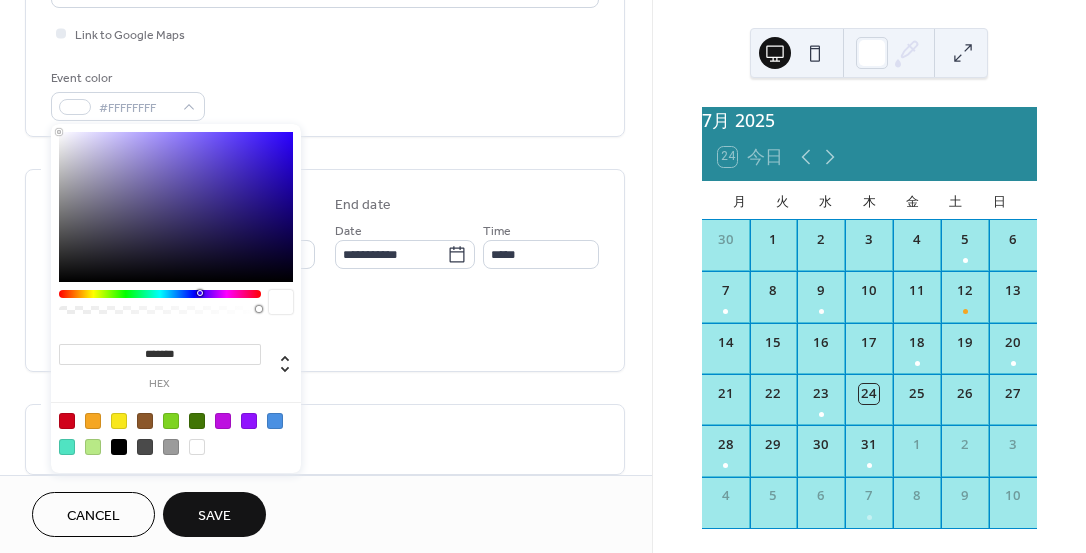 click on "Do not repeat" at bounding box center (325, 439) 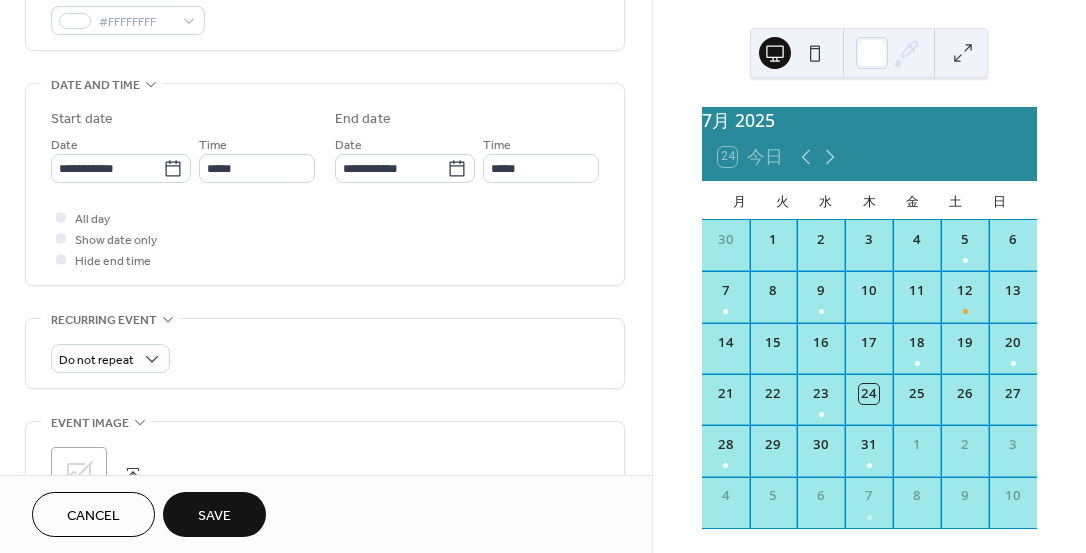 scroll, scrollTop: 582, scrollLeft: 0, axis: vertical 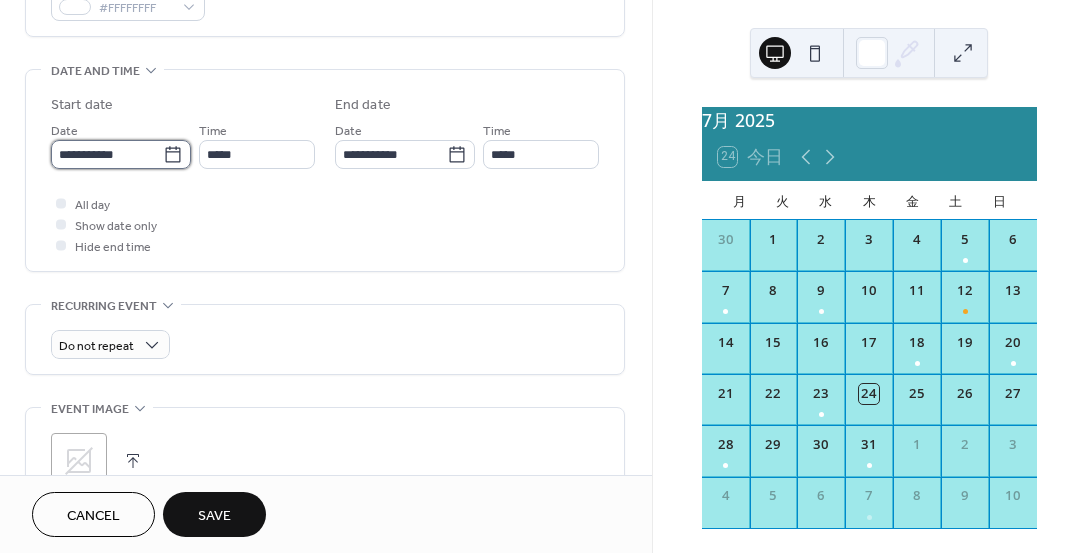 click on "**********" at bounding box center (107, 154) 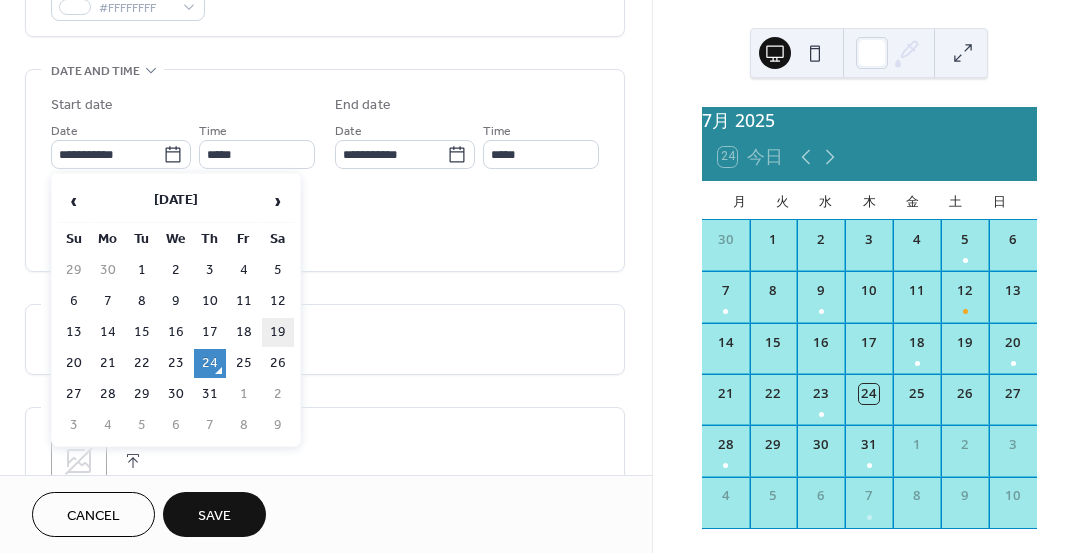 click on "19" at bounding box center [278, 332] 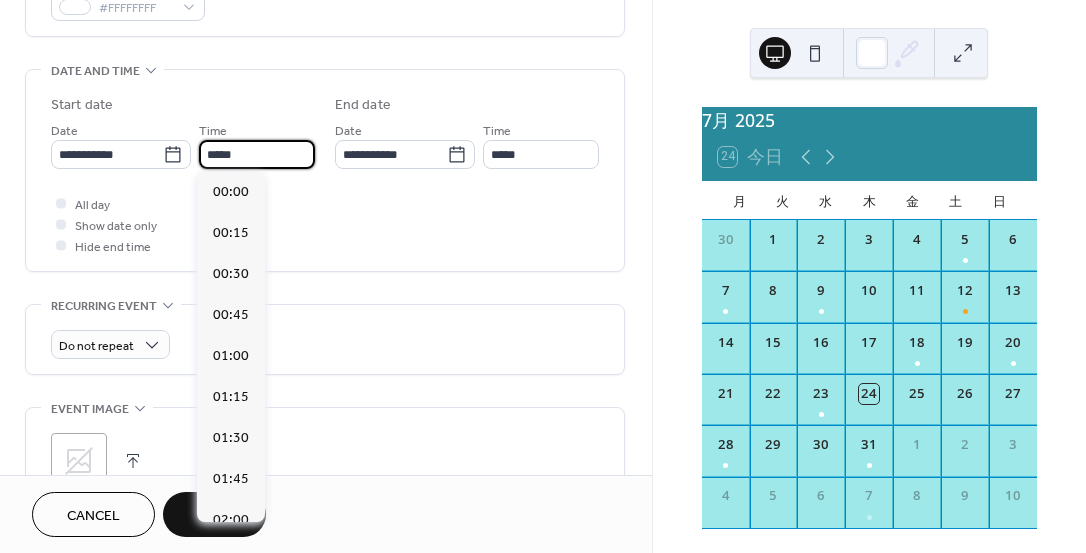 click on "*****" at bounding box center [257, 154] 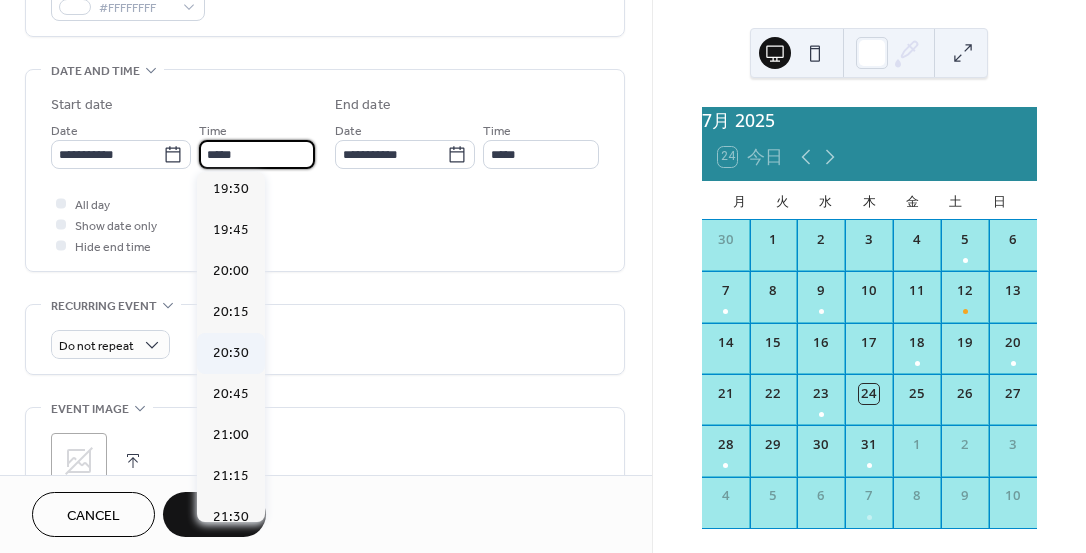 scroll, scrollTop: 3200, scrollLeft: 0, axis: vertical 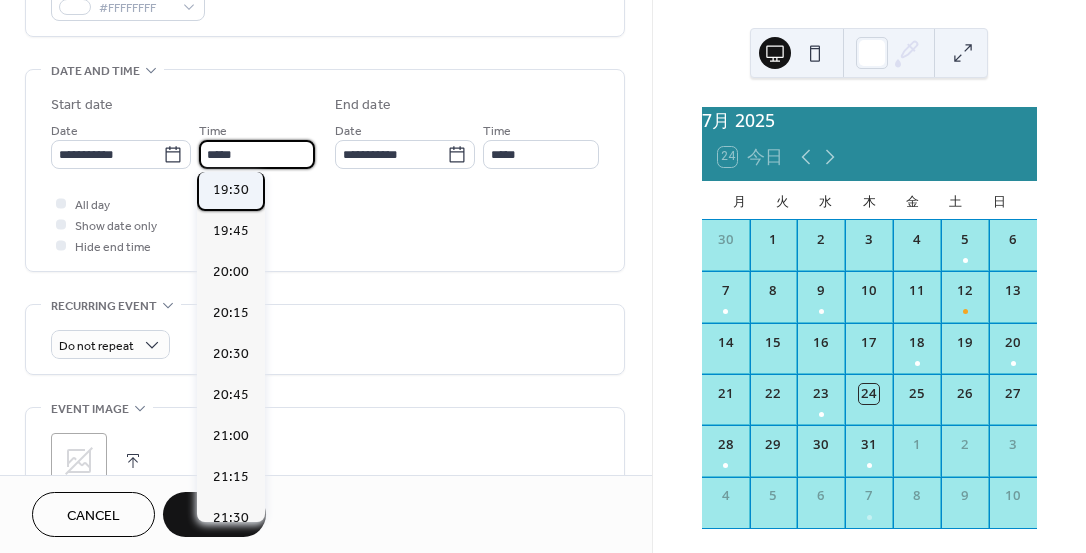 click on "19:30" at bounding box center (231, 190) 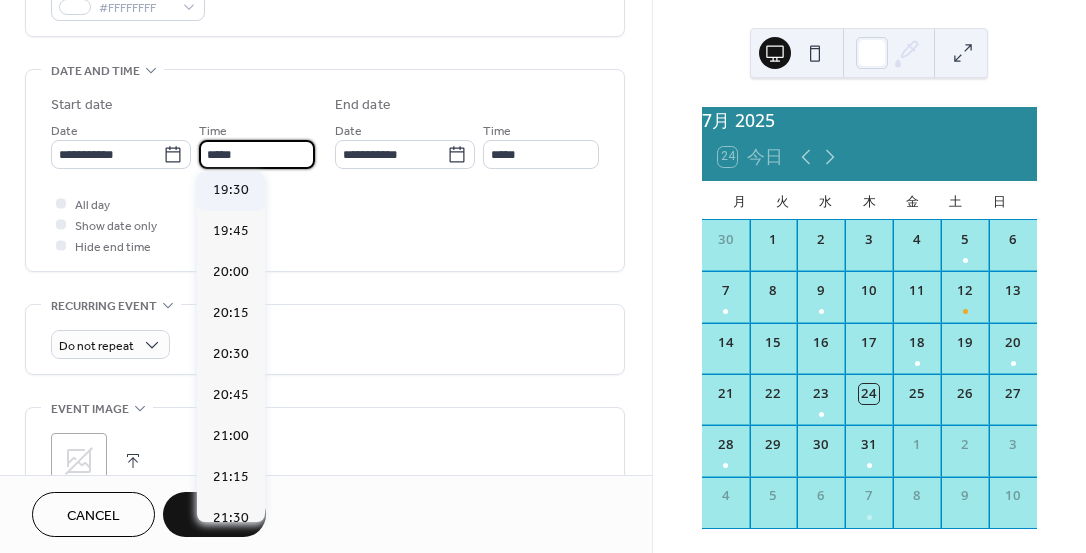 type on "*****" 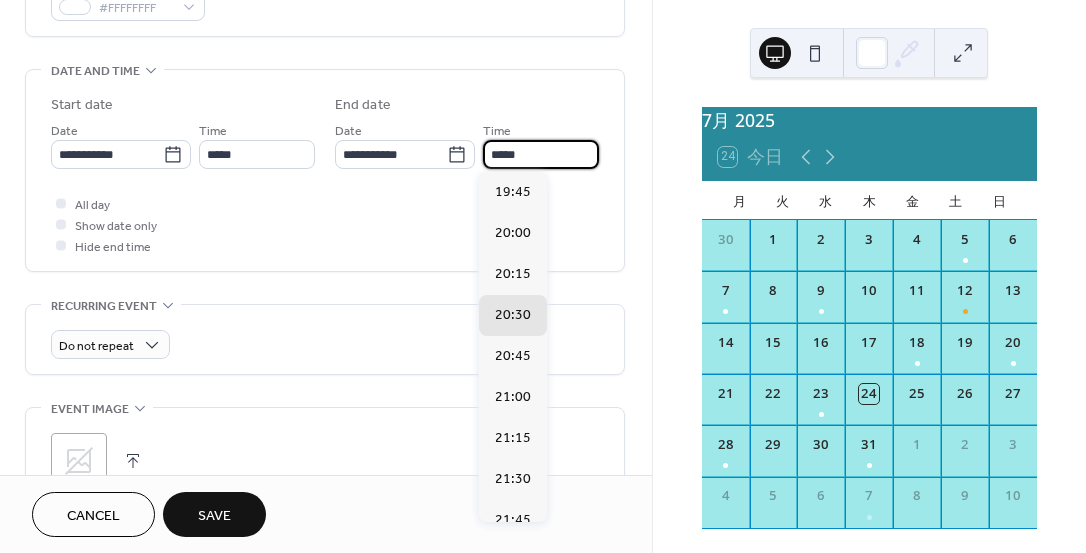 click on "*****" at bounding box center (541, 154) 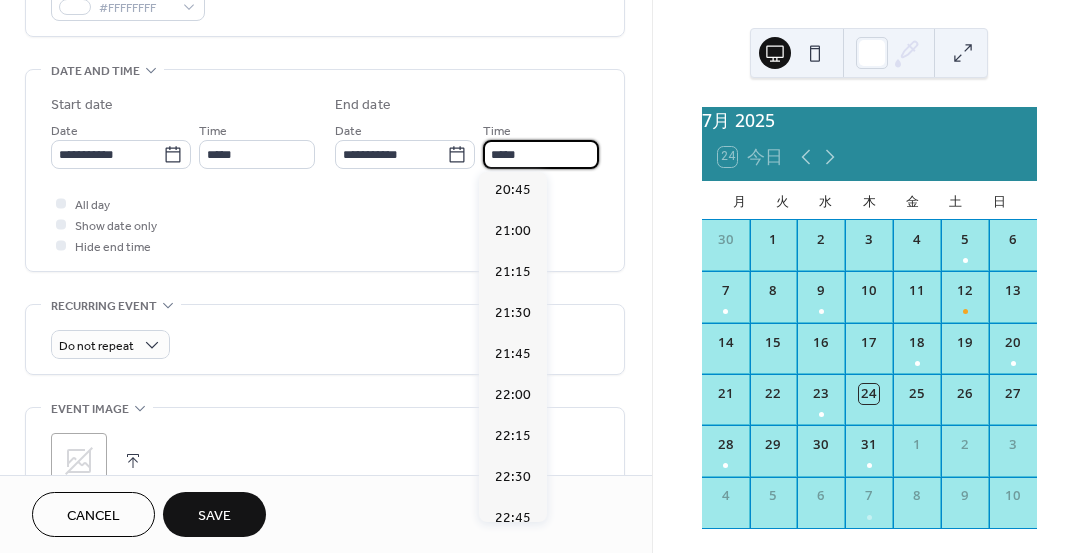 scroll, scrollTop: 168, scrollLeft: 0, axis: vertical 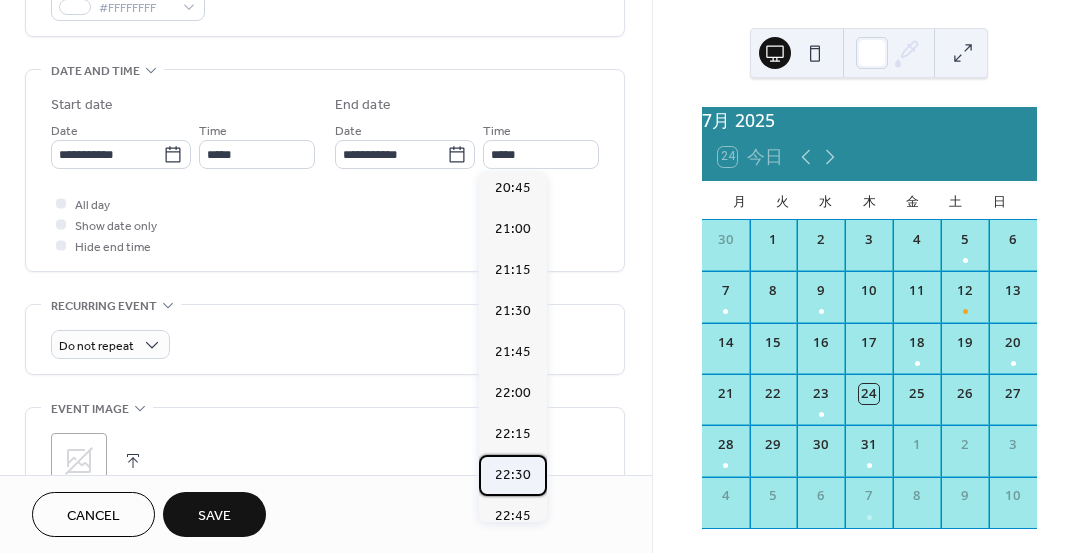 click on "22:30" at bounding box center [513, 474] 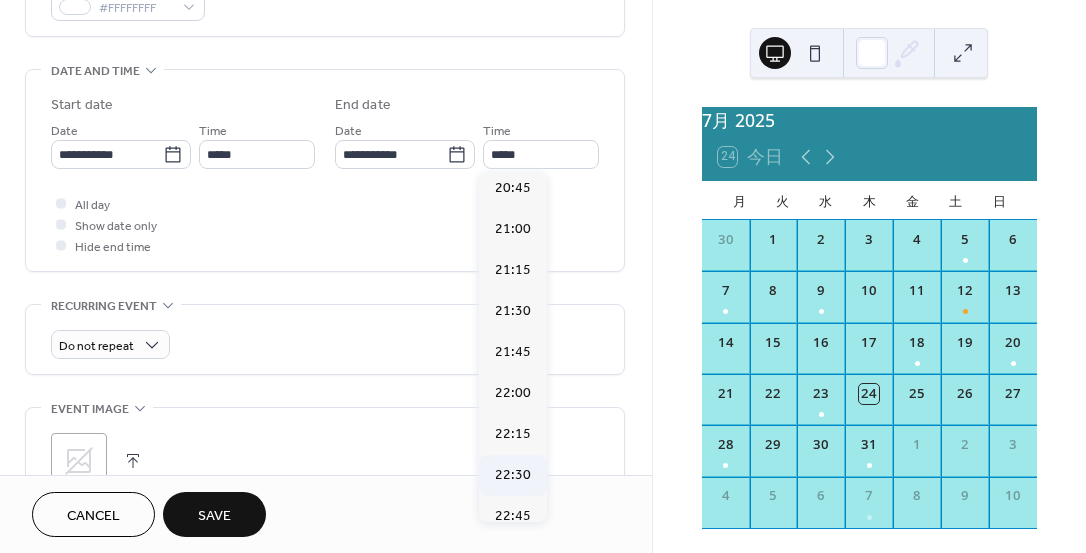 type on "*****" 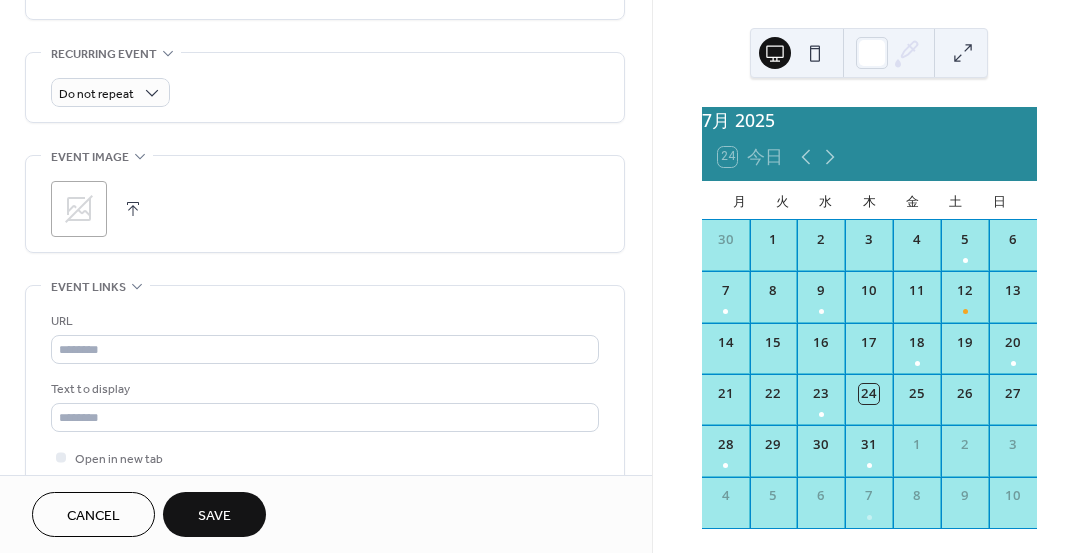 scroll, scrollTop: 834, scrollLeft: 0, axis: vertical 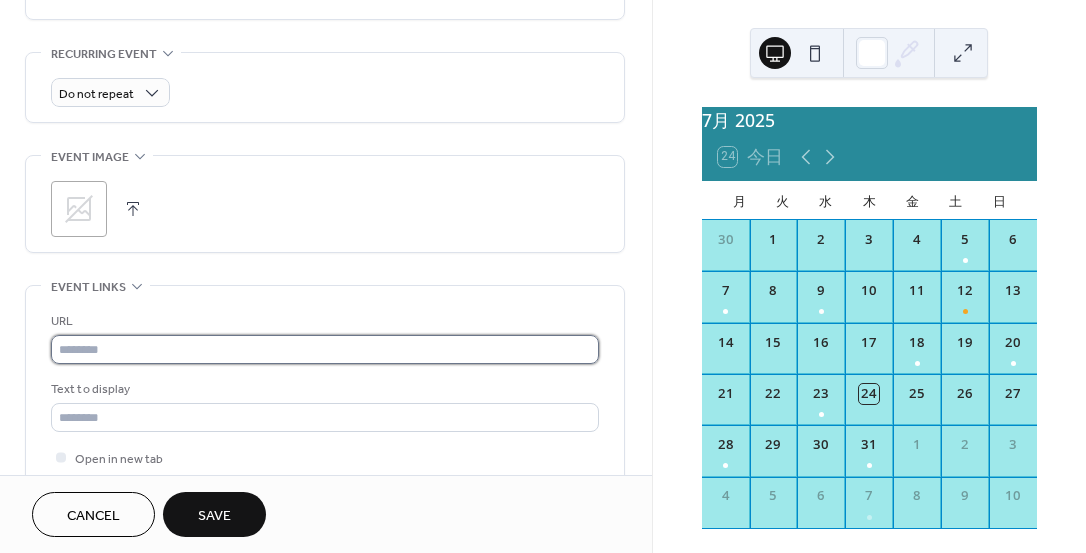 click at bounding box center (325, 349) 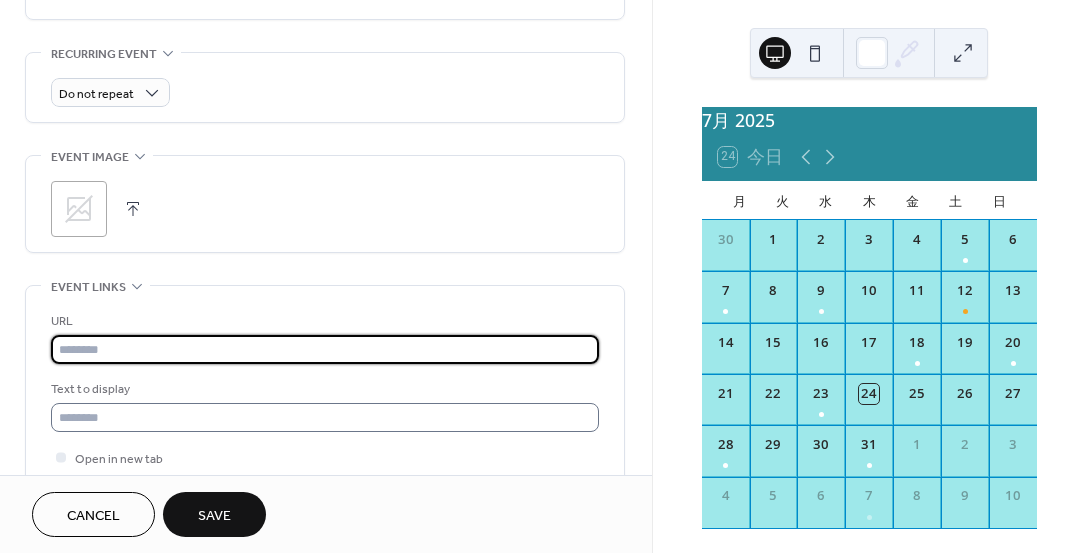 scroll, scrollTop: 1005, scrollLeft: 0, axis: vertical 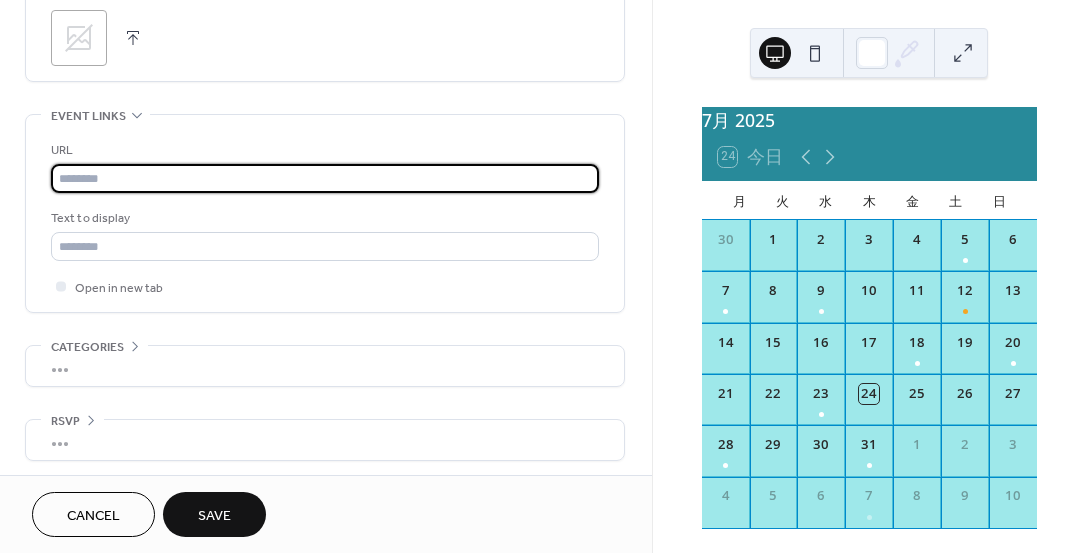 click on "•••" at bounding box center [325, 440] 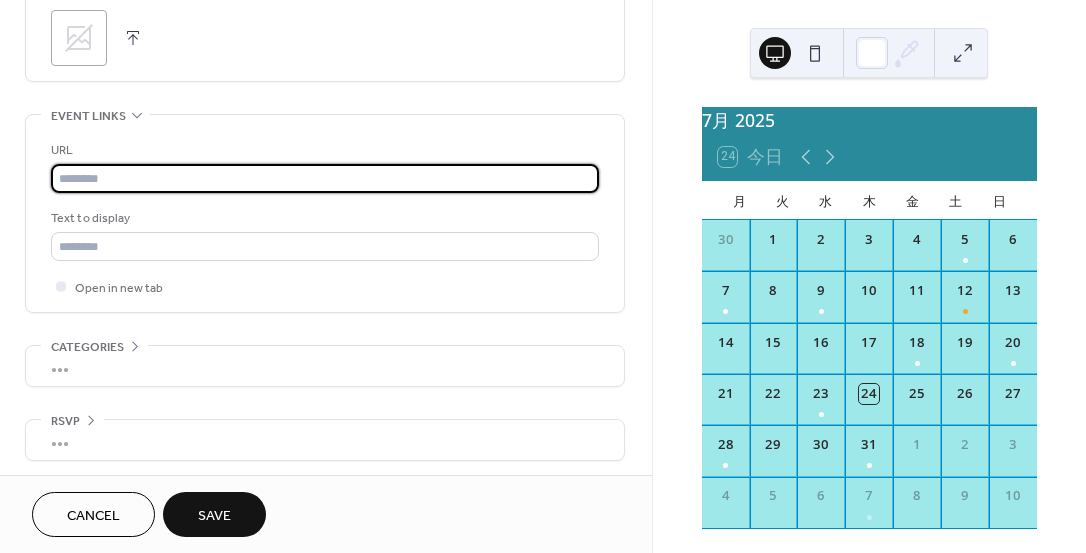 scroll, scrollTop: 1005, scrollLeft: 0, axis: vertical 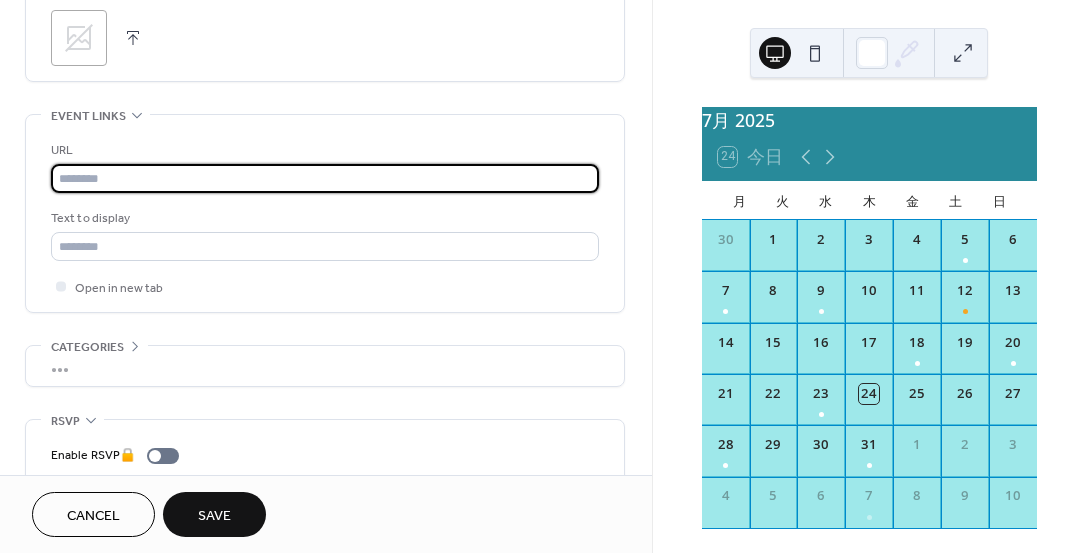click at bounding box center (325, 178) 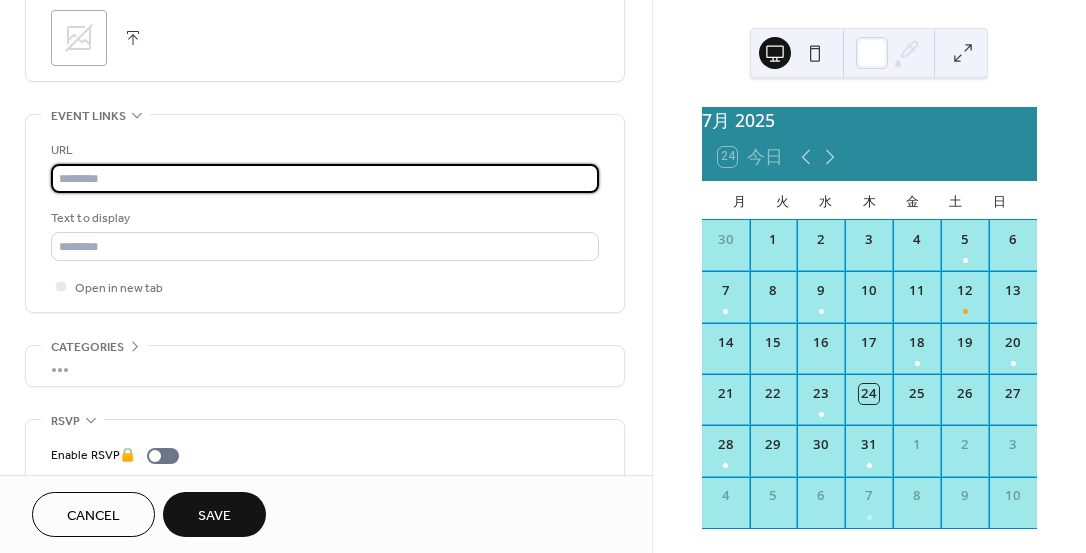 paste on "**********" 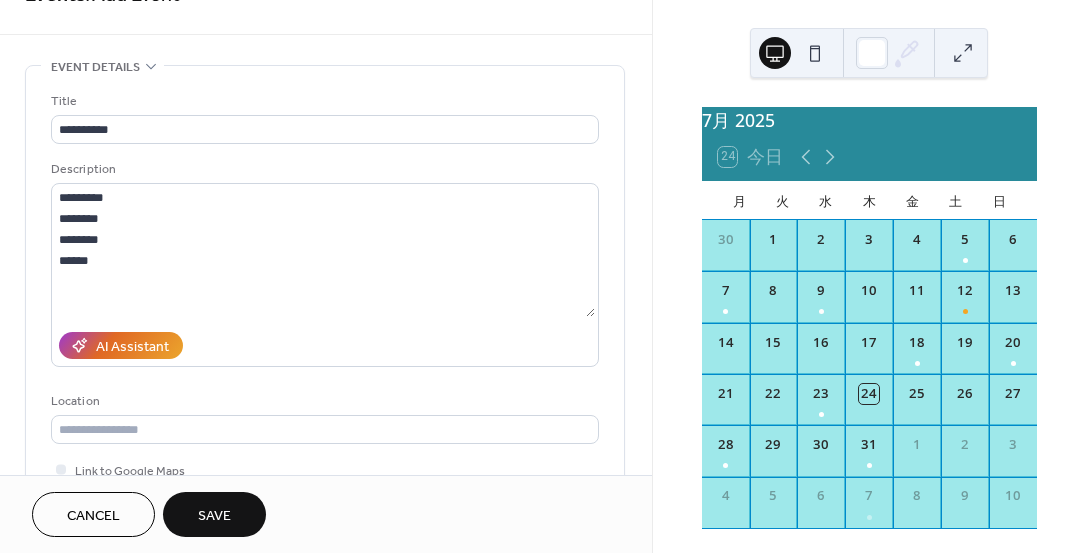 scroll, scrollTop: 0, scrollLeft: 0, axis: both 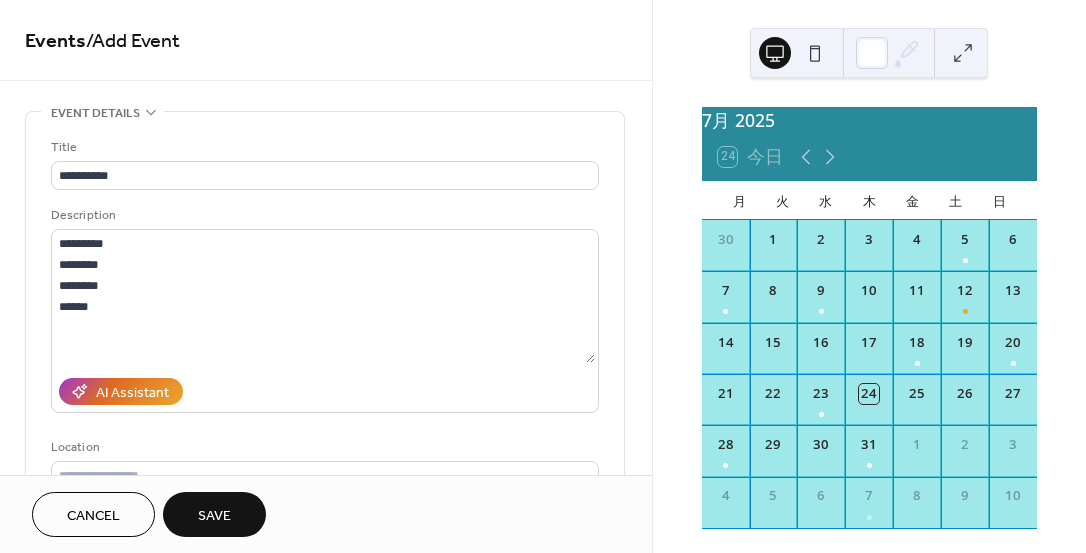 type on "**********" 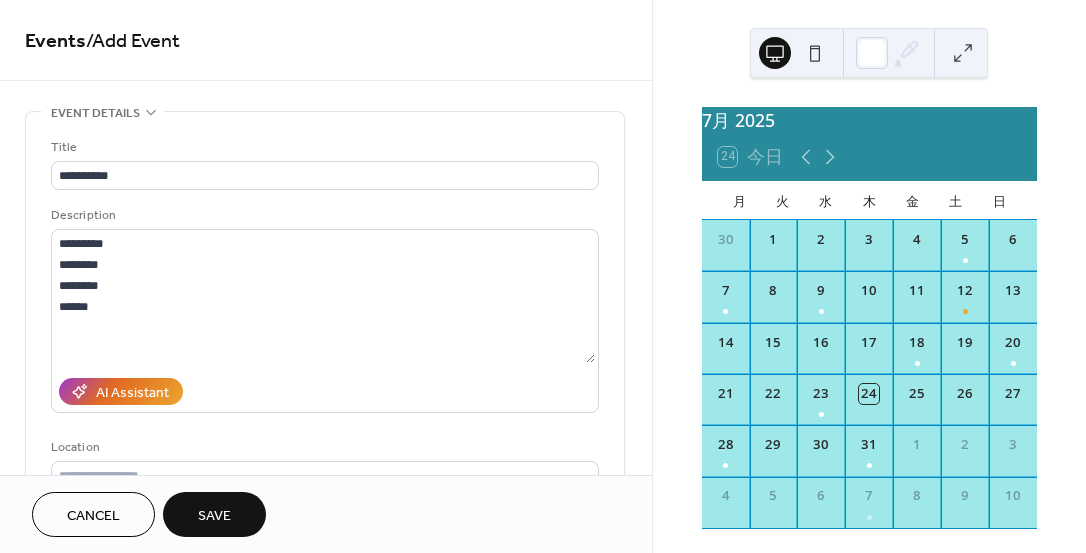 click on "Save" at bounding box center (214, 516) 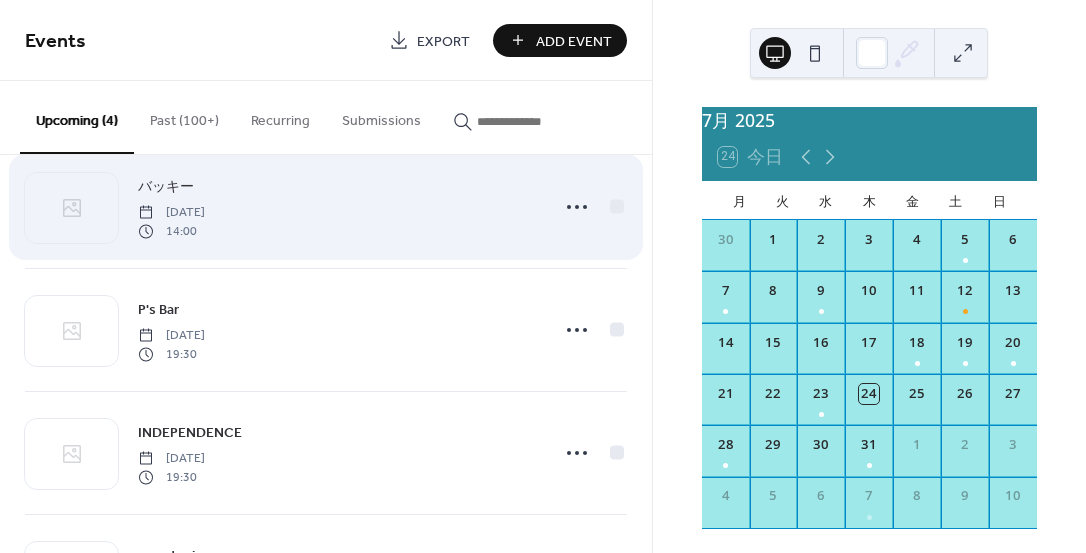 scroll, scrollTop: 0, scrollLeft: 0, axis: both 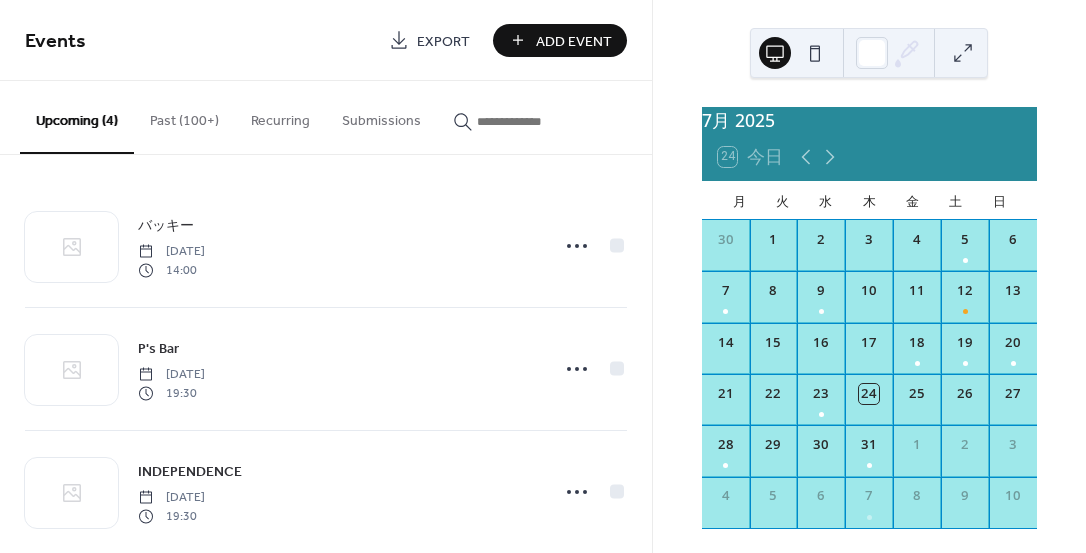 click on "Add Event" at bounding box center (560, 40) 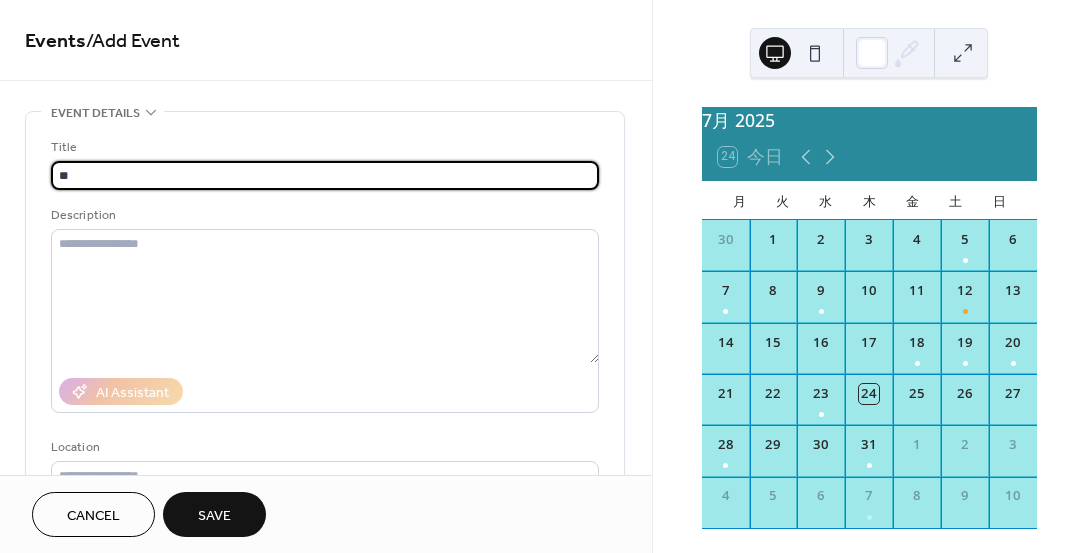 type on "*" 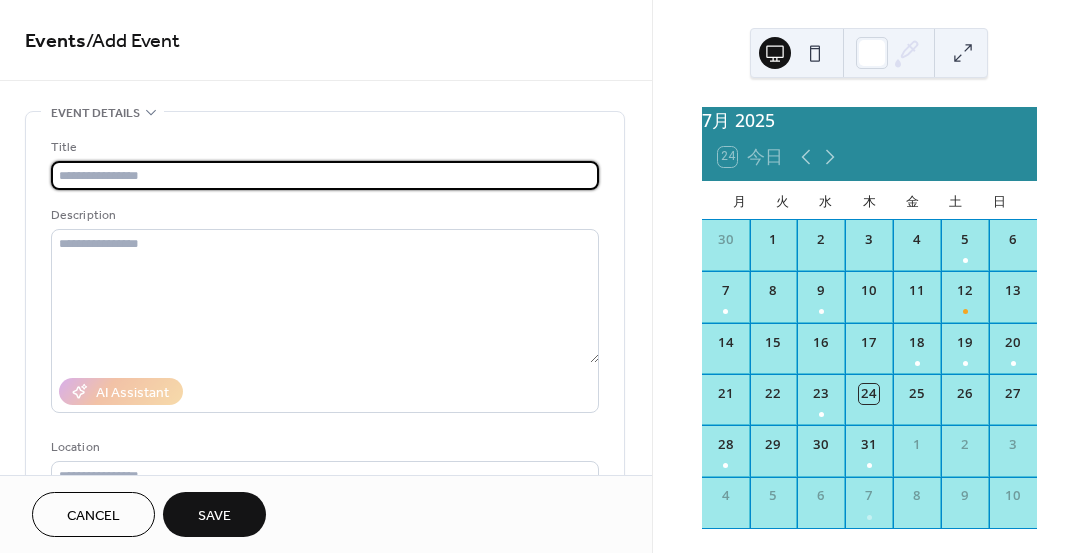 paste on "********" 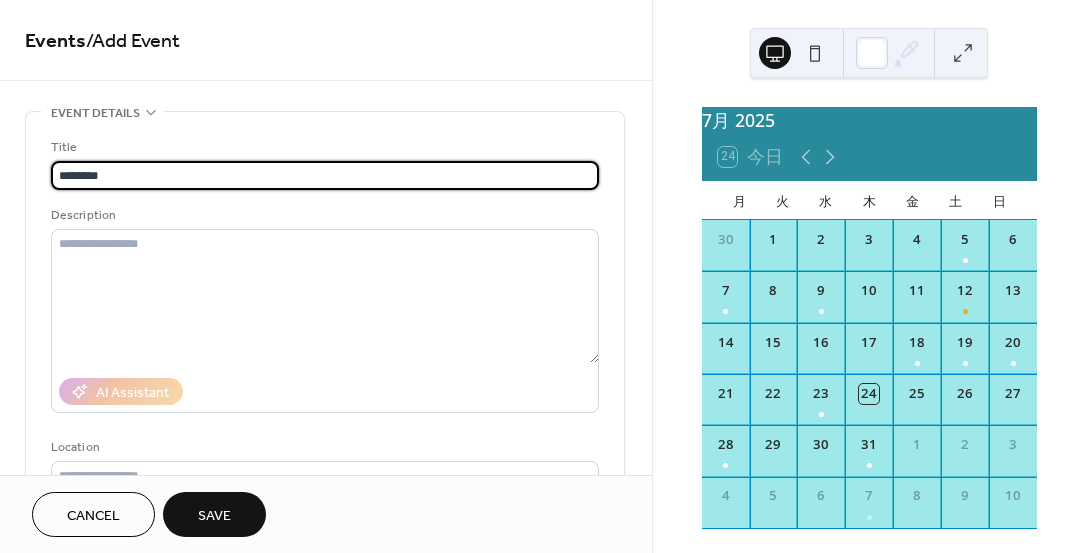 click on "********" at bounding box center [325, 175] 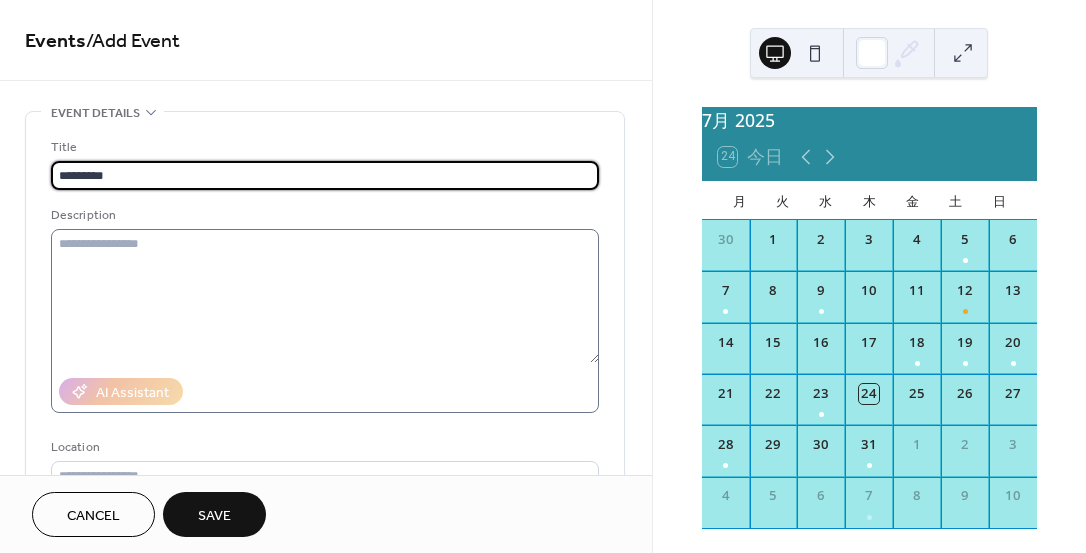 type on "*********" 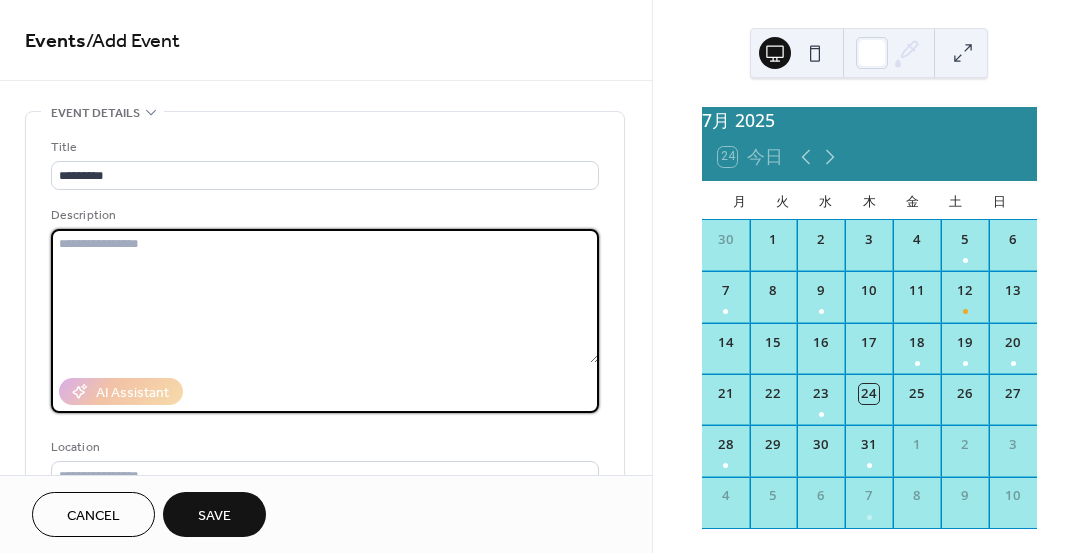 click at bounding box center (325, 296) 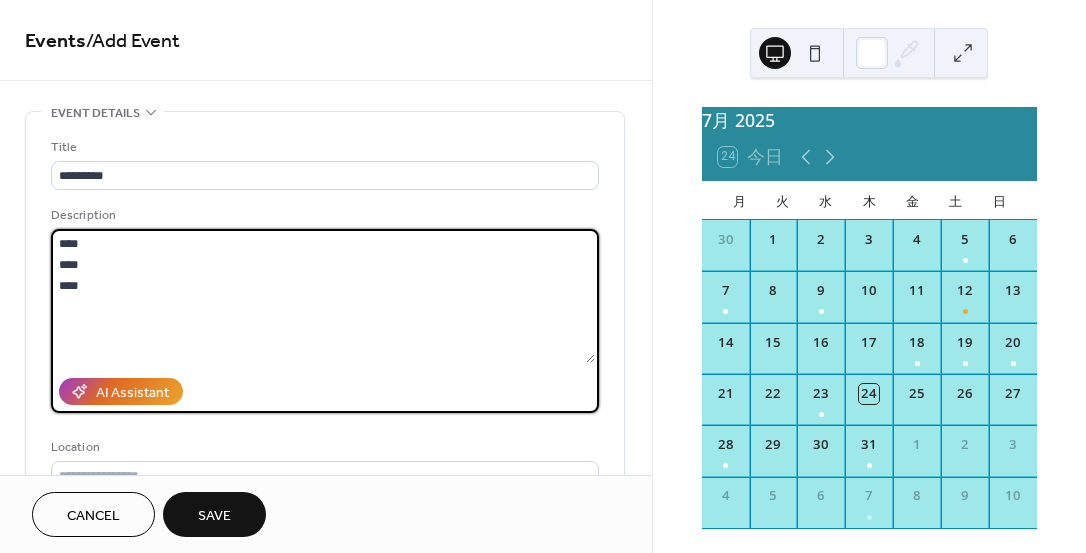 click on "****
****
***" at bounding box center [323, 296] 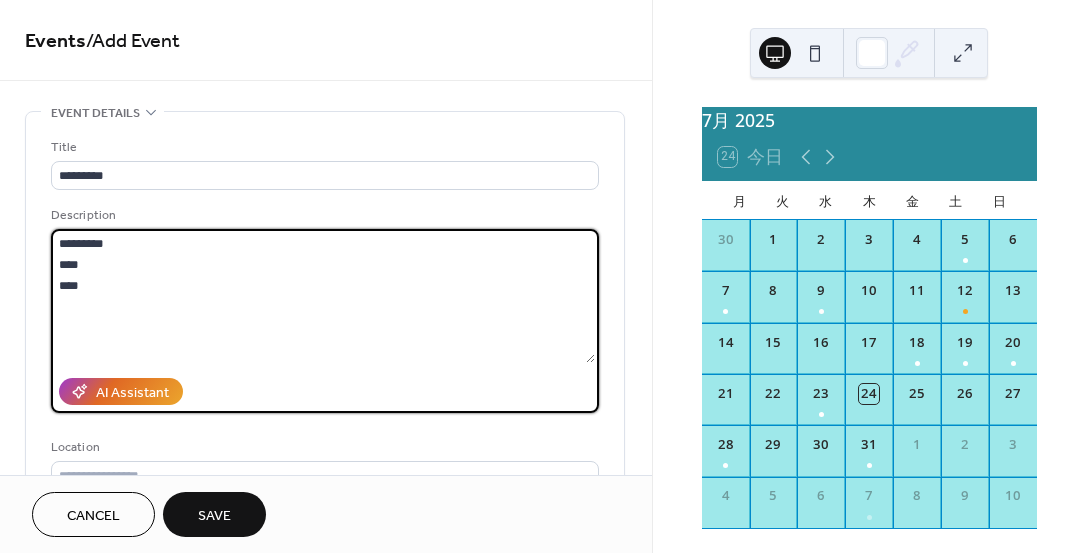 click on "*********
****
***" at bounding box center (323, 296) 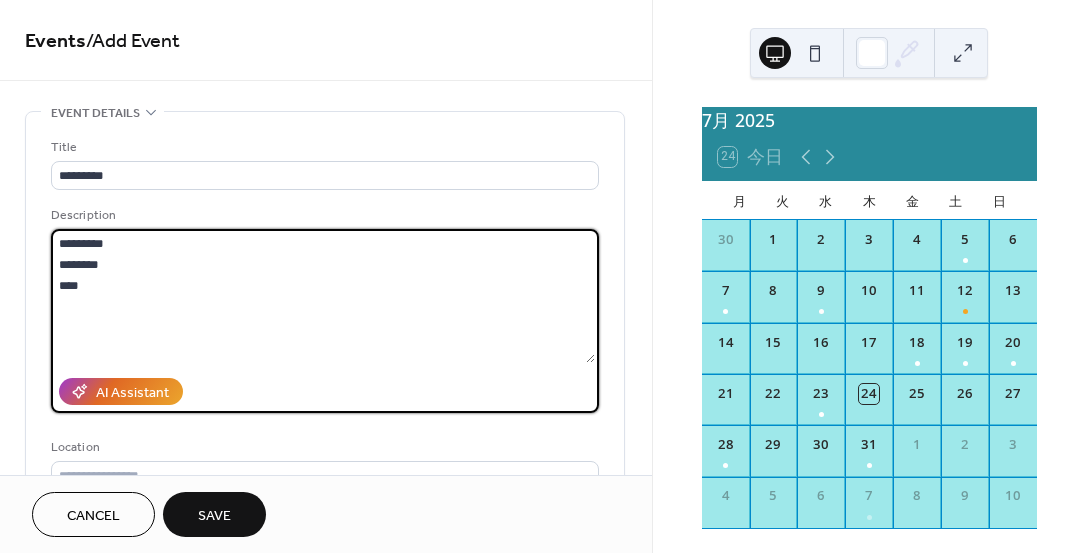 click on "*********
********
***" at bounding box center [323, 296] 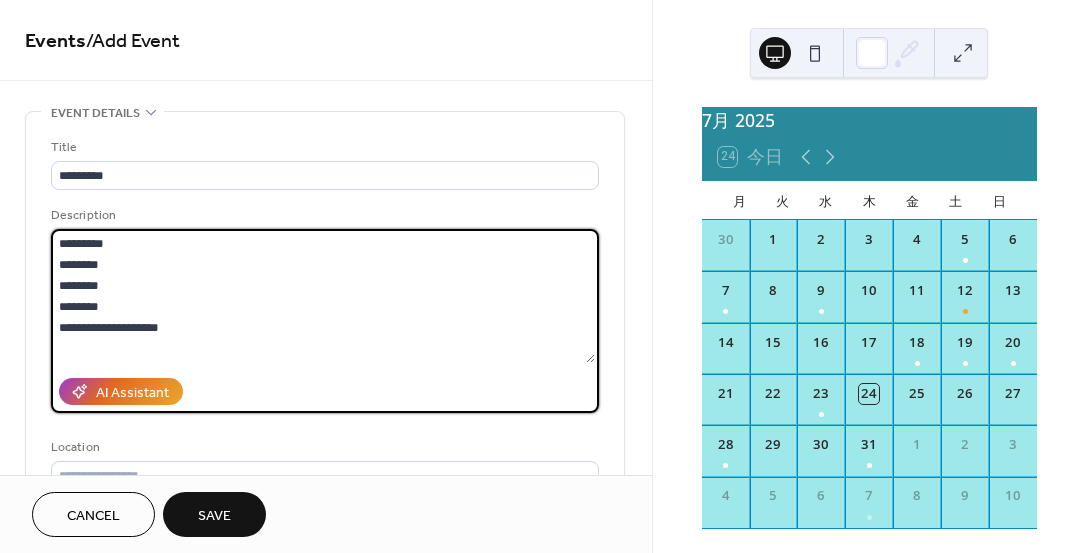 click on "**********" at bounding box center (323, 296) 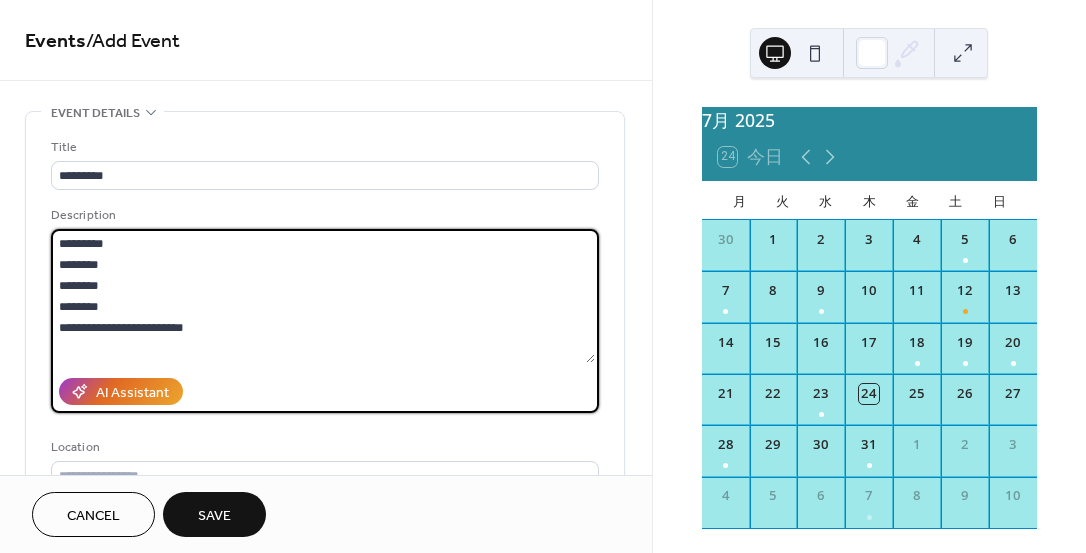 click on "**********" at bounding box center [323, 296] 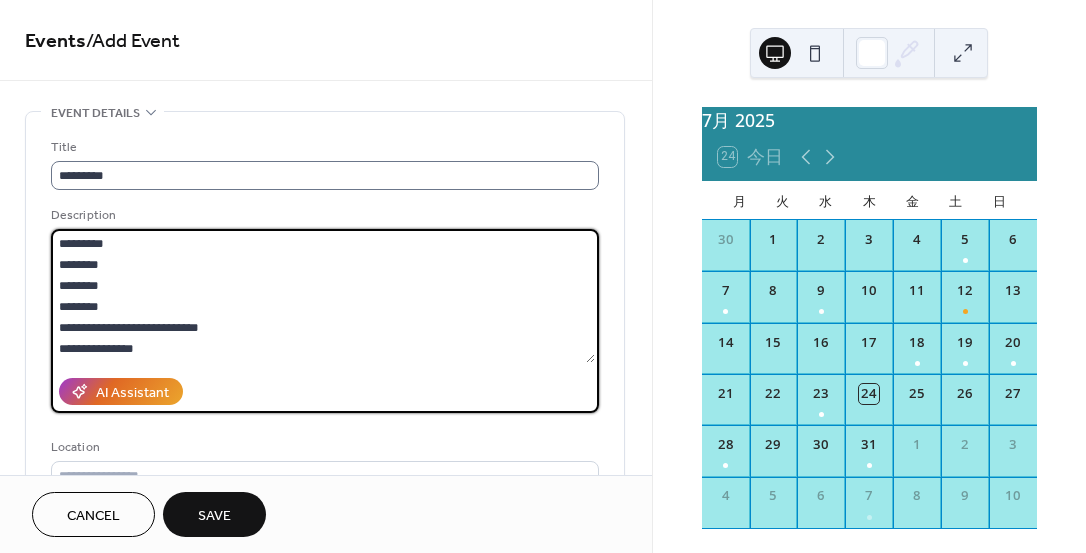 scroll, scrollTop: 0, scrollLeft: 0, axis: both 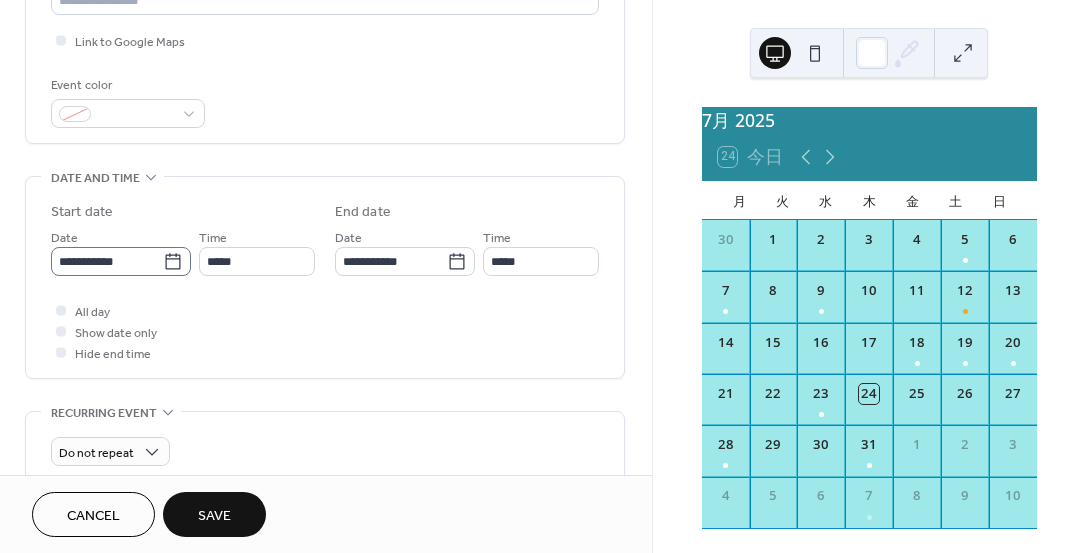 type on "**********" 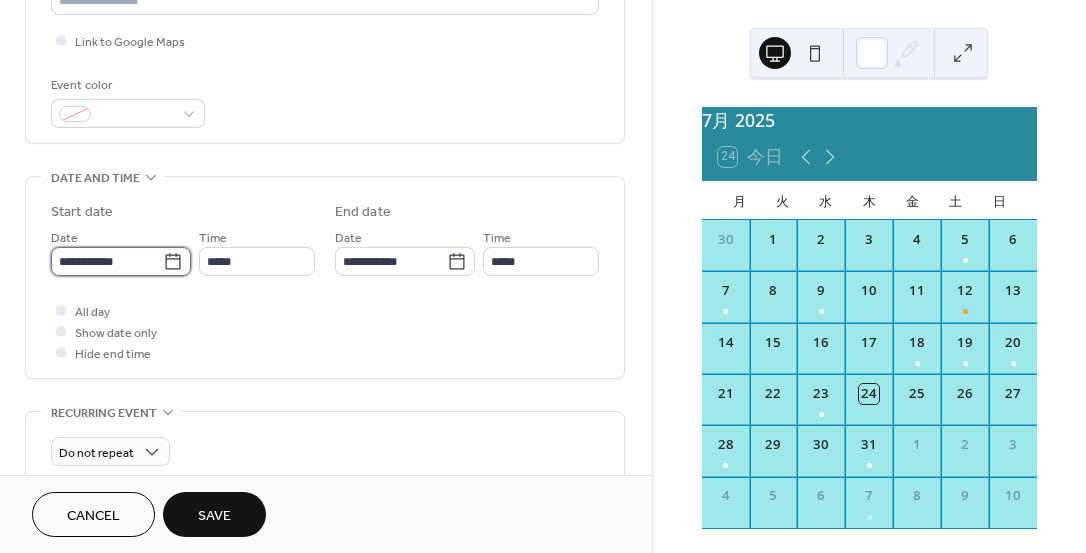 click on "**********" at bounding box center [107, 261] 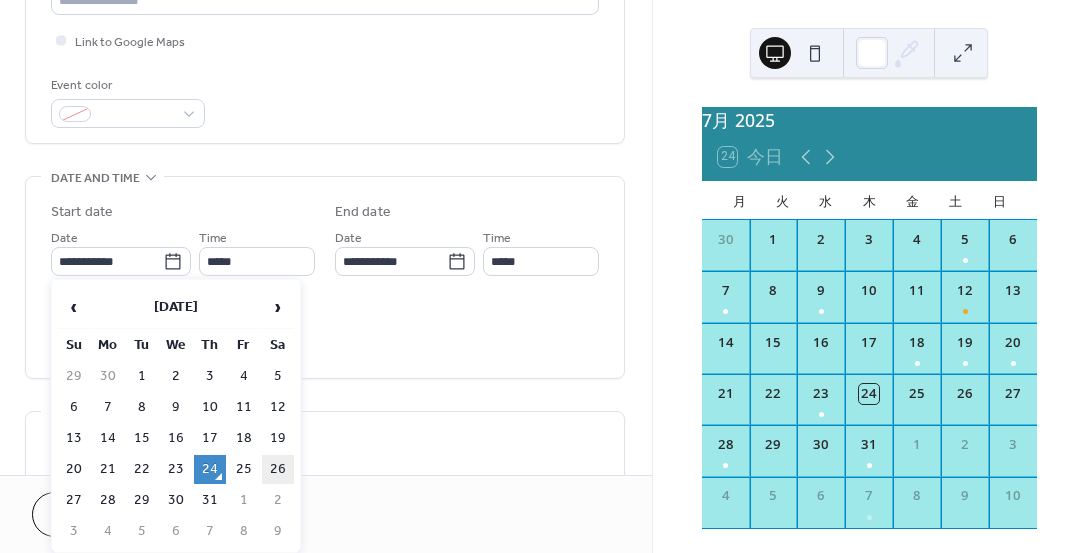 click on "26" at bounding box center (278, 469) 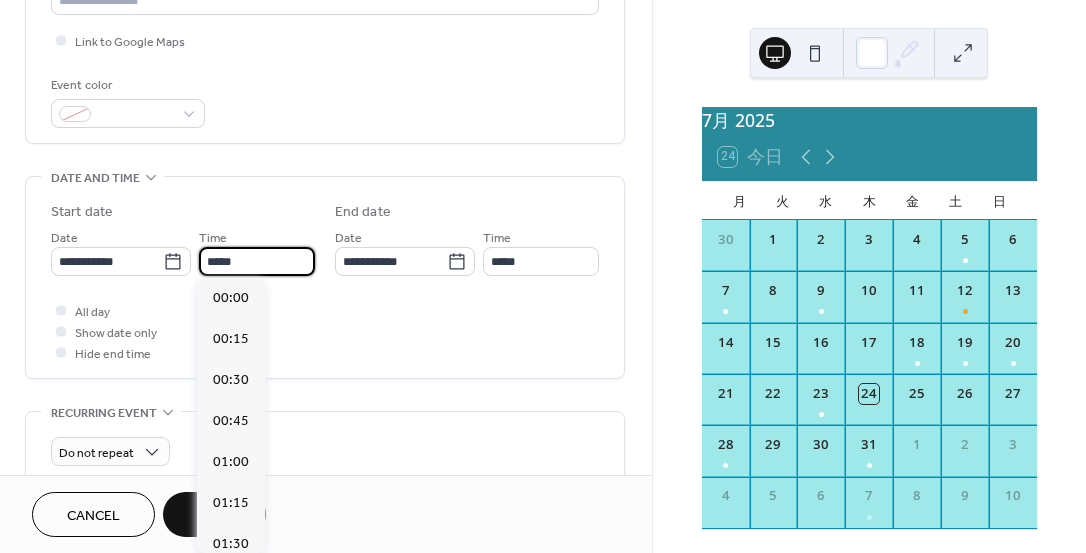 click on "*****" at bounding box center (257, 261) 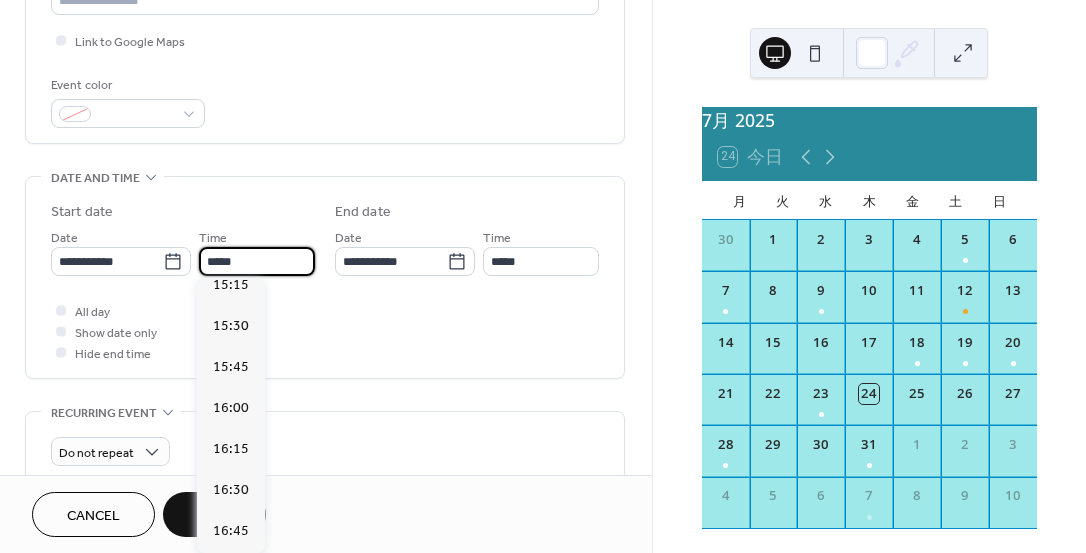 scroll, scrollTop: 2460, scrollLeft: 0, axis: vertical 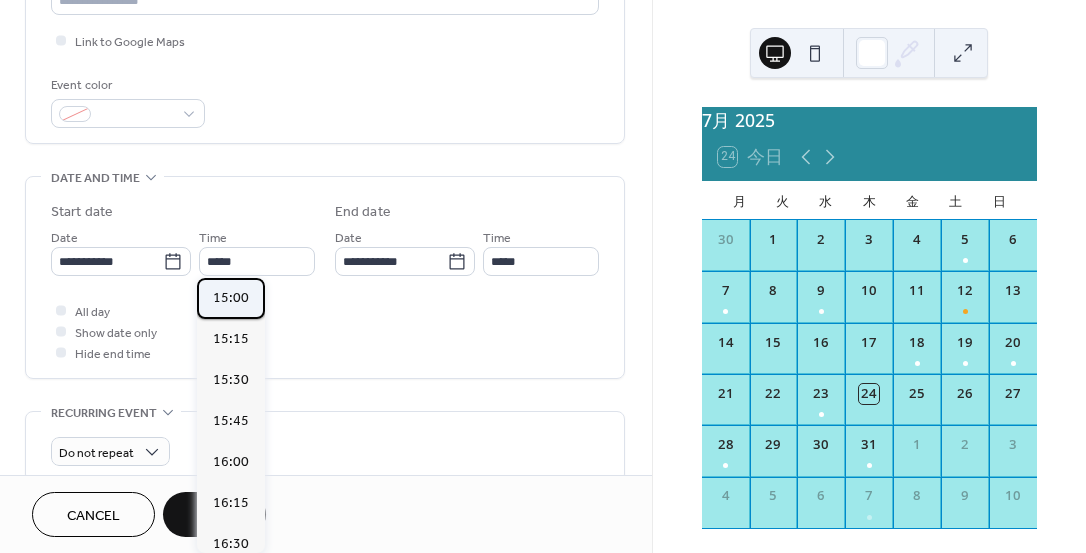 click on "15:00" at bounding box center (231, 298) 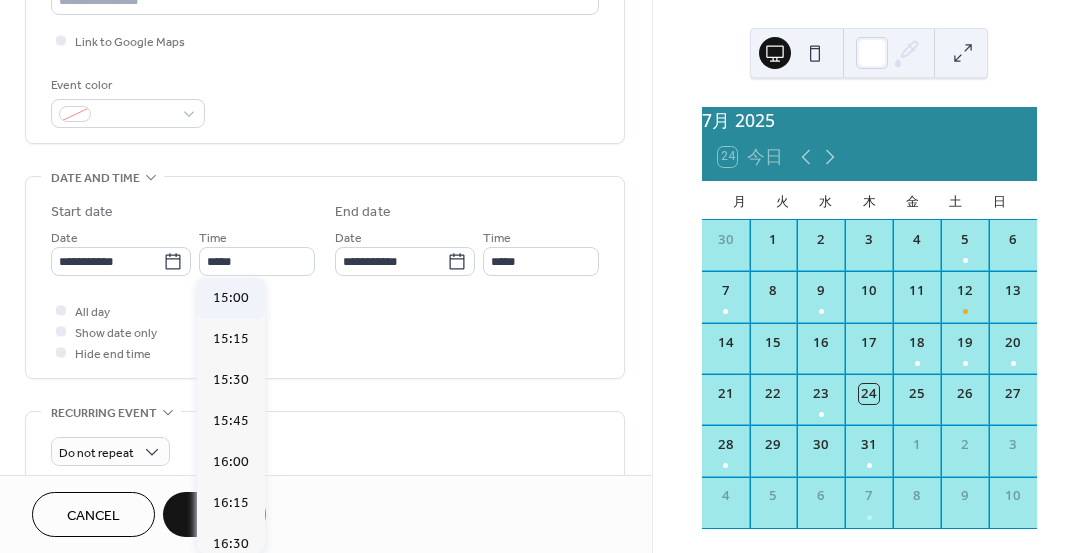 type on "*****" 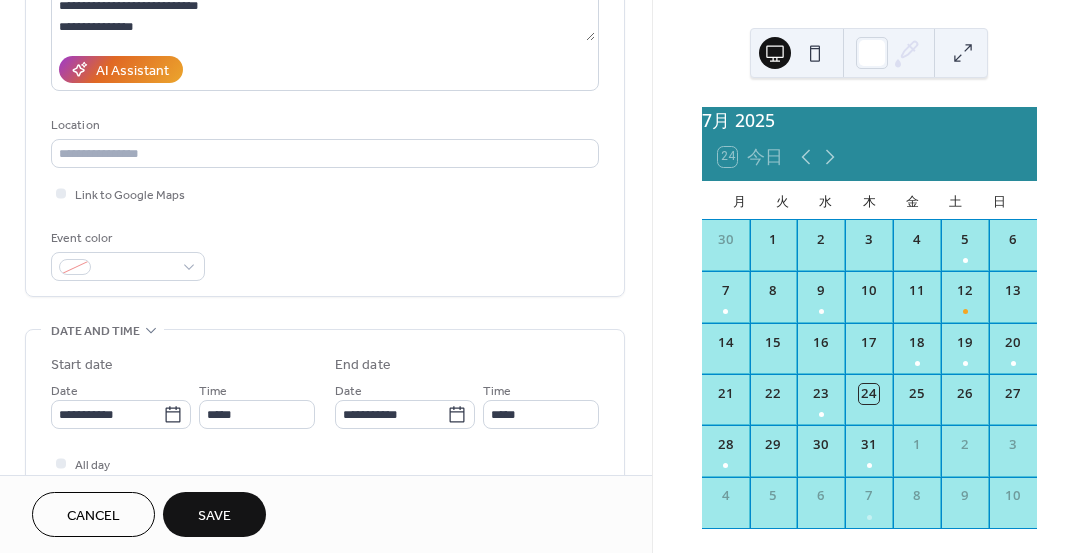 scroll, scrollTop: 346, scrollLeft: 0, axis: vertical 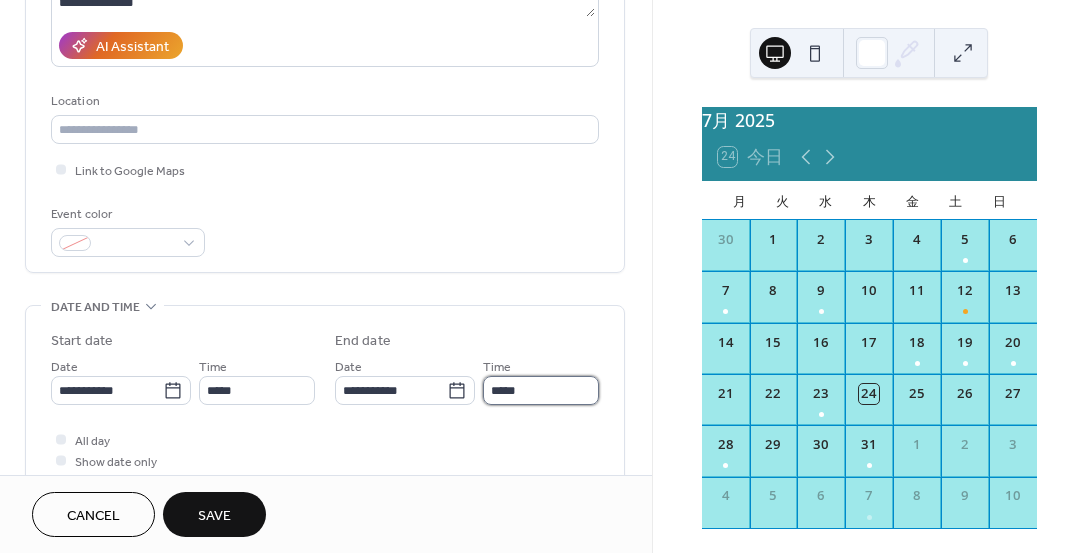 click on "*****" at bounding box center (541, 390) 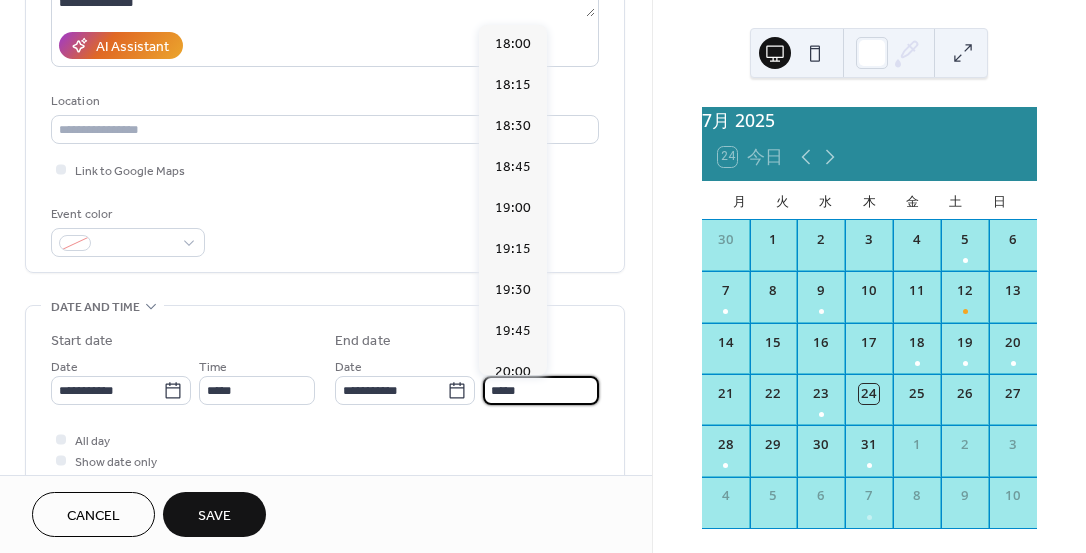 scroll, scrollTop: 455, scrollLeft: 0, axis: vertical 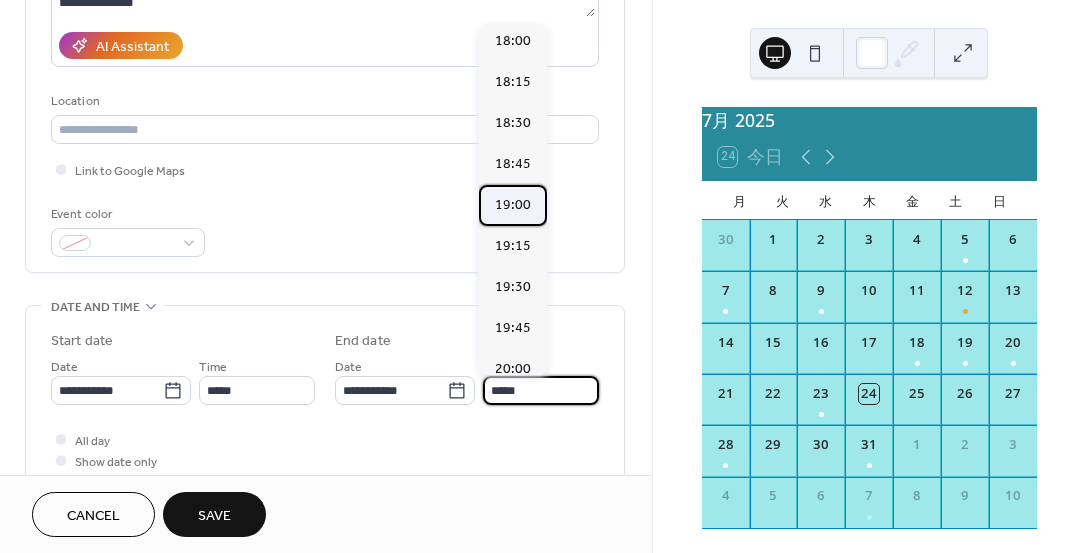 click on "19:00" at bounding box center [513, 205] 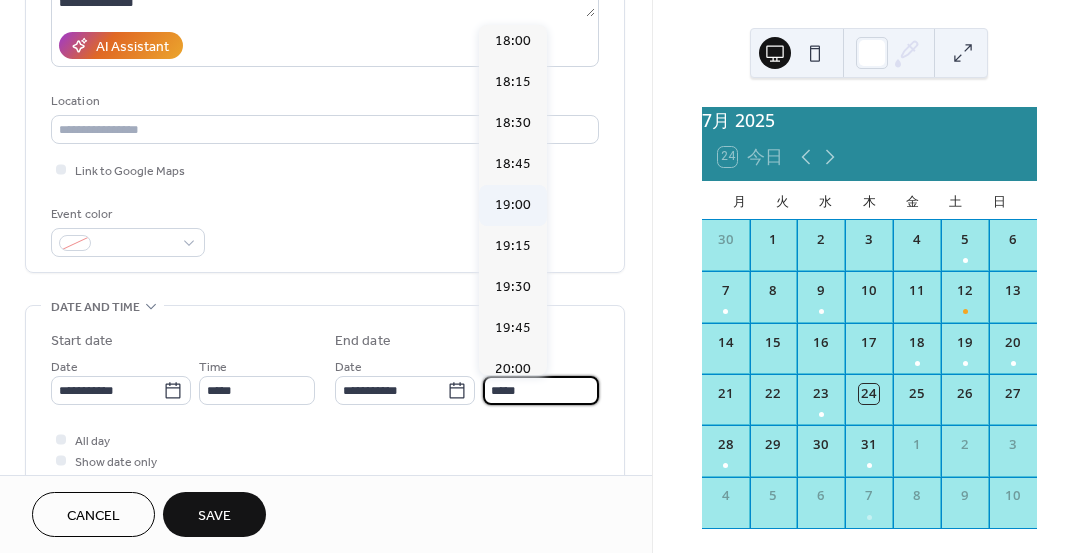 type on "*****" 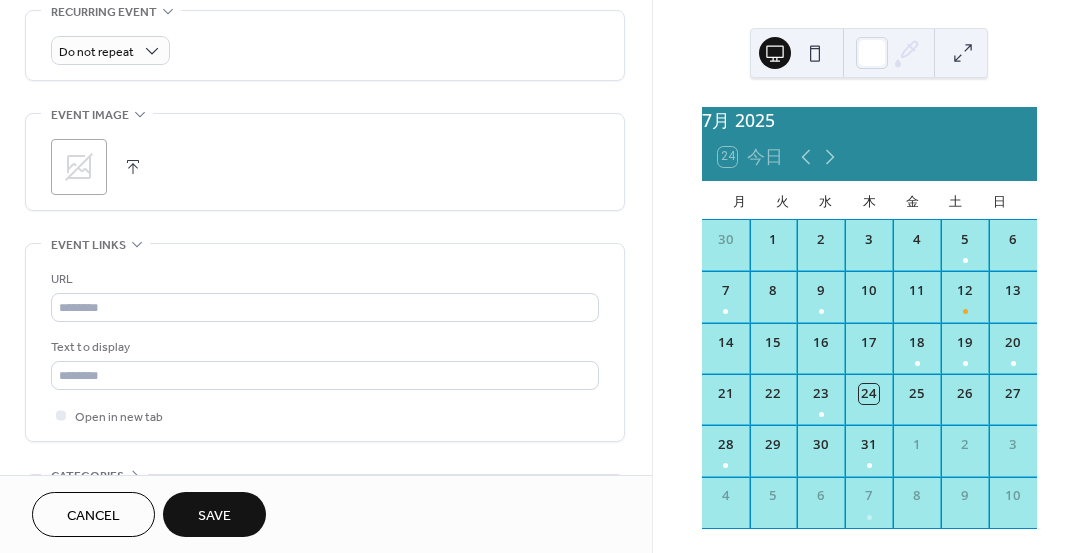 scroll, scrollTop: 996, scrollLeft: 0, axis: vertical 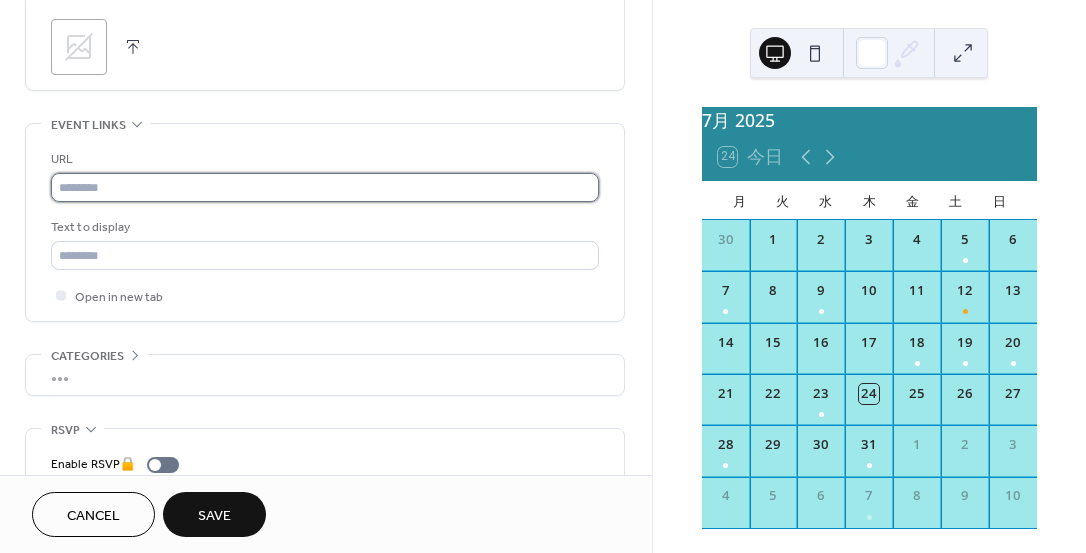 click at bounding box center [325, 187] 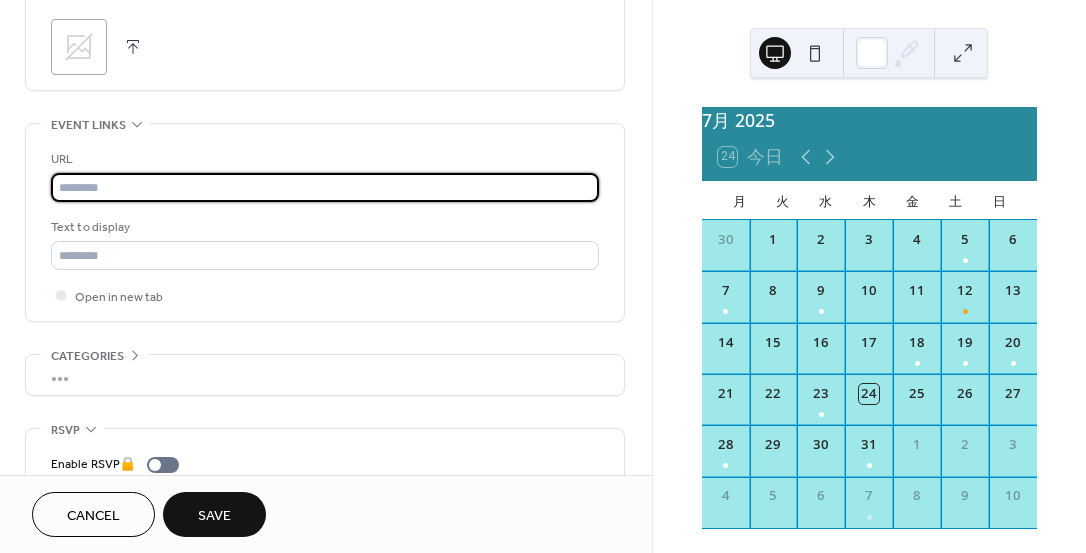 paste on "**********" 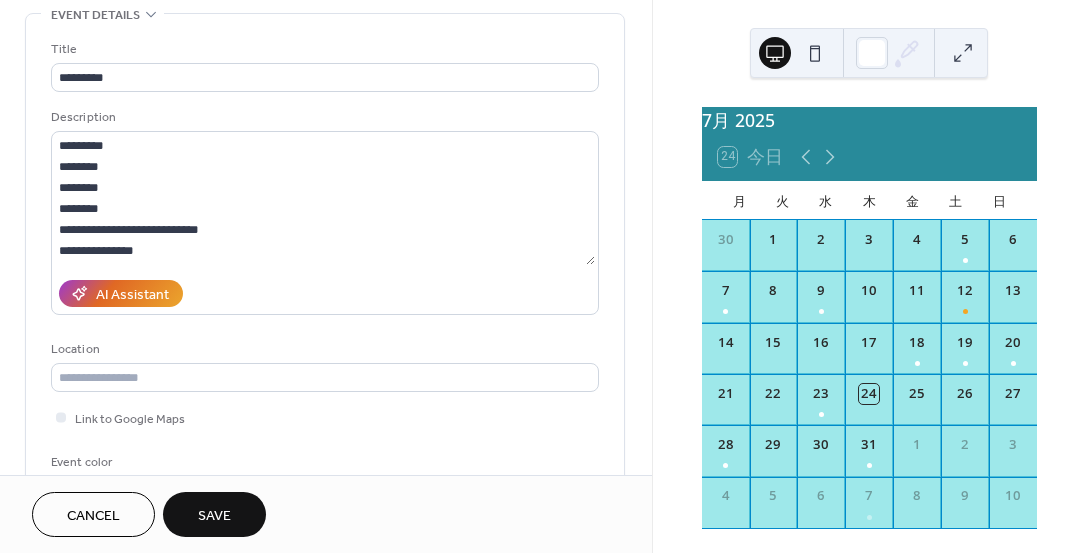 scroll, scrollTop: 98, scrollLeft: 0, axis: vertical 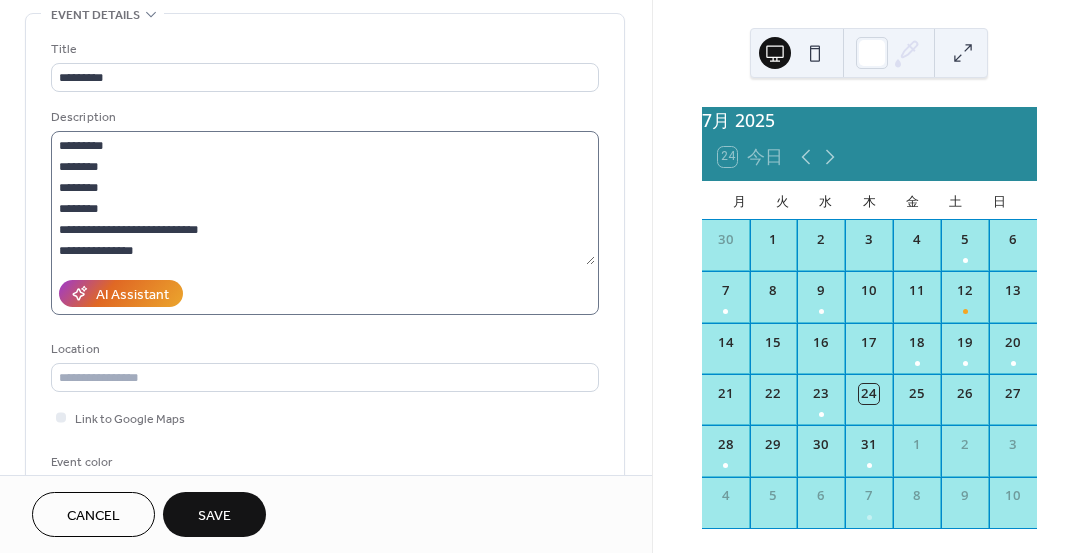 type on "**********" 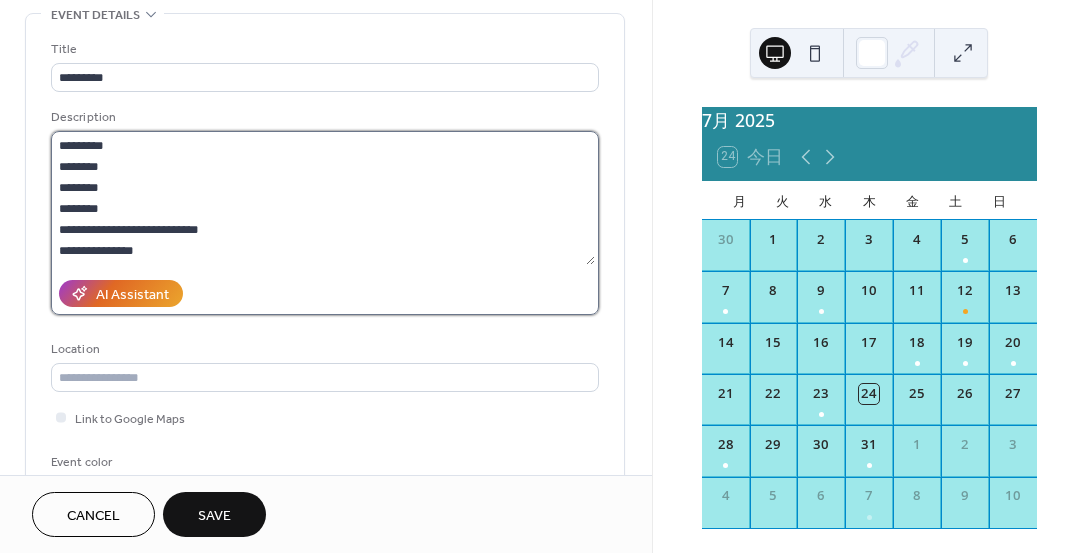 click on "**********" at bounding box center [323, 198] 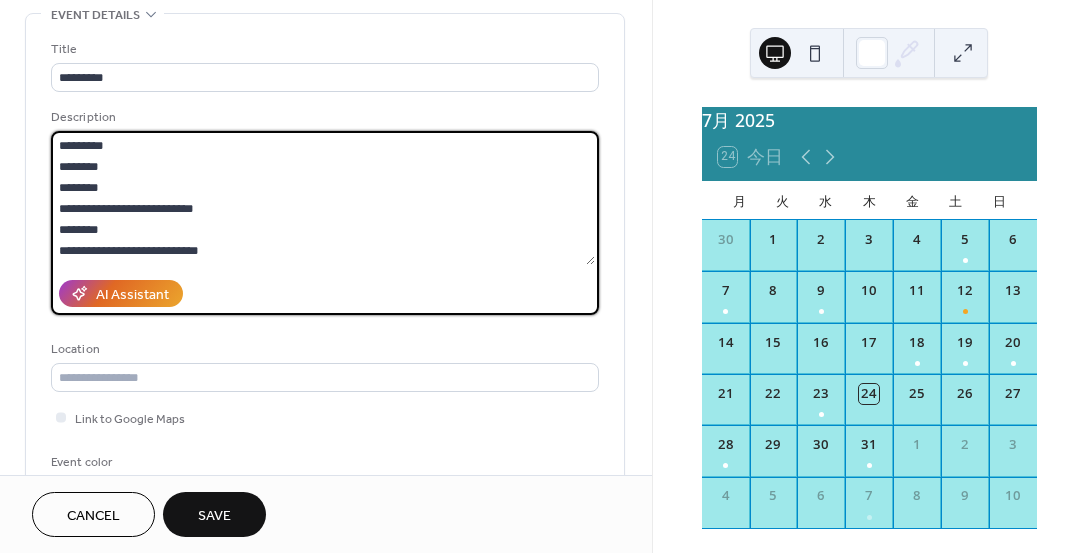 click on "**********" at bounding box center [323, 198] 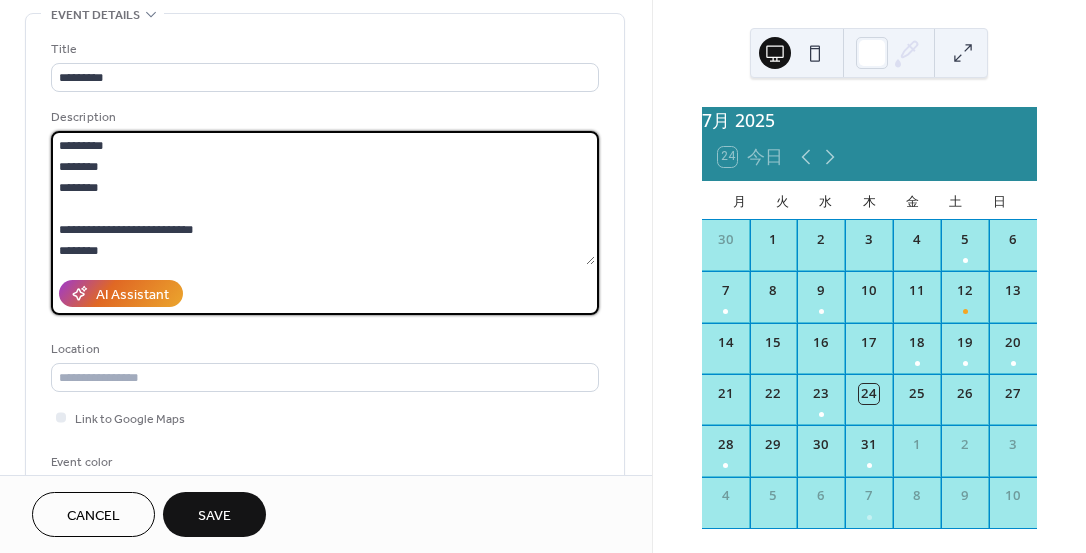 click on "**********" at bounding box center [323, 198] 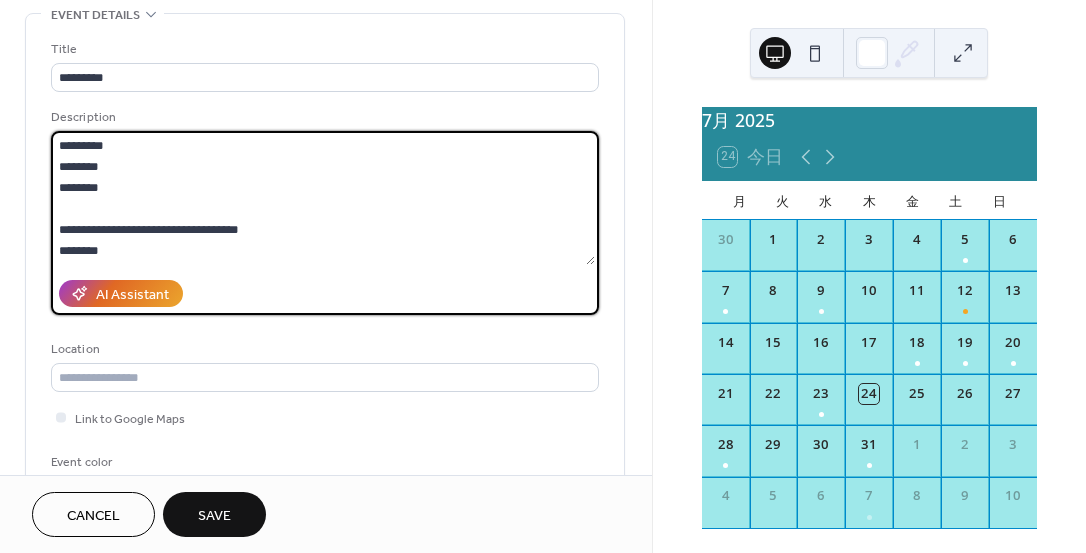scroll, scrollTop: 42, scrollLeft: 0, axis: vertical 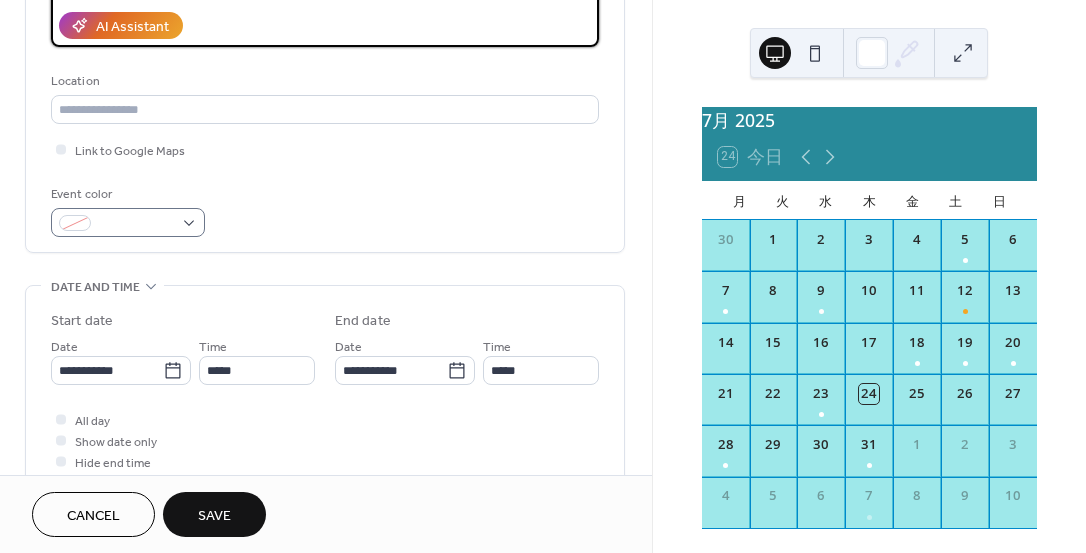 type on "**********" 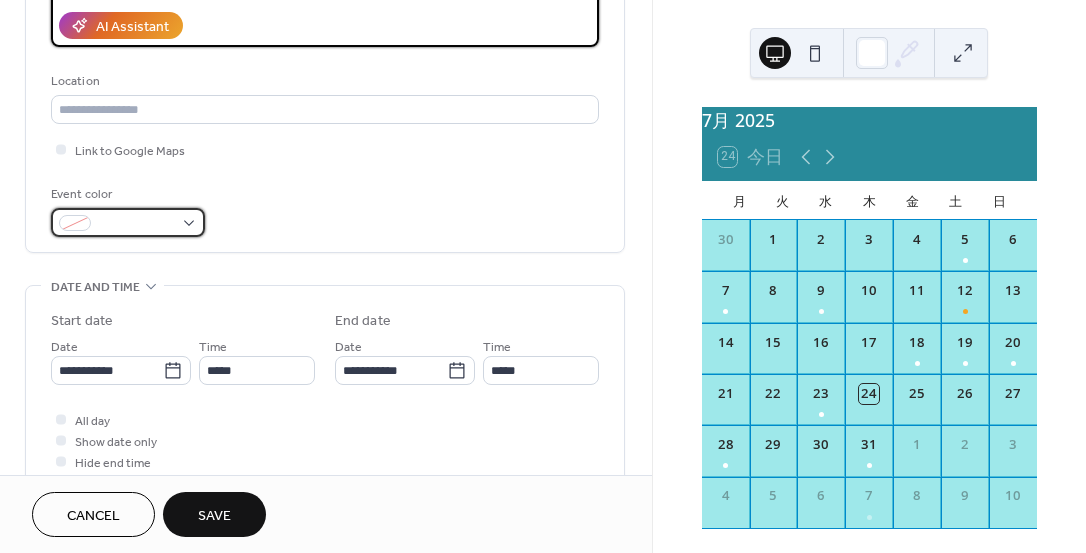 click at bounding box center [128, 222] 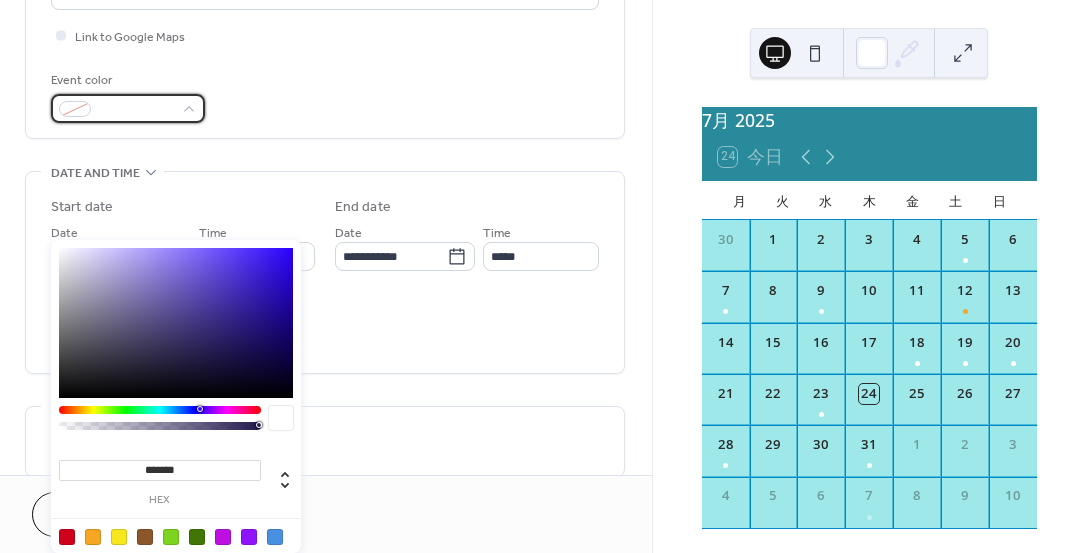 scroll, scrollTop: 482, scrollLeft: 0, axis: vertical 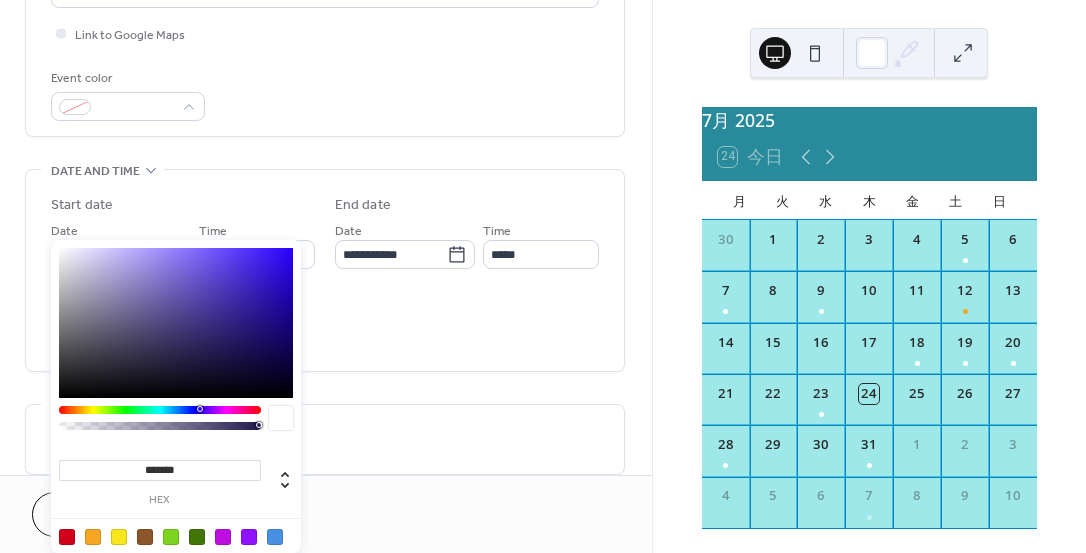 click on "Event color" at bounding box center (128, 94) 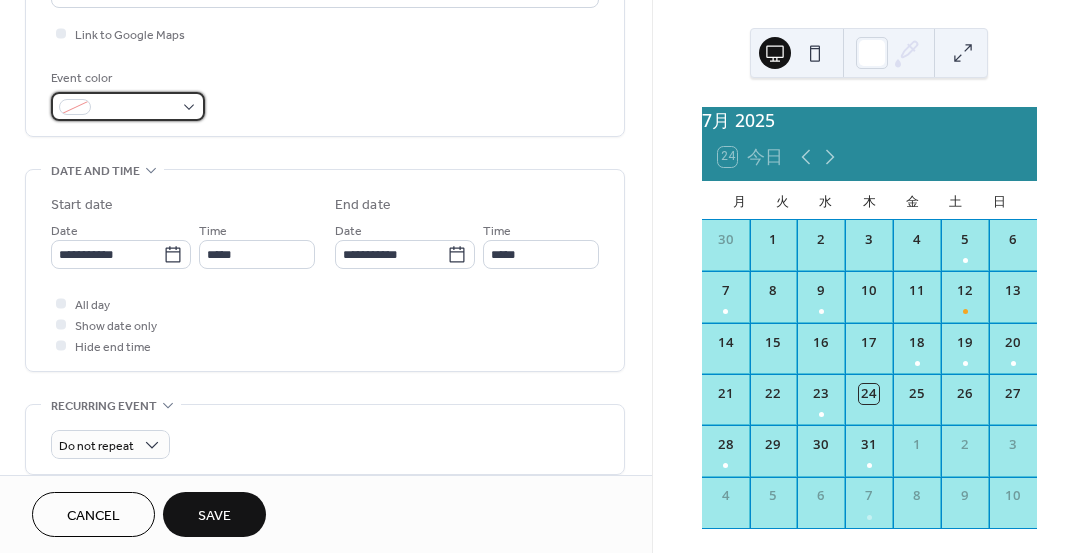 click at bounding box center [128, 106] 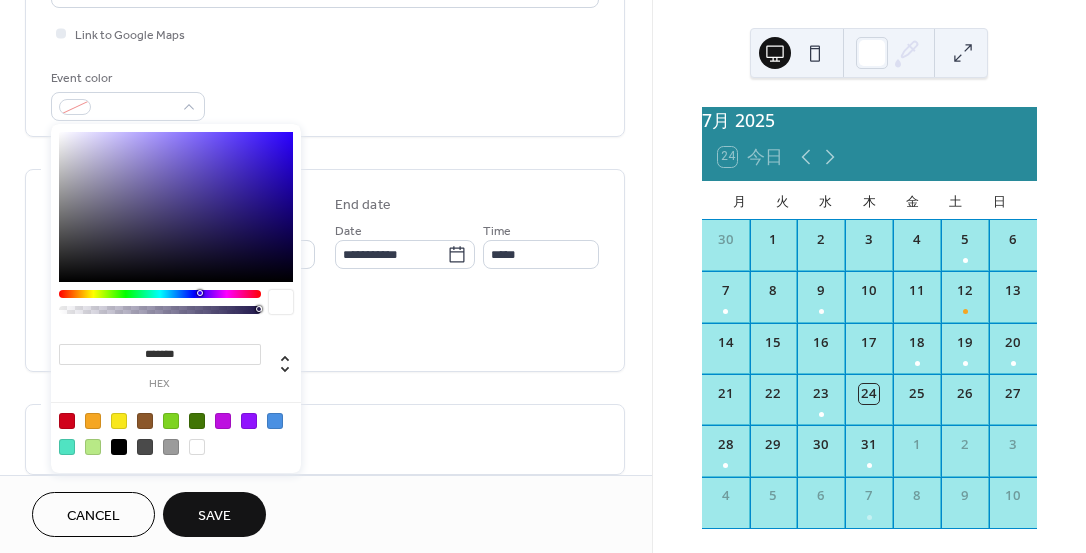 click at bounding box center (197, 447) 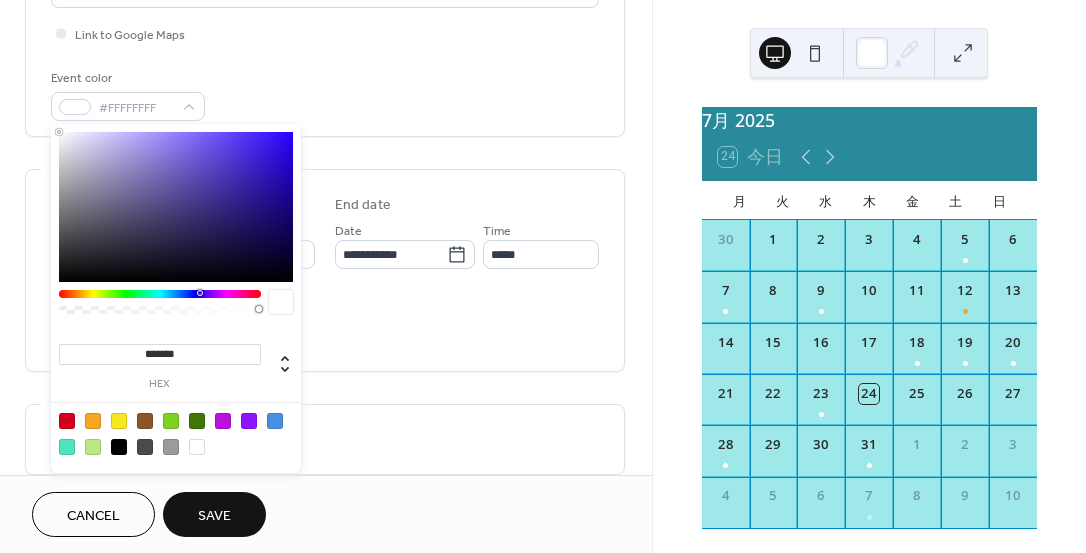 click on "All day Show date only Hide end time" at bounding box center (325, 324) 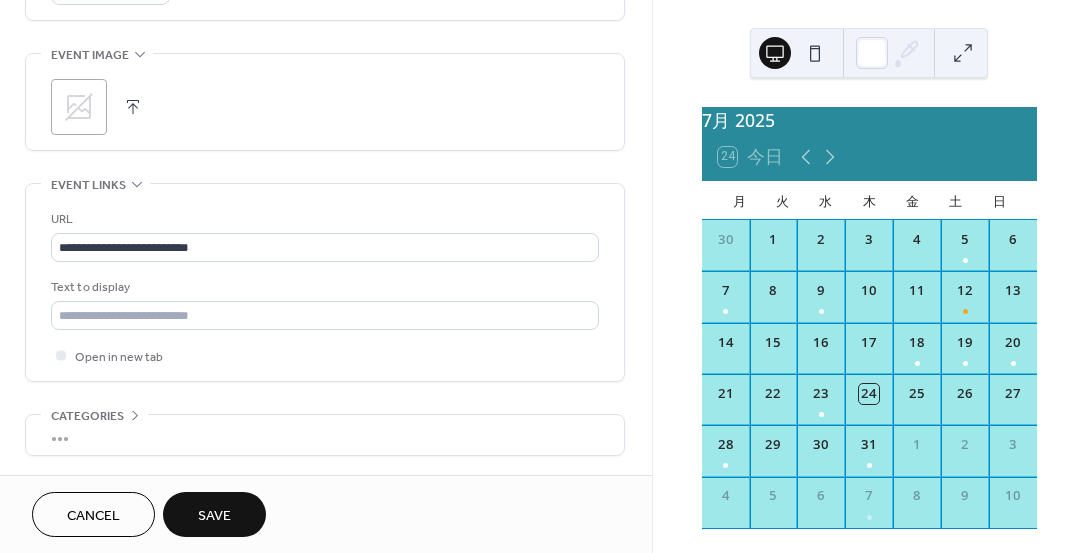 scroll, scrollTop: 936, scrollLeft: 0, axis: vertical 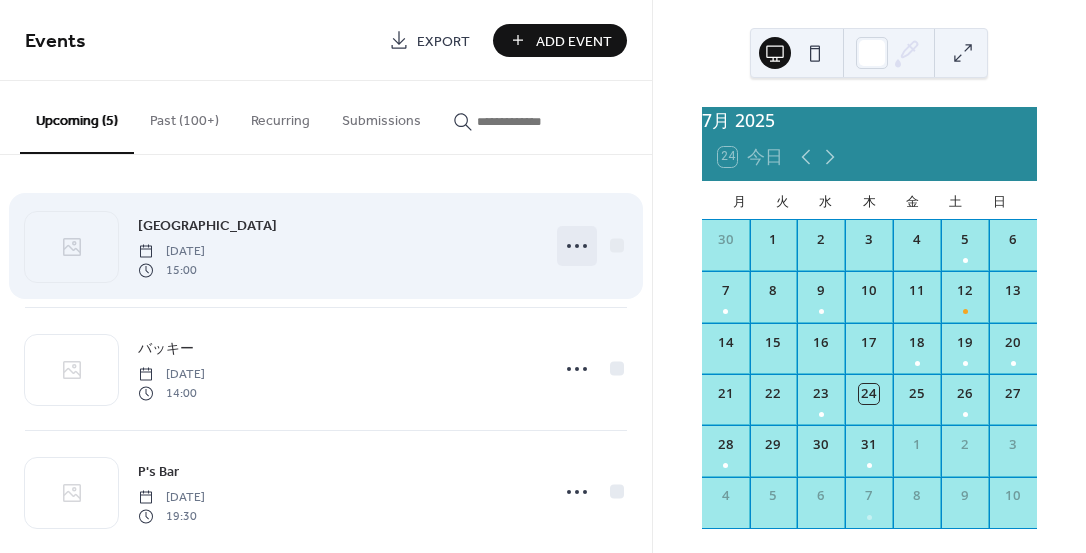 click 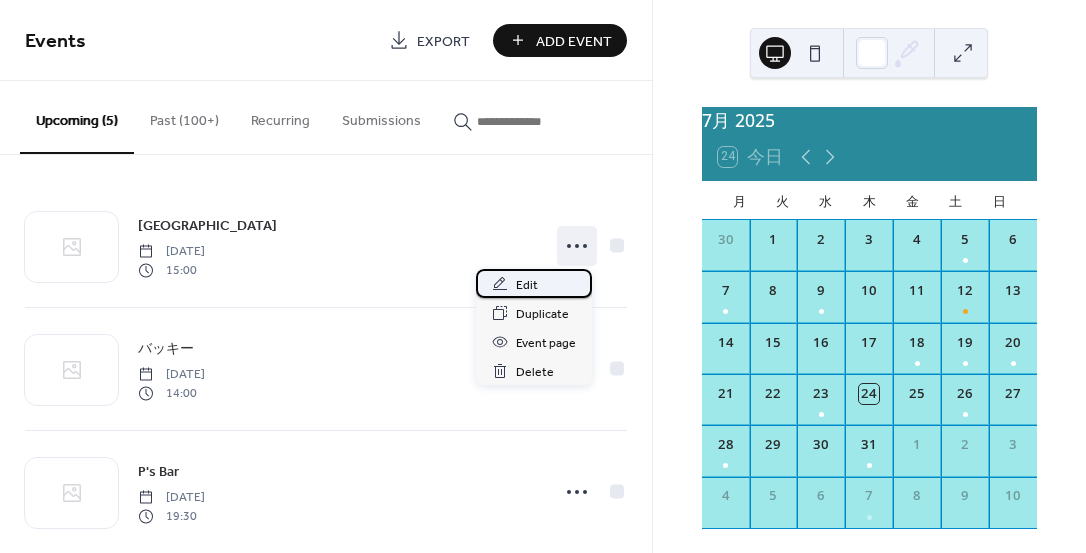 click on "Edit" at bounding box center (527, 285) 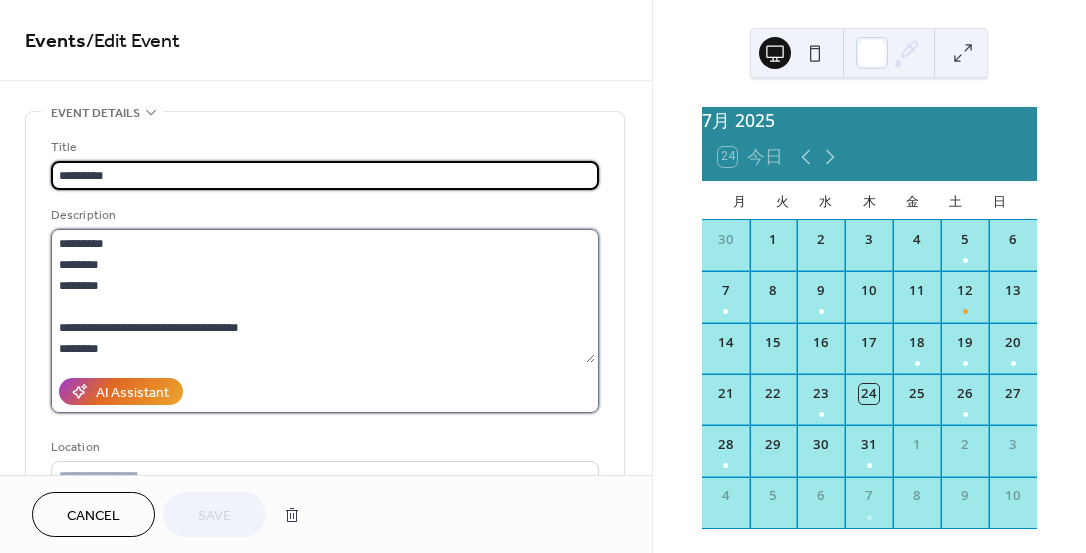 click on "**********" at bounding box center [323, 296] 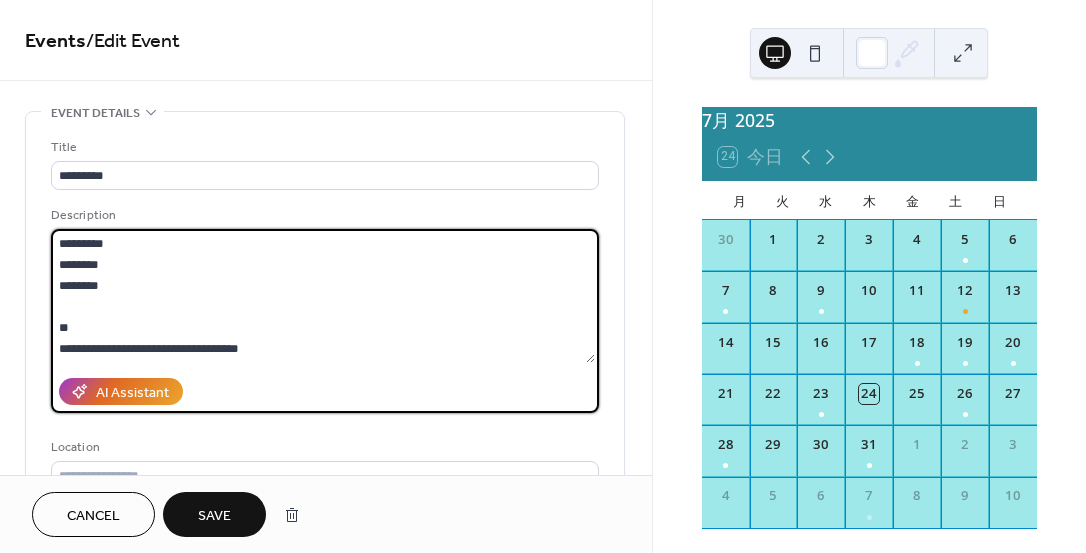 click on "**********" at bounding box center (323, 296) 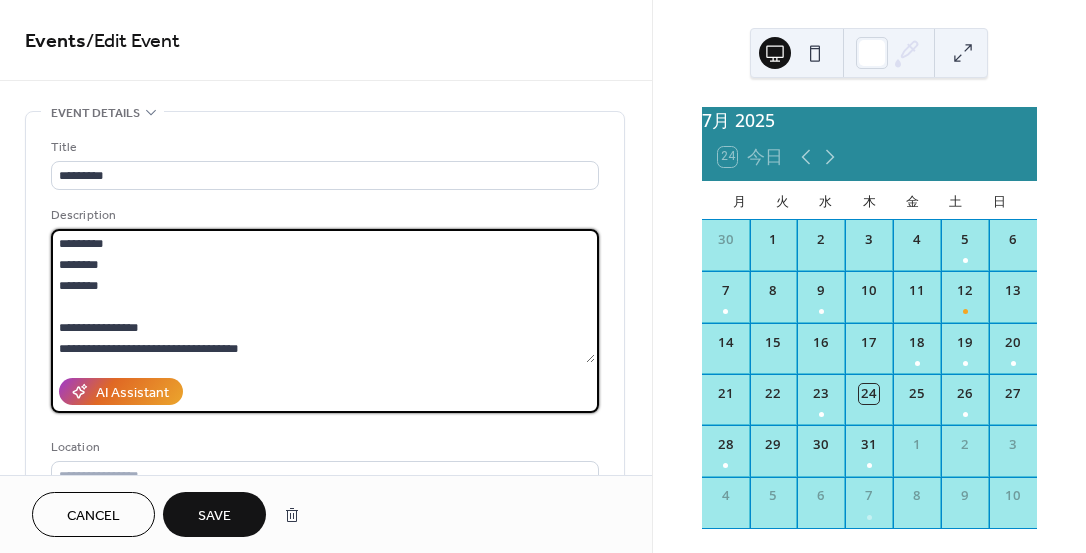 type on "**********" 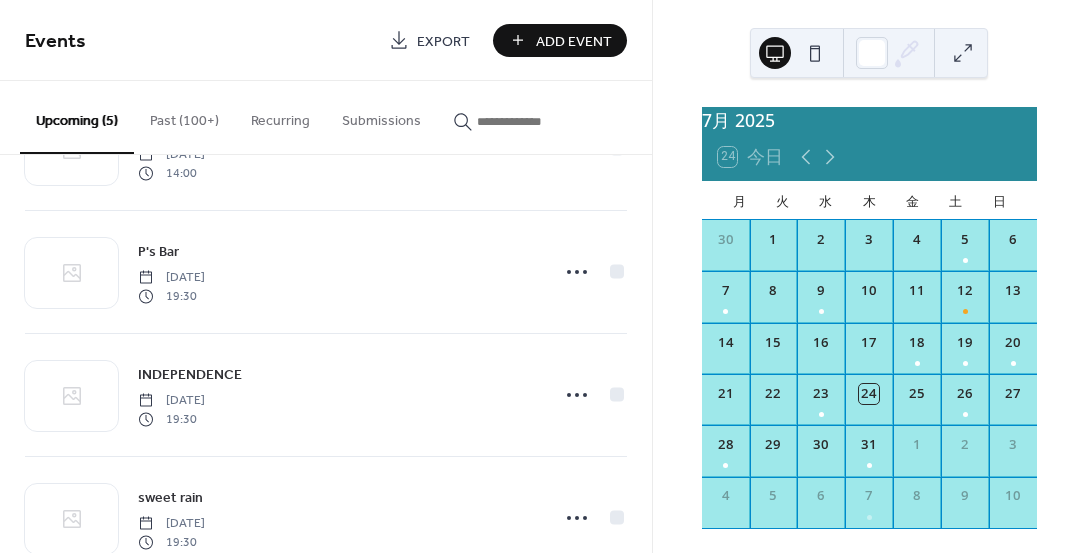 scroll, scrollTop: 273, scrollLeft: 0, axis: vertical 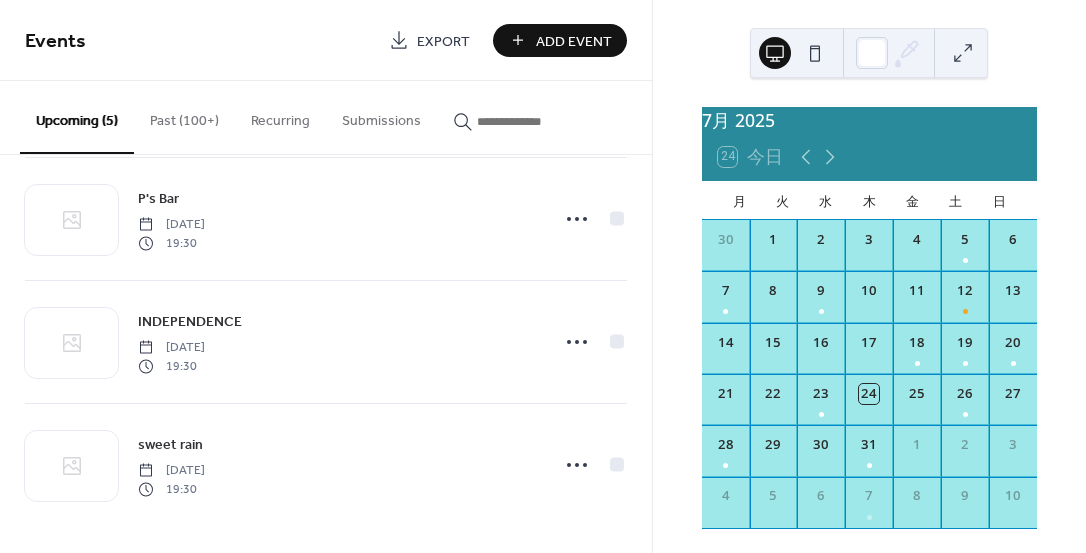 click on "Add Event" at bounding box center [574, 41] 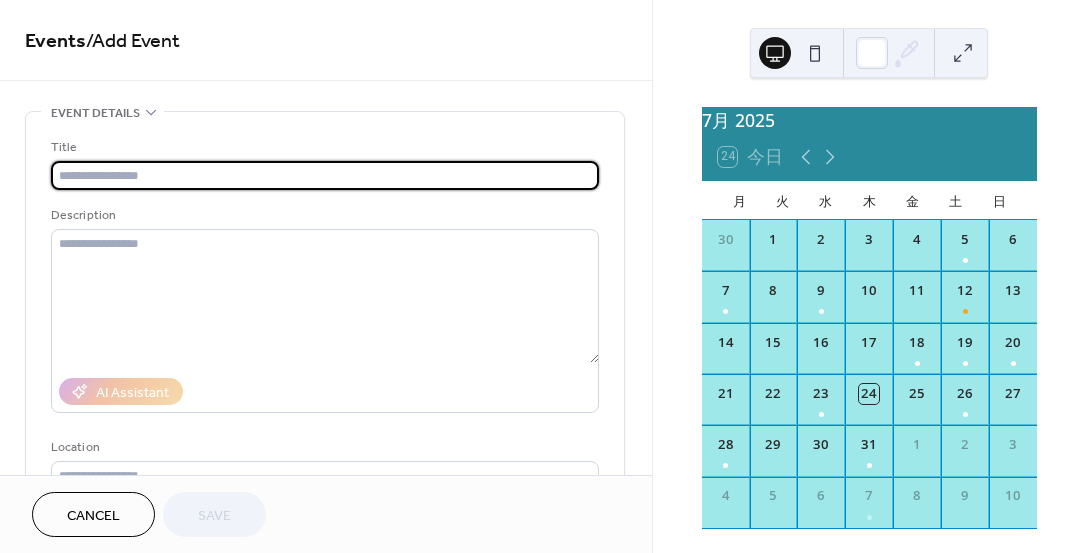 type on "*" 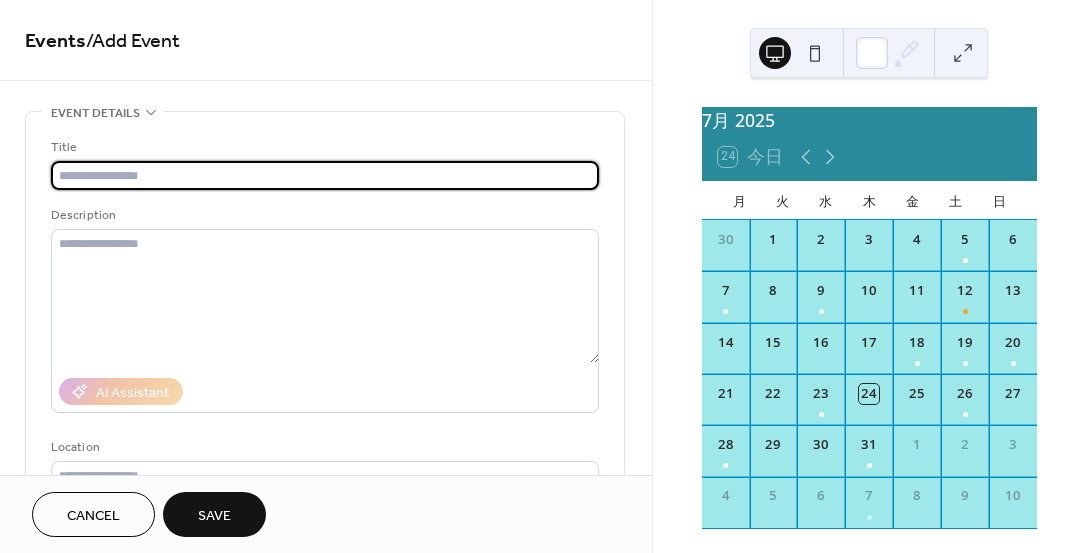 type on "*" 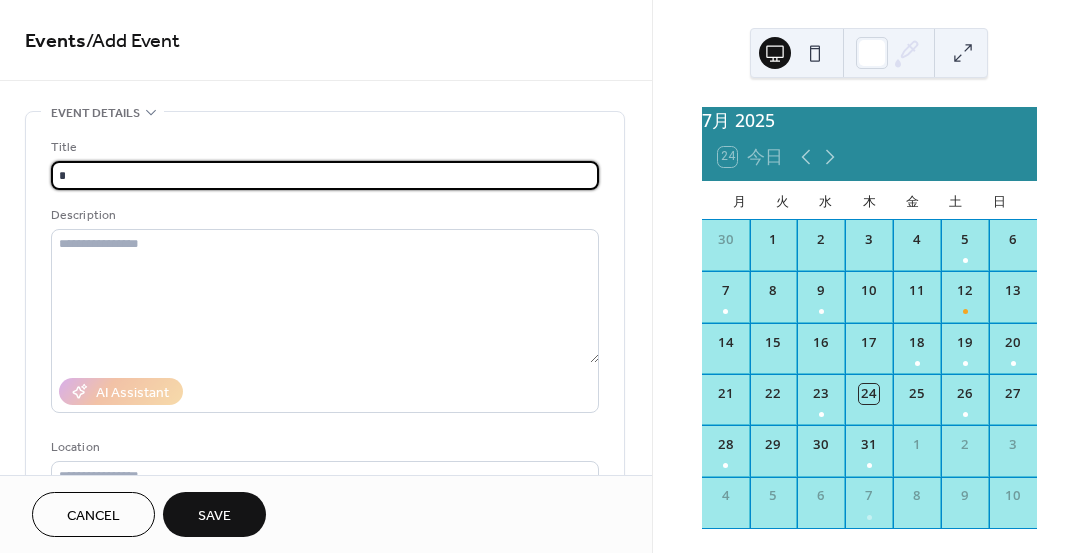 type on "**********" 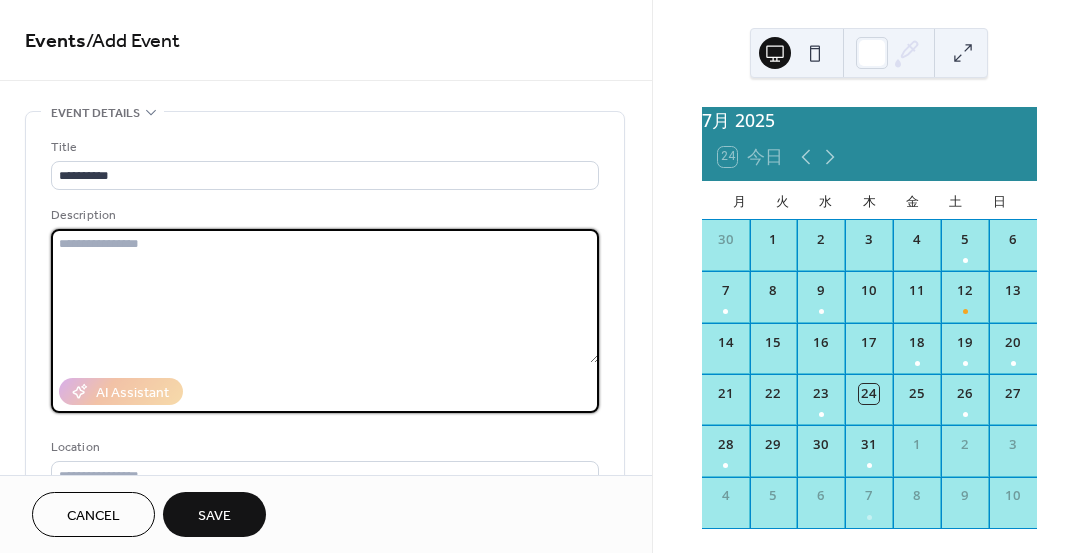 click at bounding box center (325, 296) 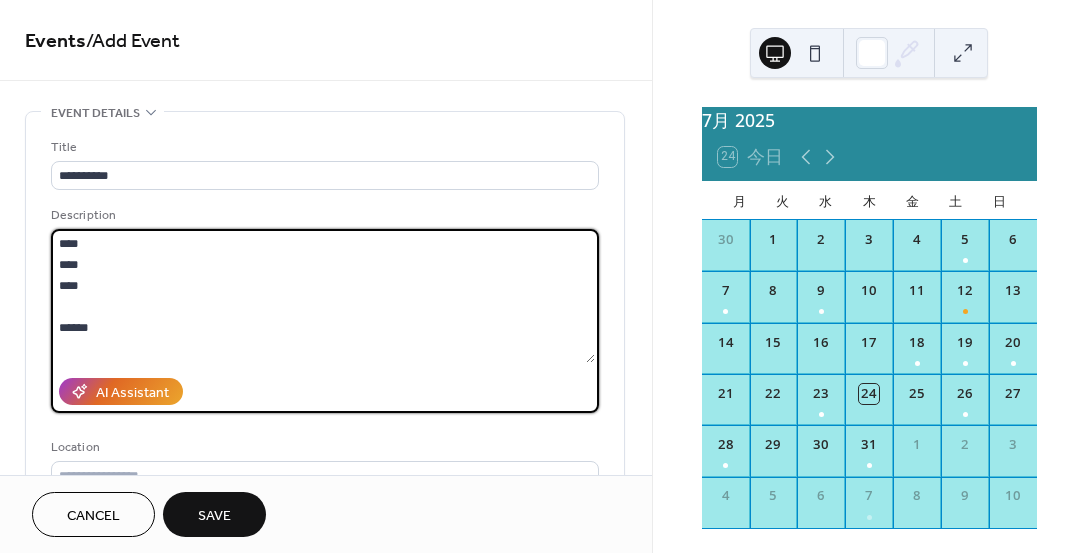 click on "****
****
****
******" at bounding box center (323, 296) 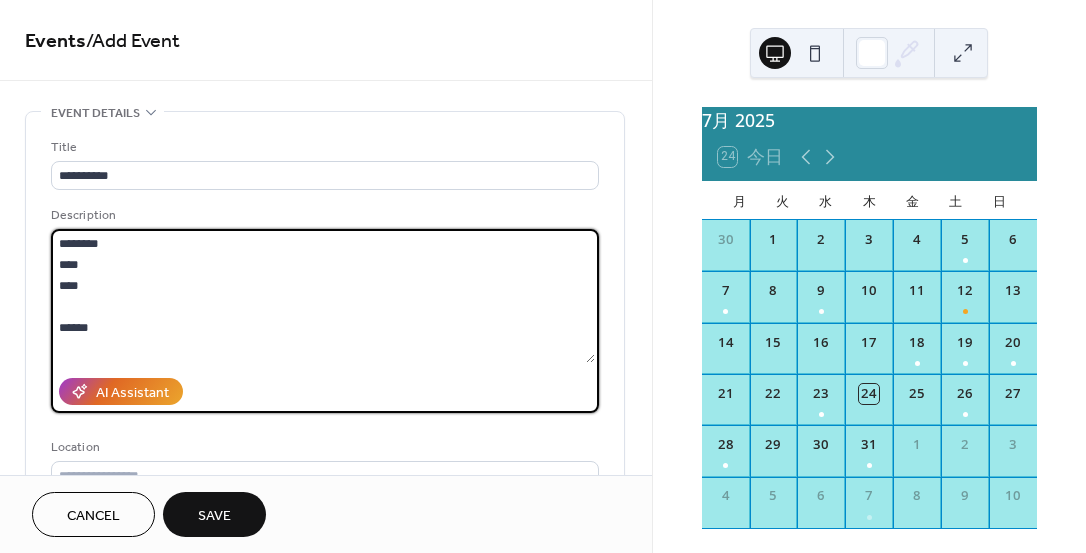click on "********
****
****
******" at bounding box center [323, 296] 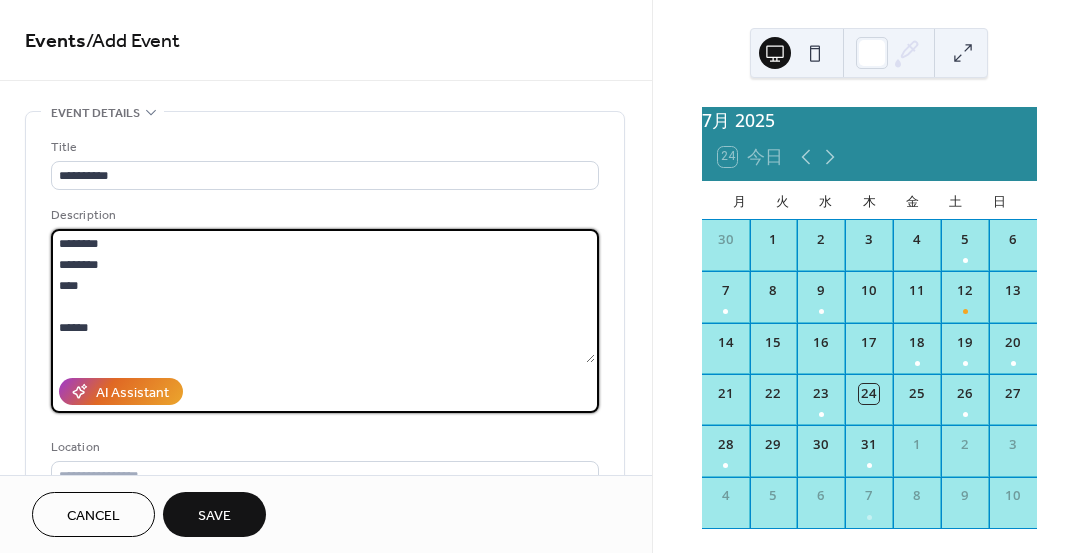 click on "********
********
****
******" at bounding box center [323, 296] 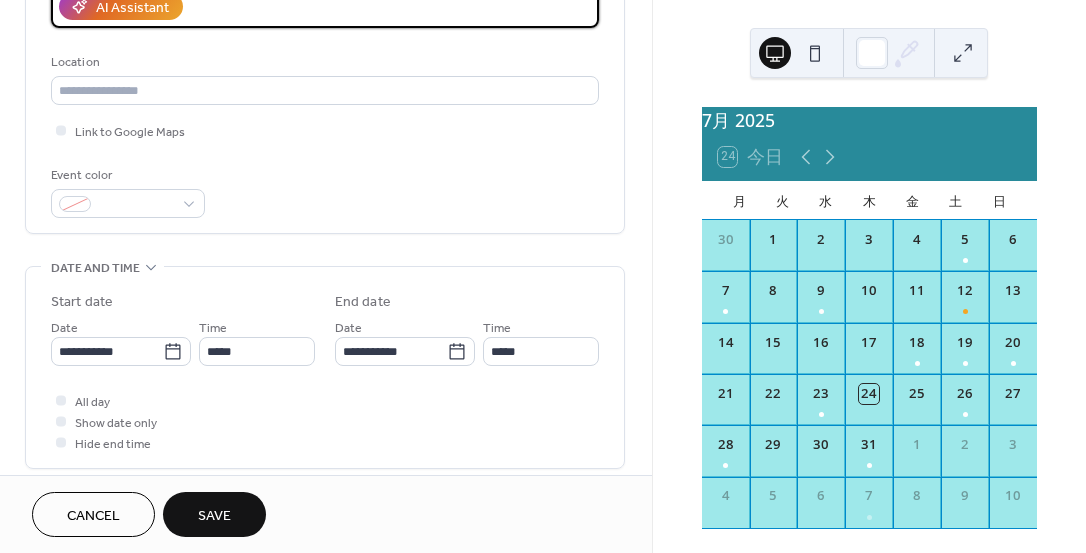 scroll, scrollTop: 395, scrollLeft: 0, axis: vertical 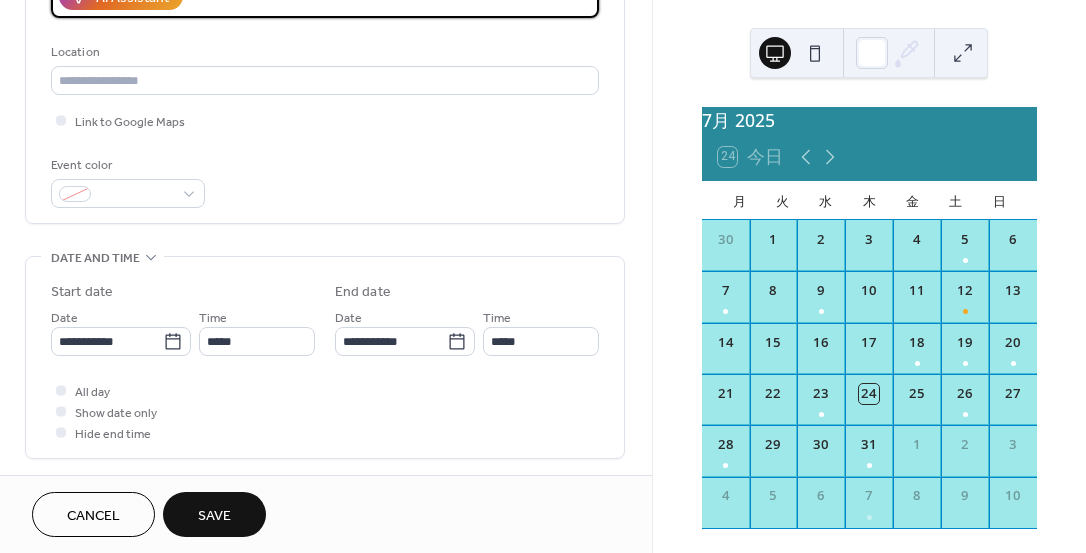 type on "********
********
********
******" 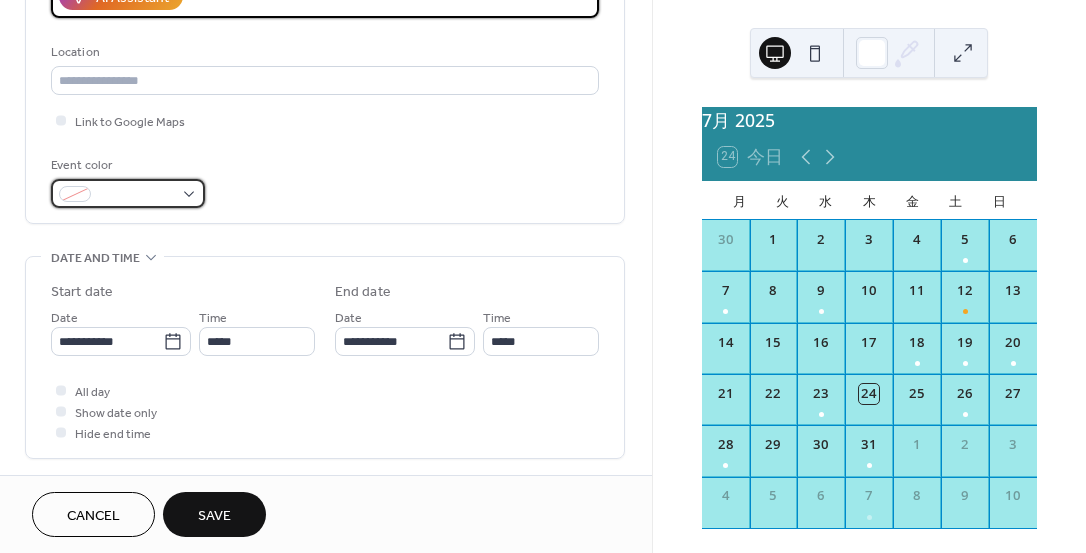 click at bounding box center (128, 193) 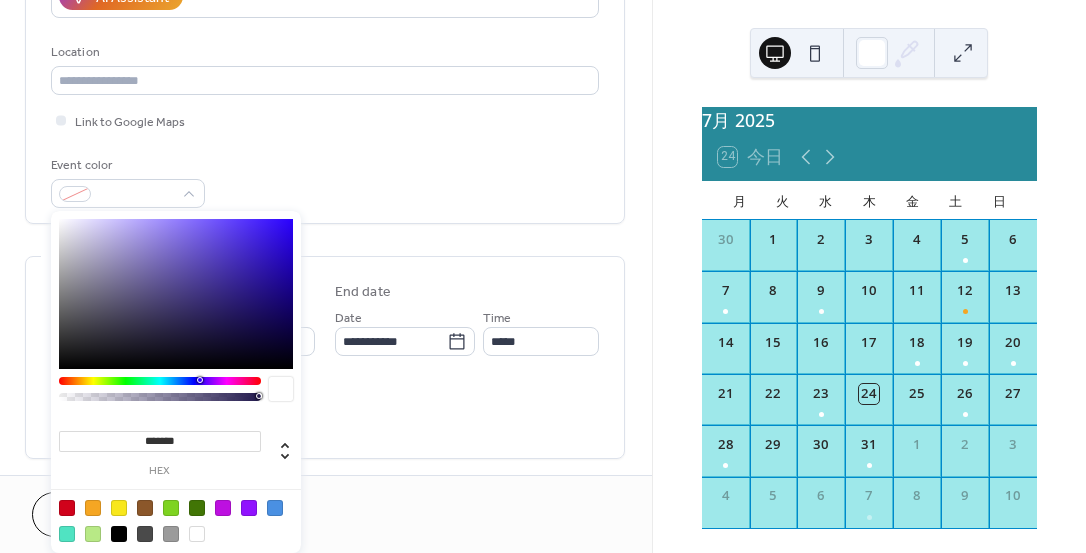 click at bounding box center [93, 508] 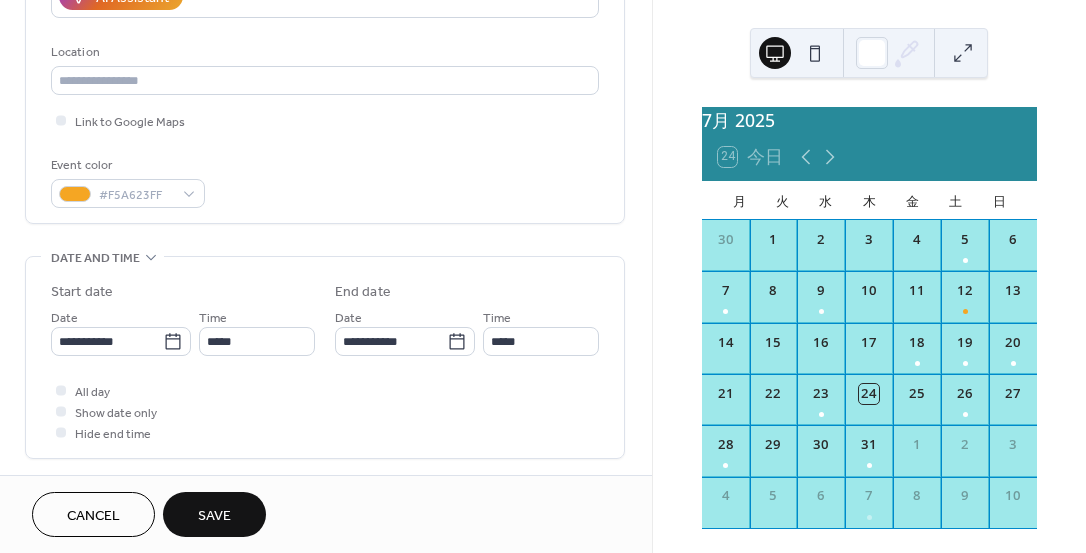 click on "Event color #F5A623FF" at bounding box center (325, 181) 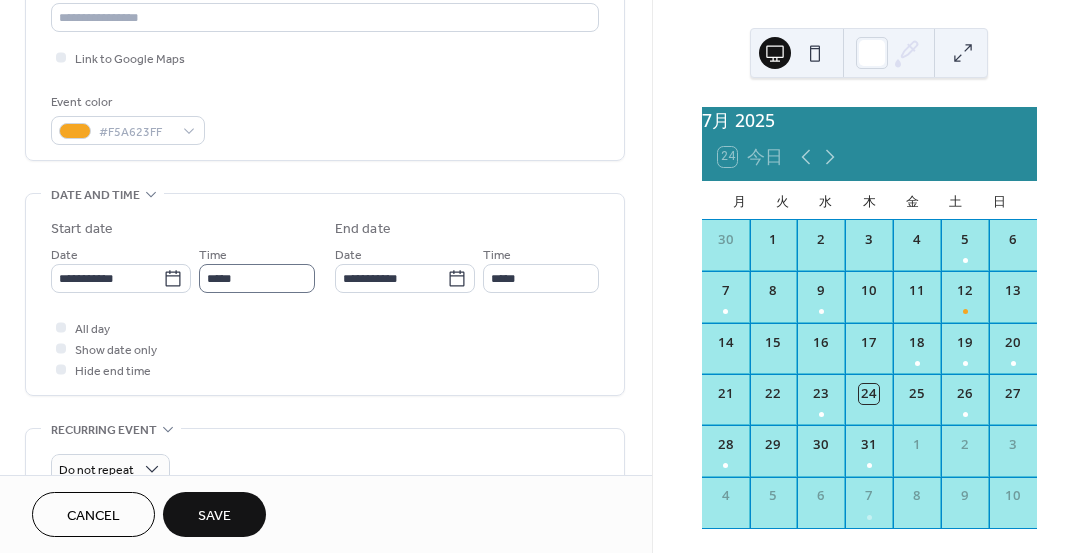 scroll, scrollTop: 459, scrollLeft: 0, axis: vertical 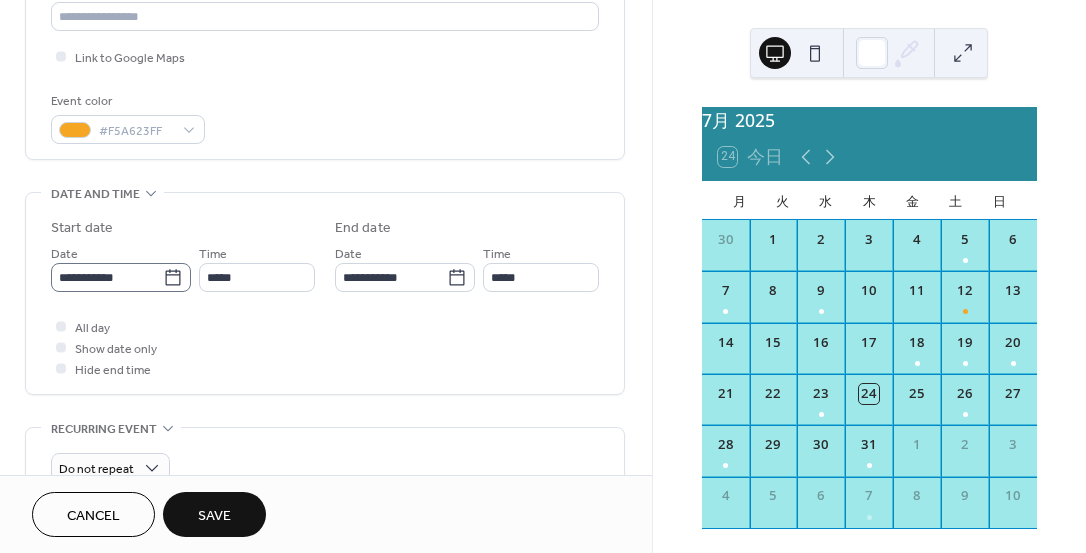 click on "**********" at bounding box center (121, 277) 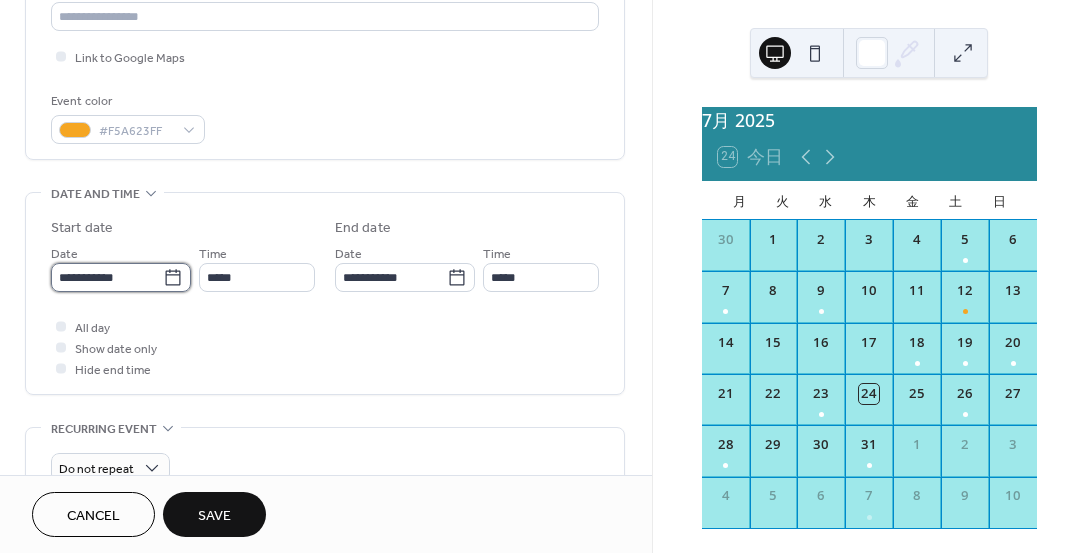 click on "**********" at bounding box center (107, 277) 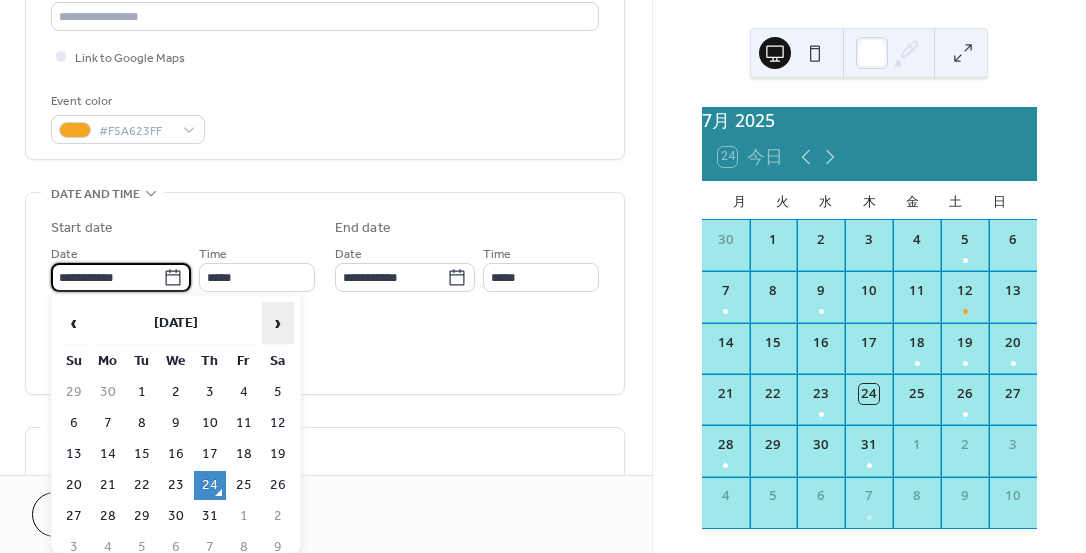 click on "›" at bounding box center [278, 323] 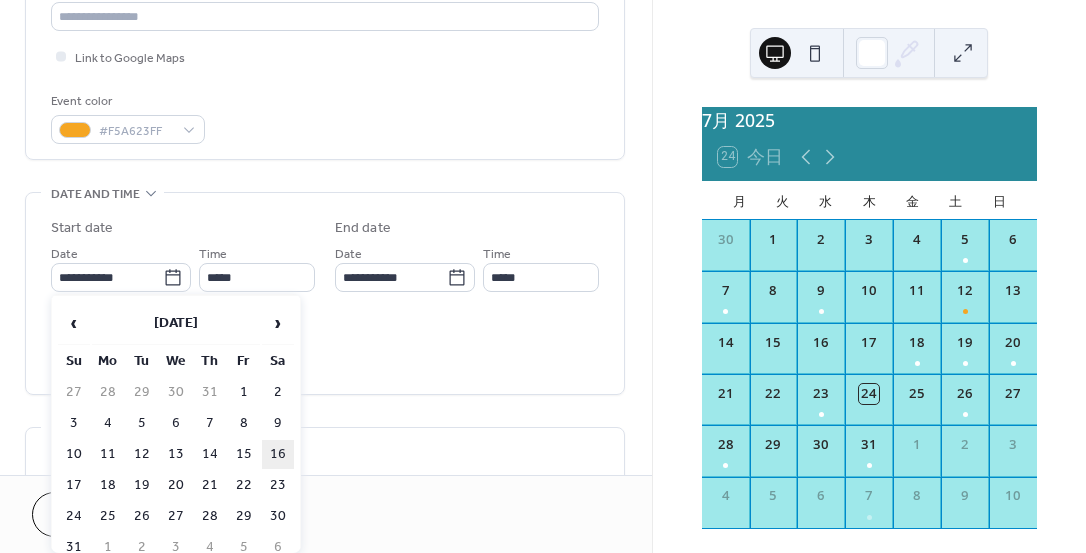 click on "16" at bounding box center (278, 454) 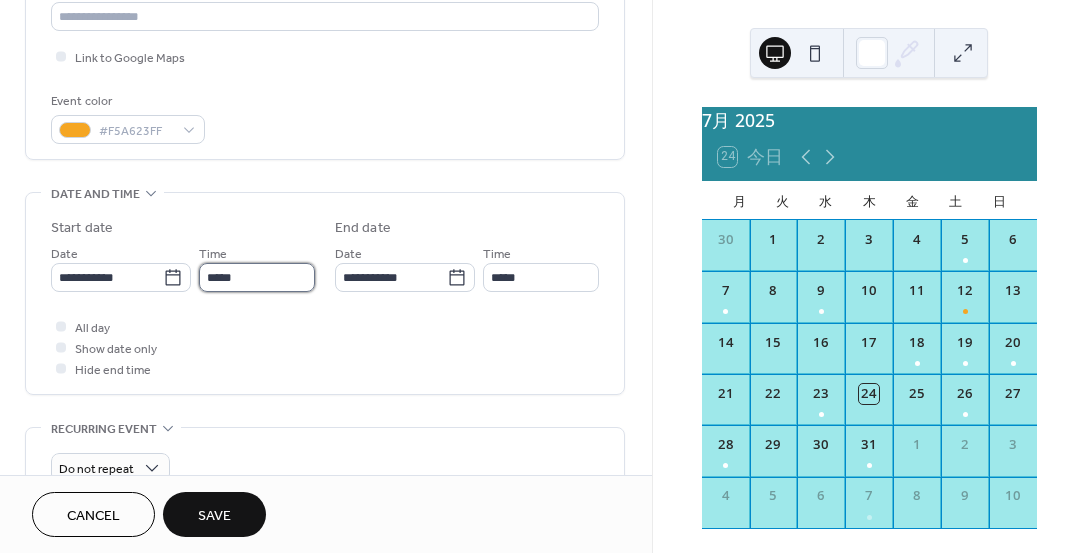 click on "*****" at bounding box center [257, 277] 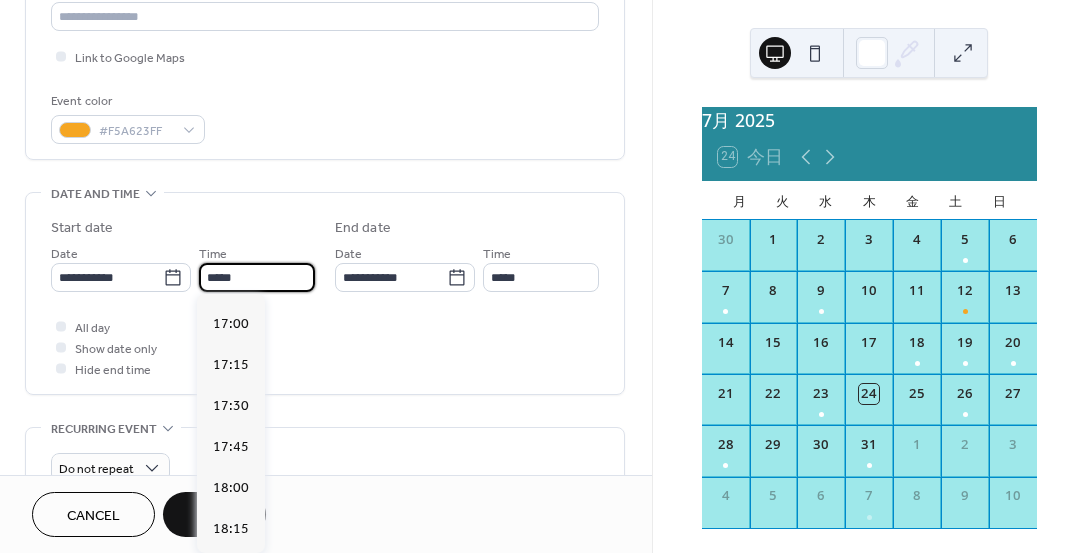 scroll, scrollTop: 2832, scrollLeft: 0, axis: vertical 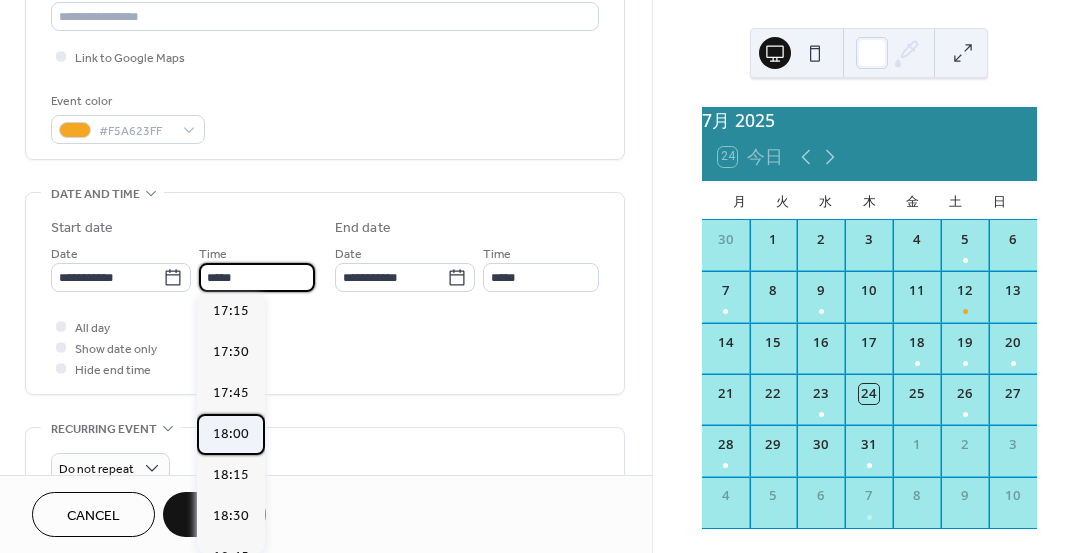 click on "18:00" at bounding box center [231, 434] 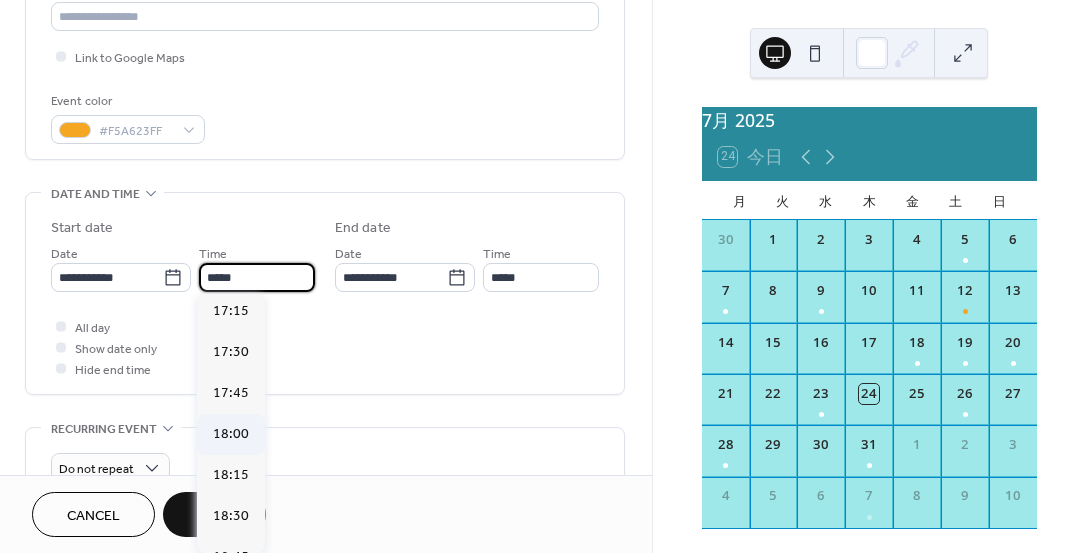 type on "*****" 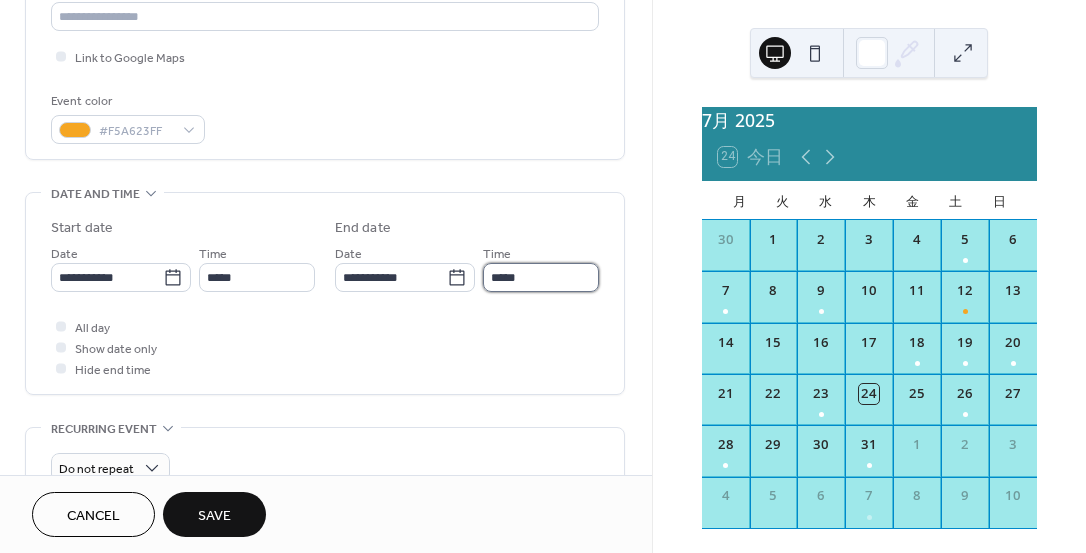 click on "*****" at bounding box center [541, 277] 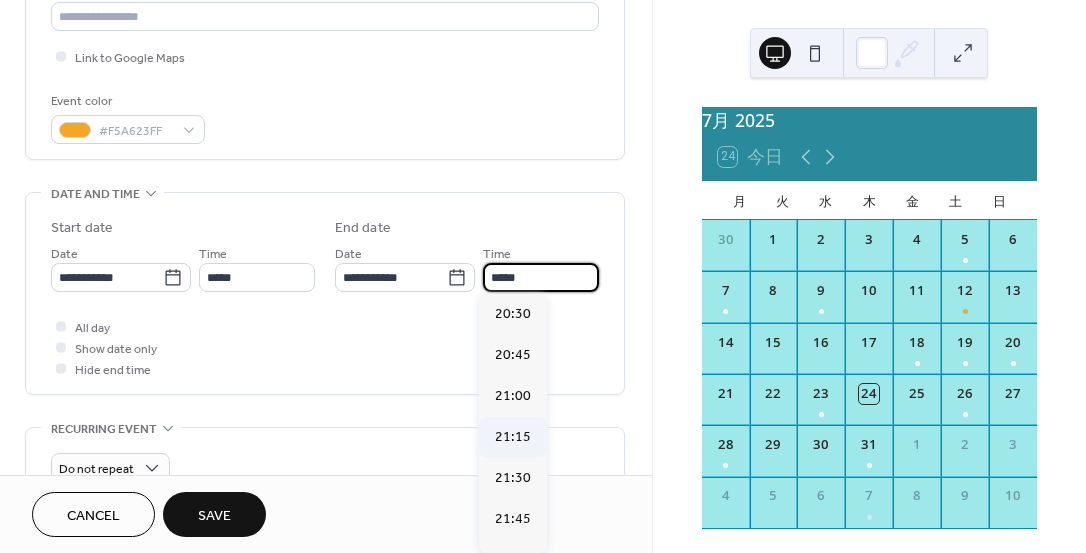 scroll, scrollTop: 367, scrollLeft: 0, axis: vertical 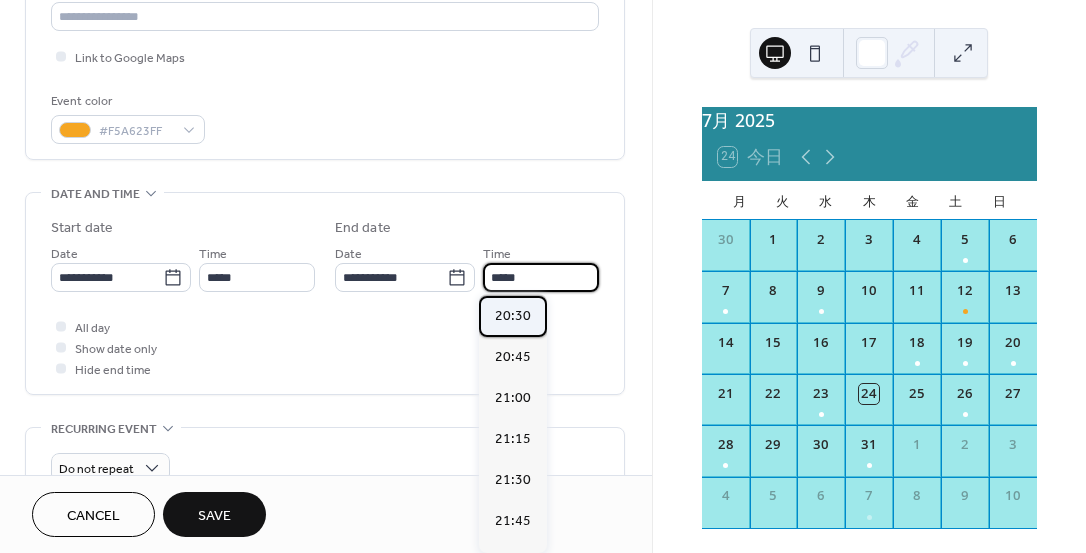 click on "20:30" at bounding box center [513, 316] 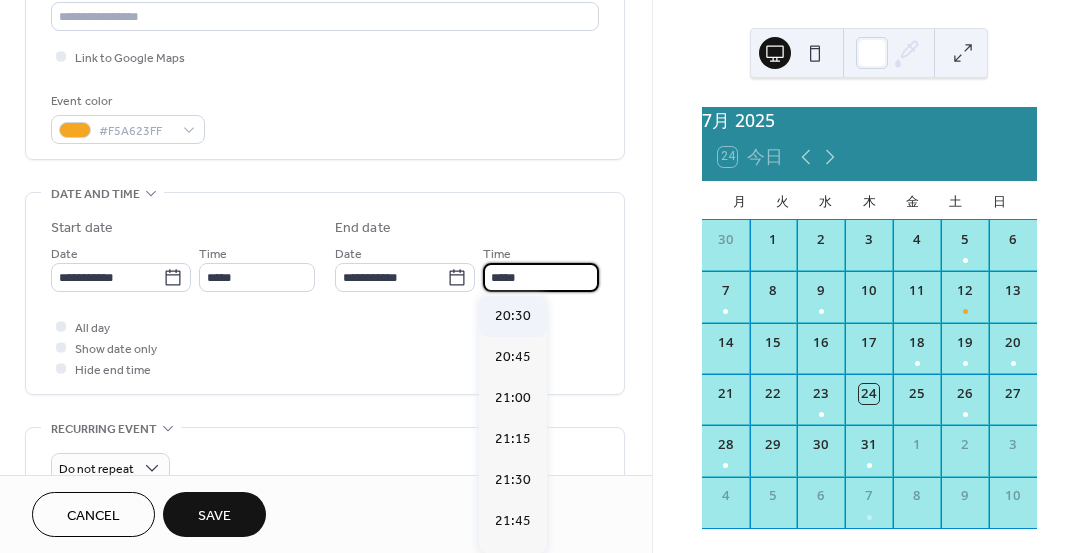 type on "*****" 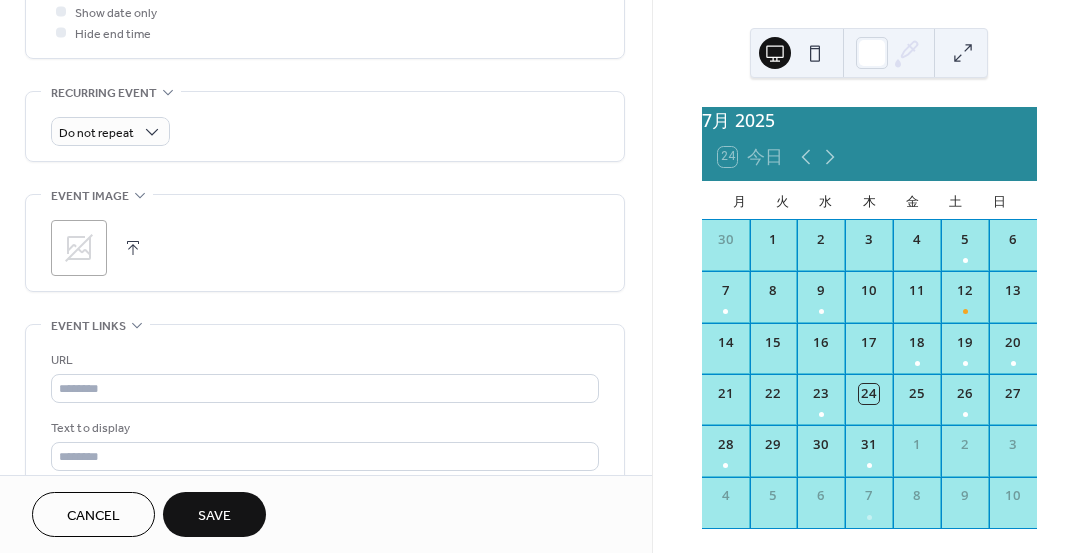 scroll, scrollTop: 797, scrollLeft: 0, axis: vertical 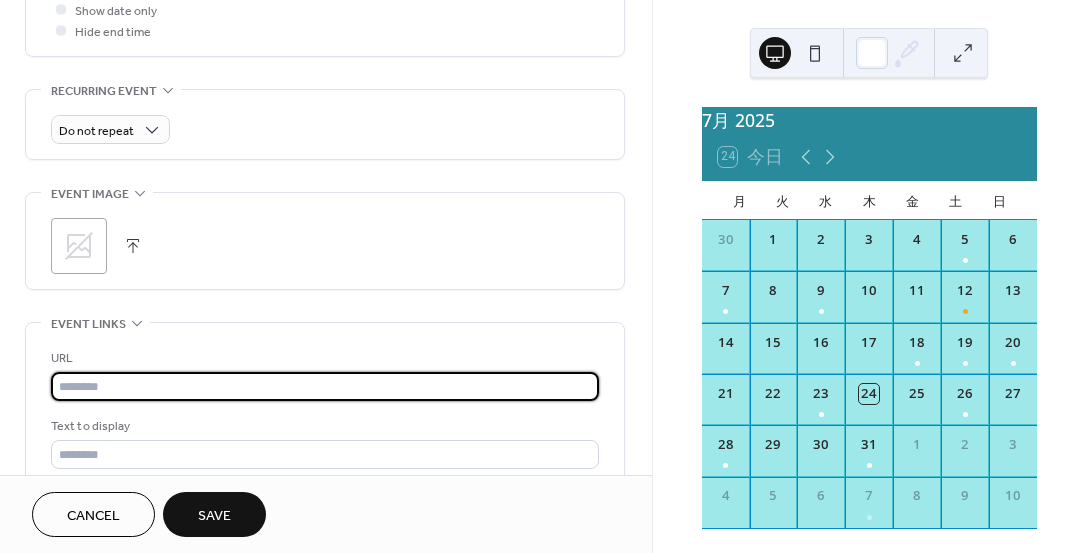 click at bounding box center (325, 386) 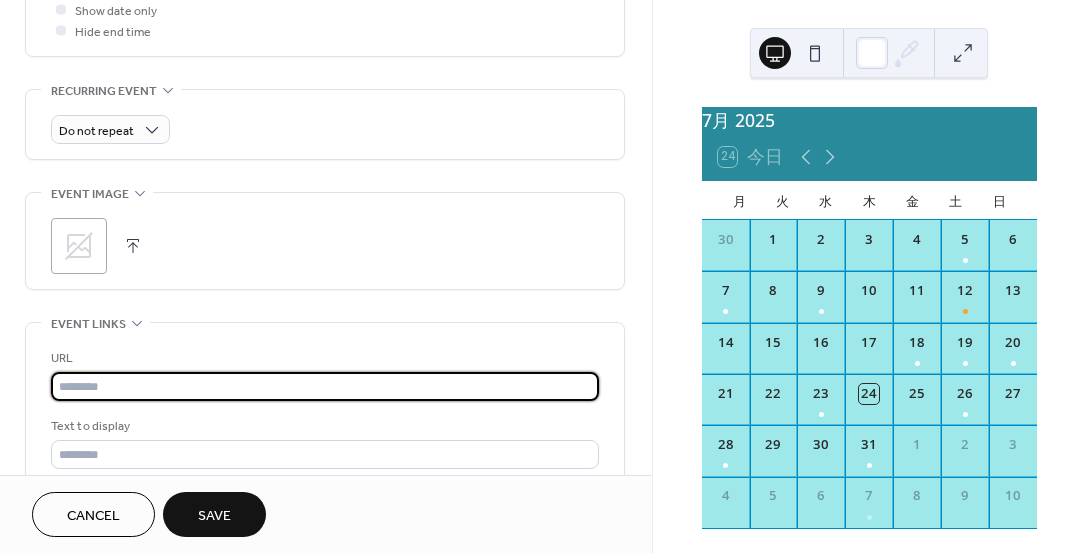 paste on "**********" 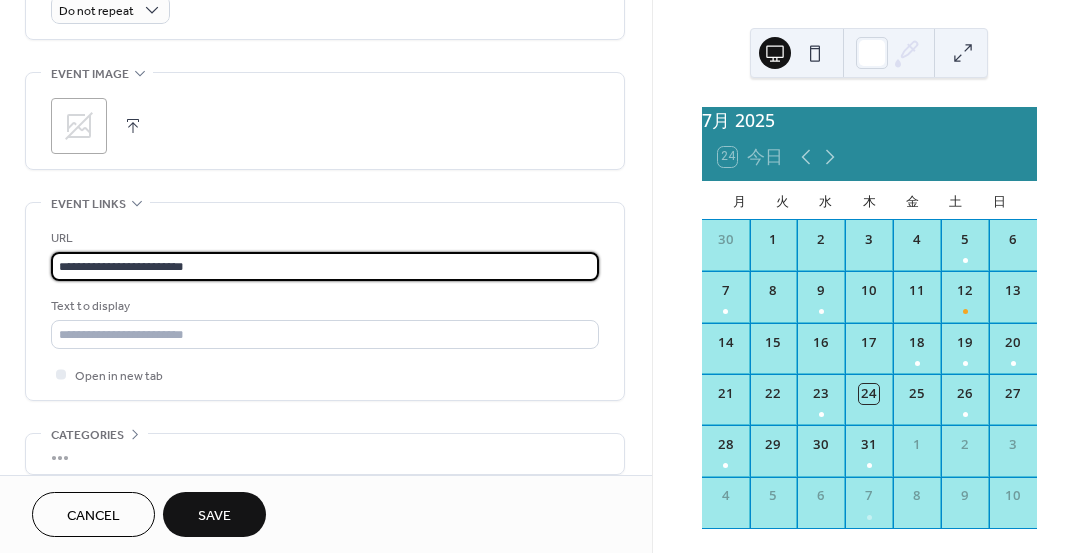 scroll, scrollTop: 1071, scrollLeft: 0, axis: vertical 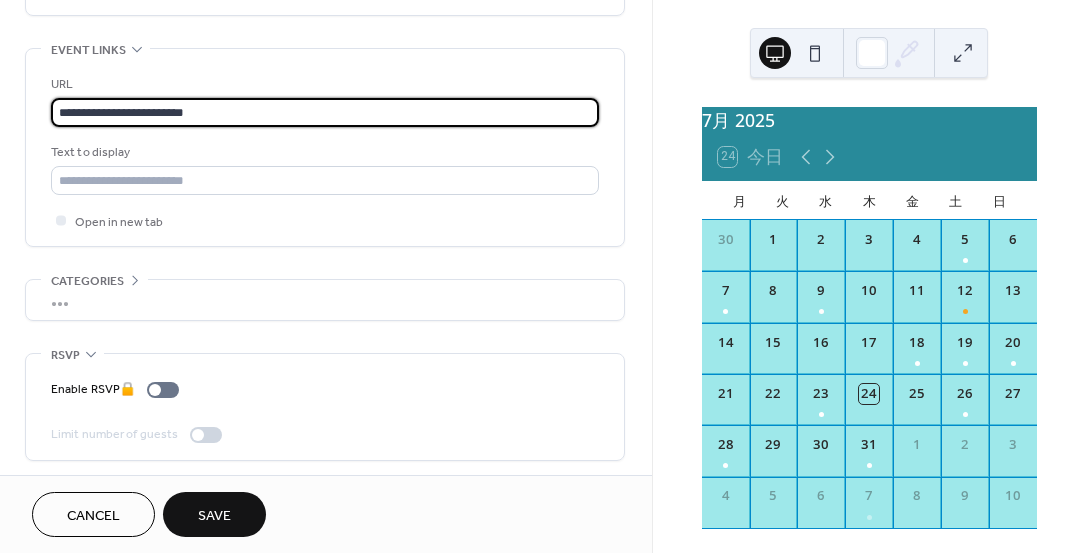 type on "**********" 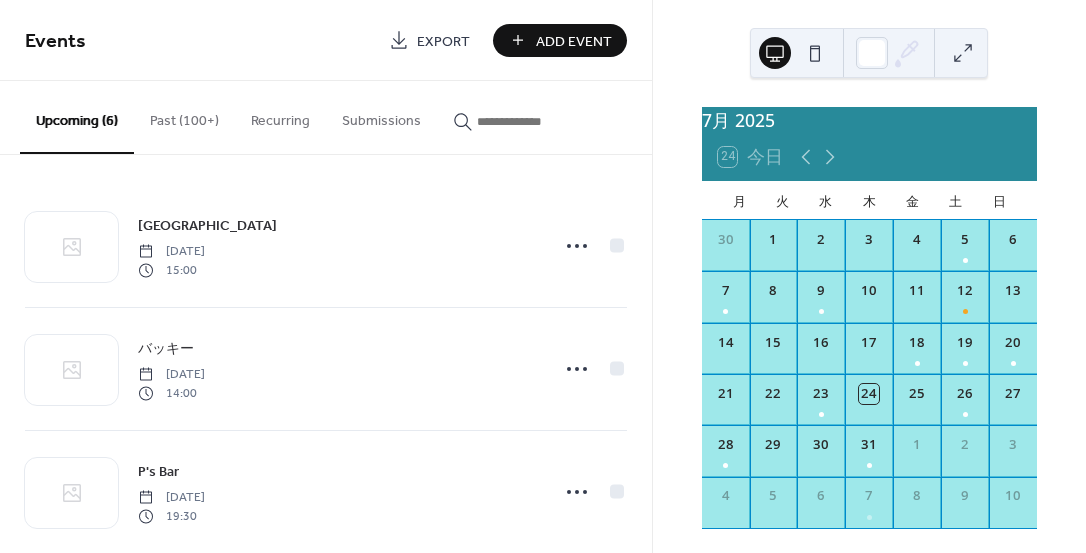 click on "バッキー [DATE] 14:00" at bounding box center (326, 369) 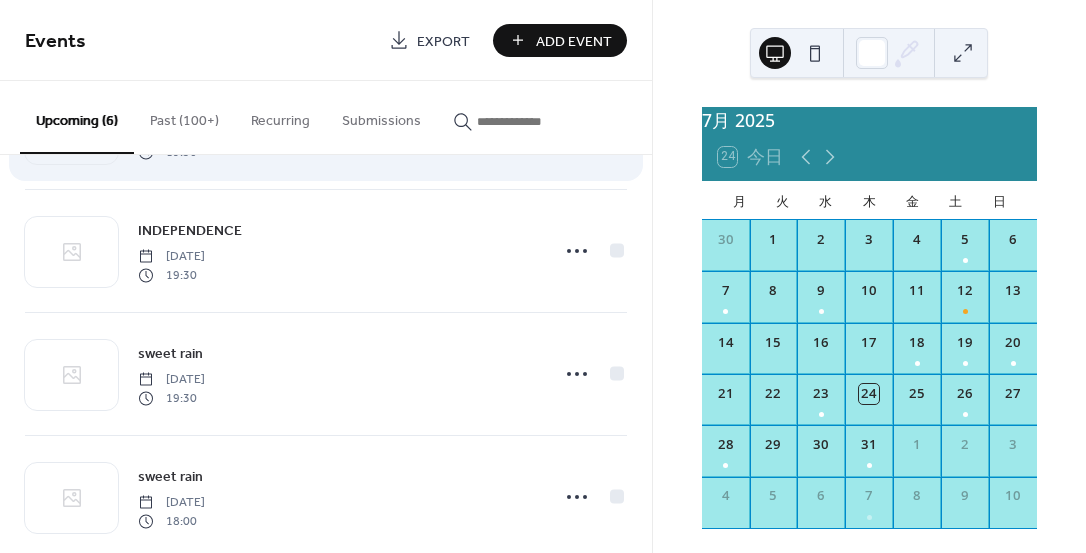 scroll, scrollTop: 396, scrollLeft: 0, axis: vertical 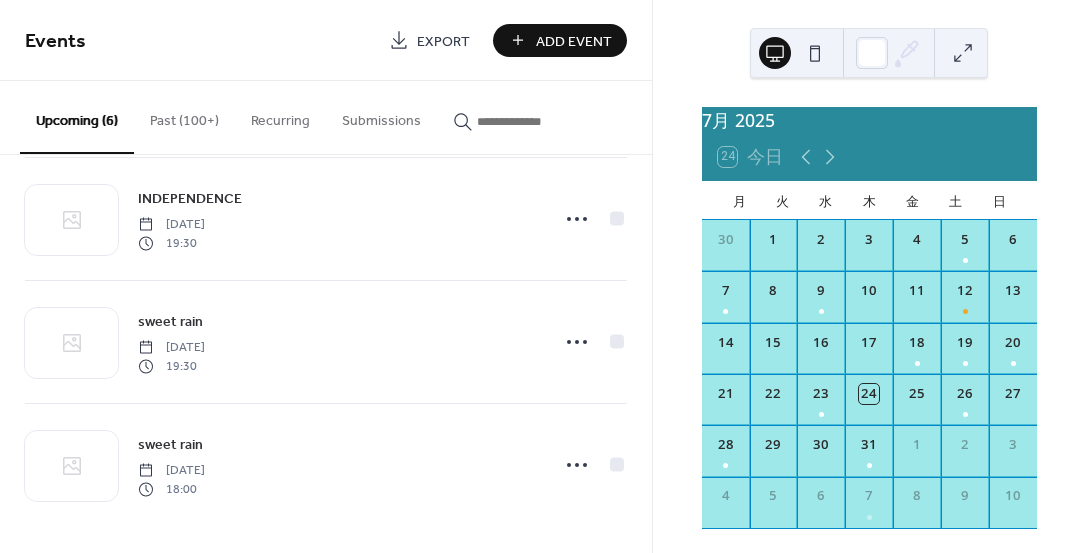 click on "Add Event" at bounding box center [574, 41] 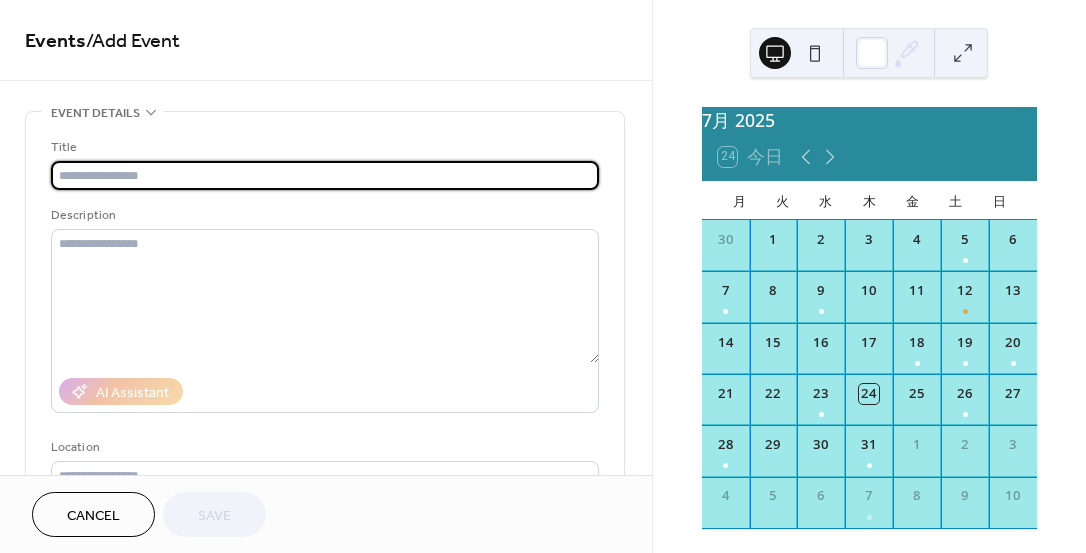 type on "*" 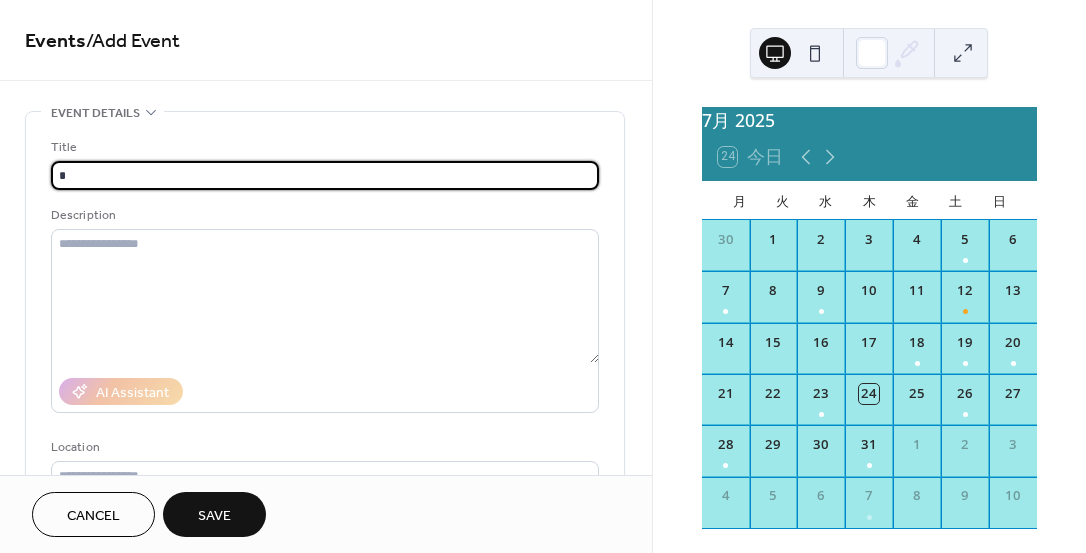 type on "*******" 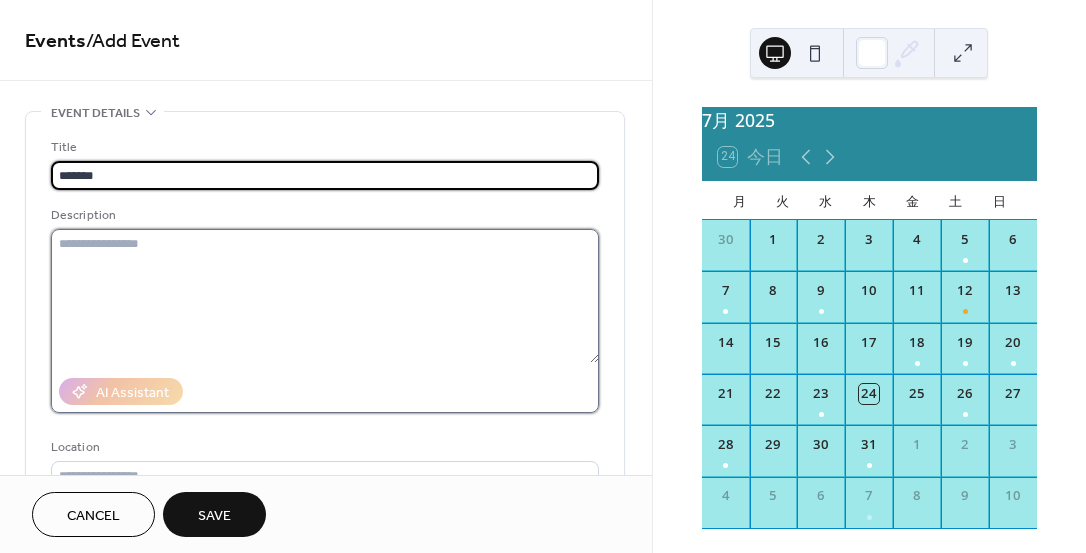 click at bounding box center (325, 296) 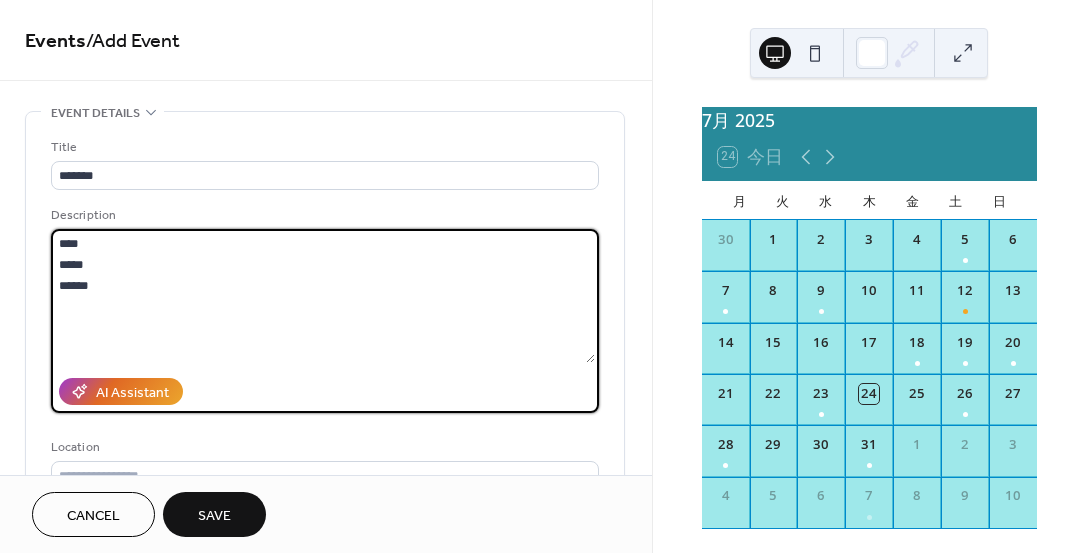 click on "****
*****
******" at bounding box center [323, 296] 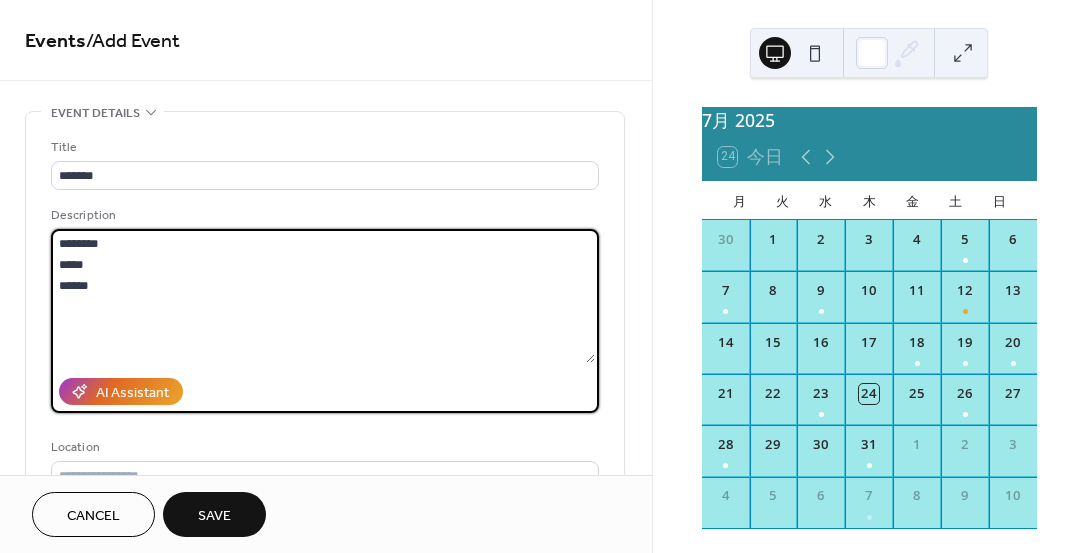click on "********
*****
******" at bounding box center (323, 296) 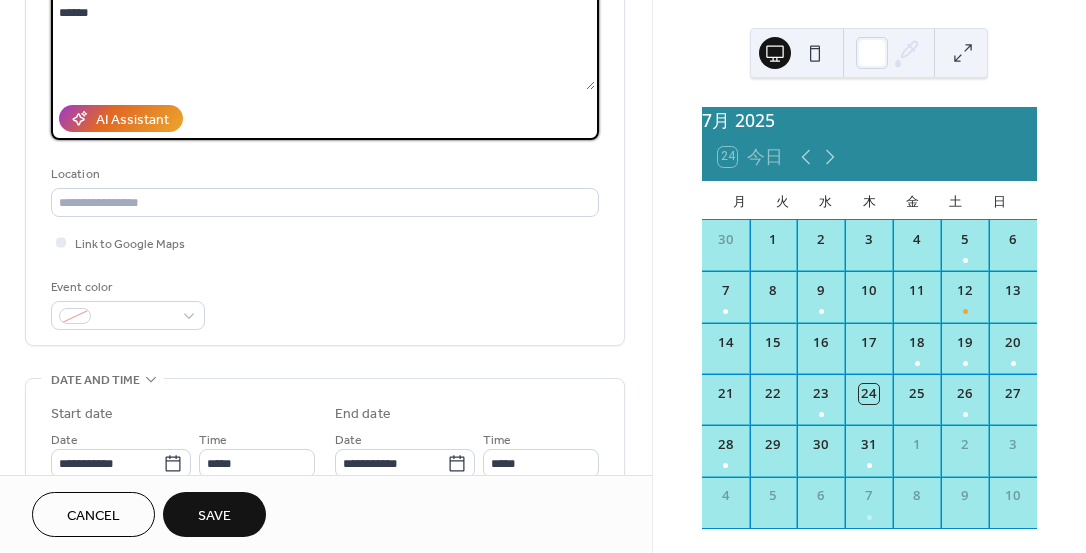 scroll, scrollTop: 274, scrollLeft: 0, axis: vertical 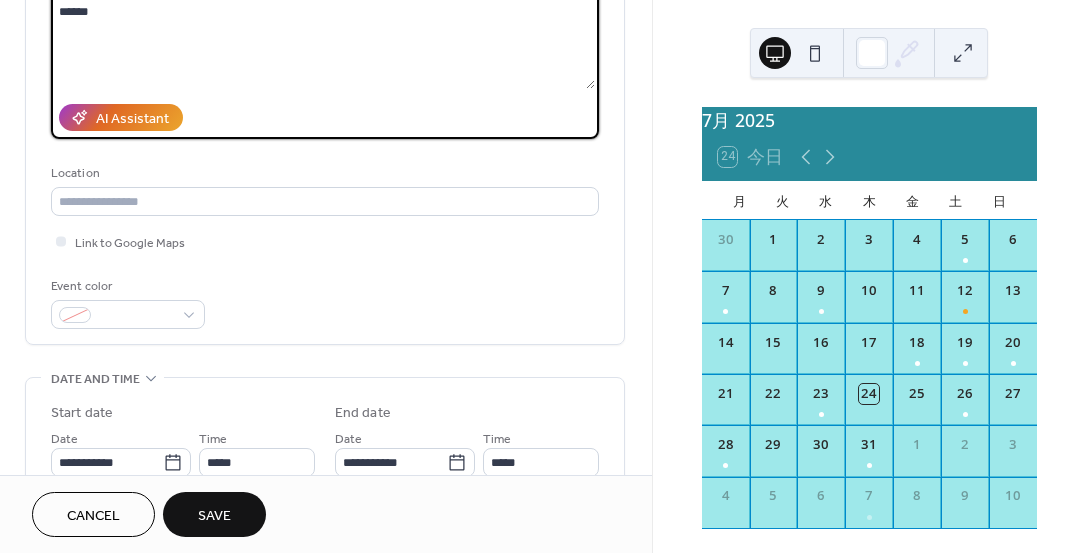 type on "********
*********
******" 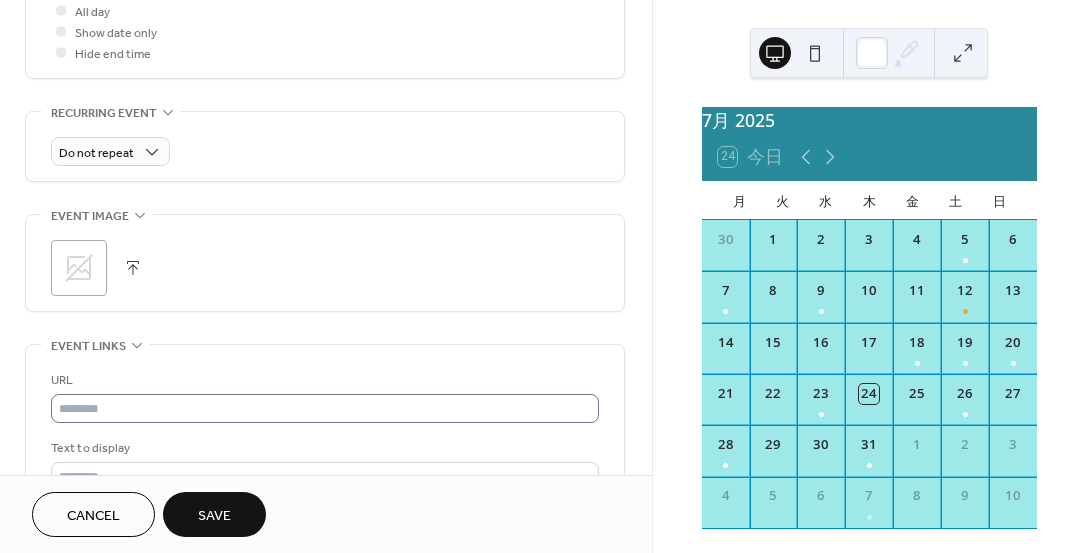 scroll, scrollTop: 776, scrollLeft: 0, axis: vertical 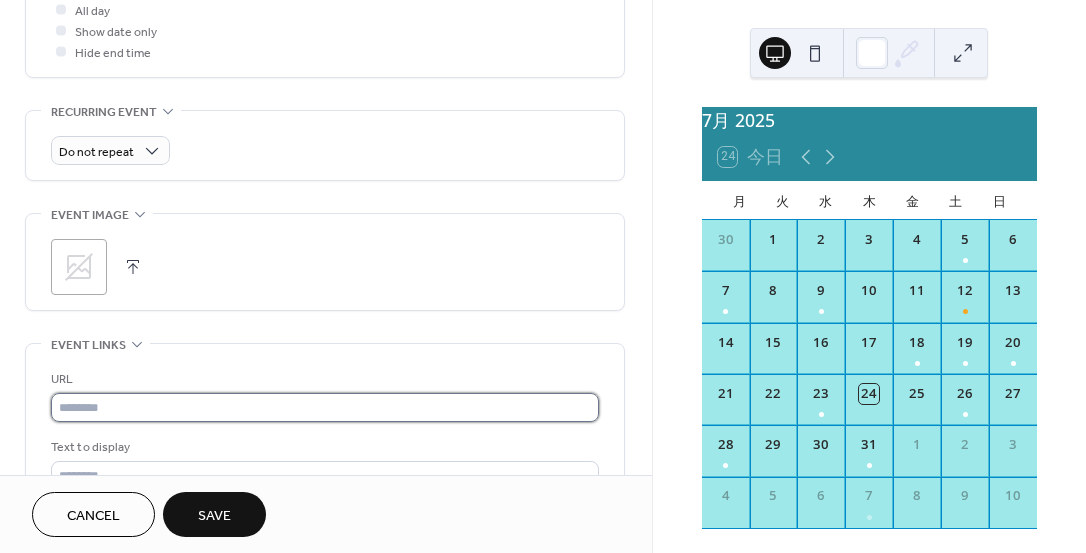 click at bounding box center [325, 407] 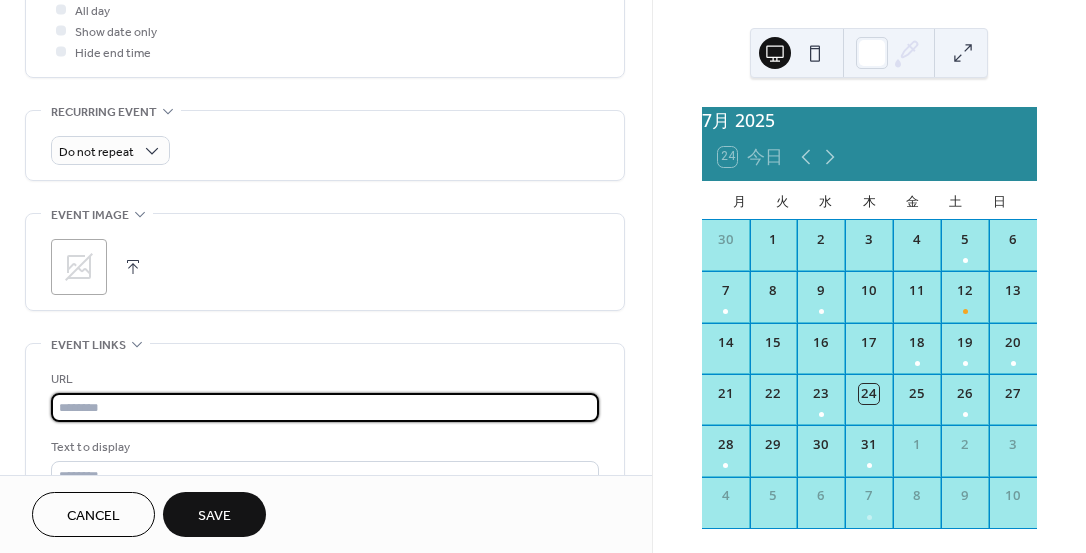 paste on "**********" 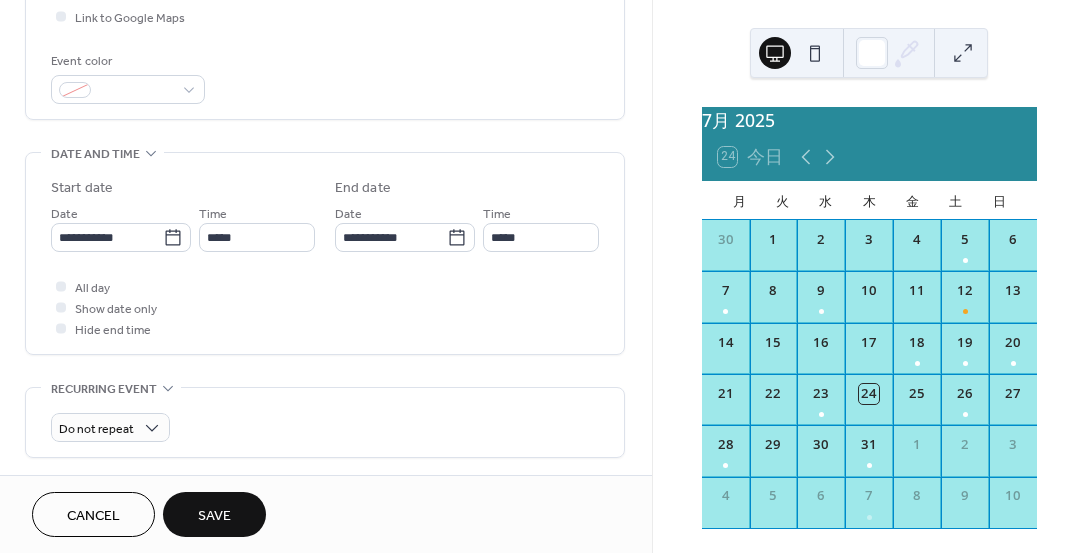 scroll, scrollTop: 496, scrollLeft: 0, axis: vertical 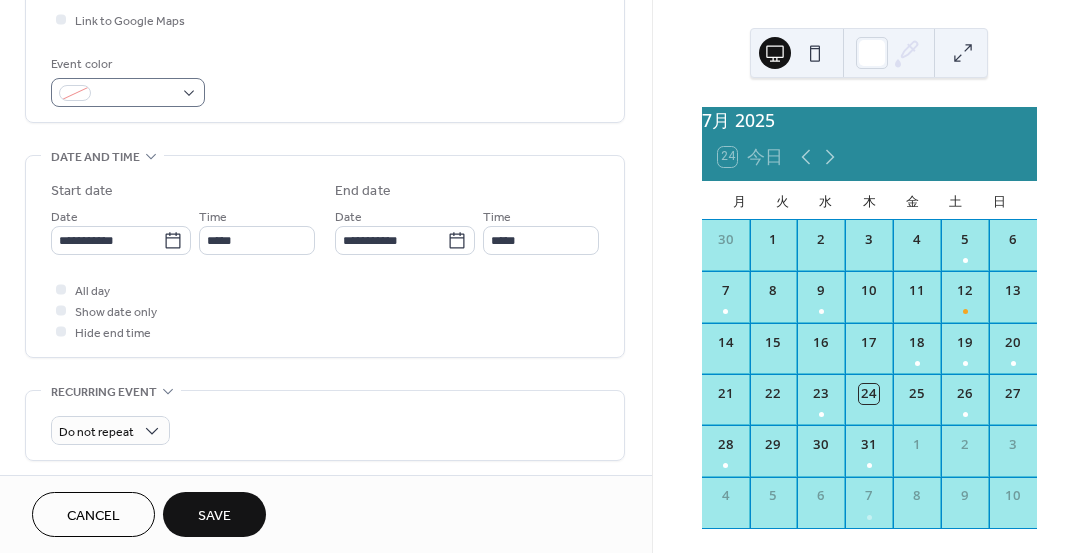 type on "**********" 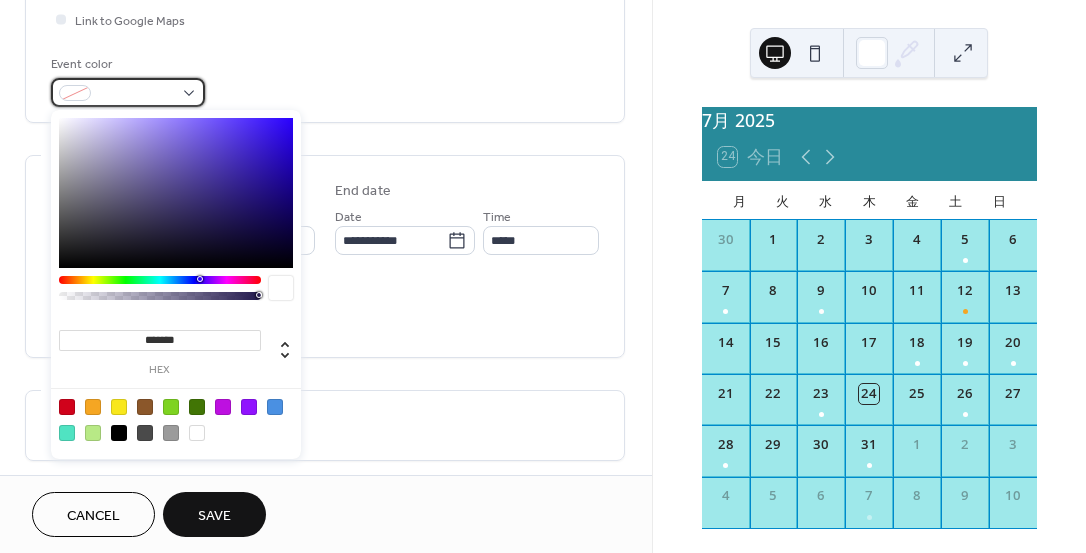 click at bounding box center (128, 92) 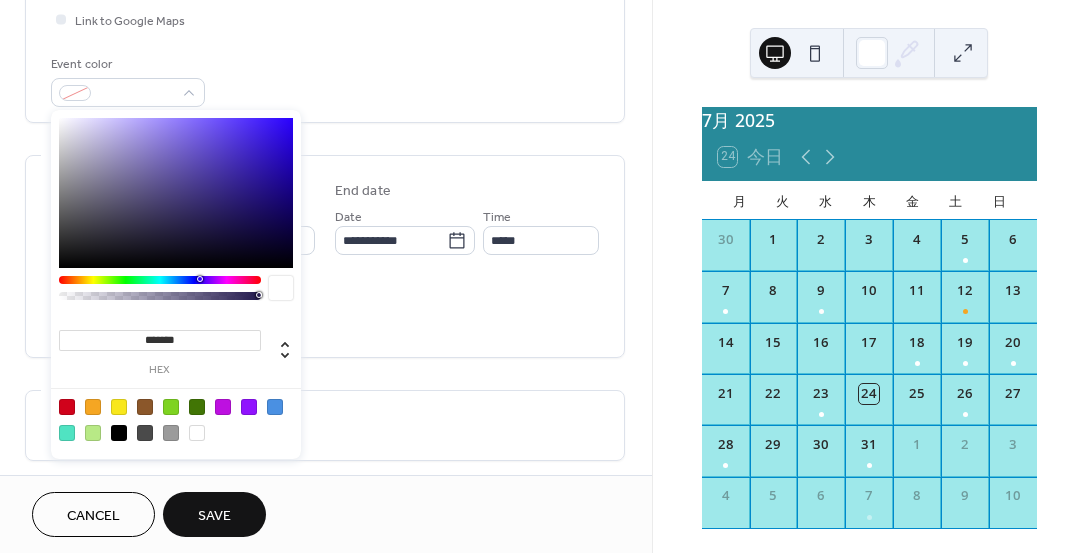 click at bounding box center [93, 407] 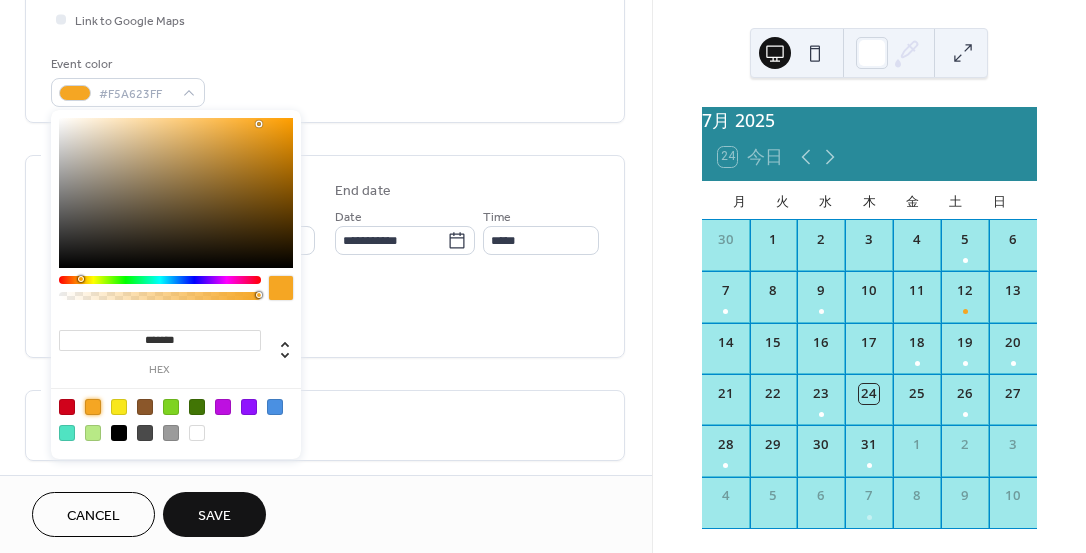 click on "**********" at bounding box center [325, 256] 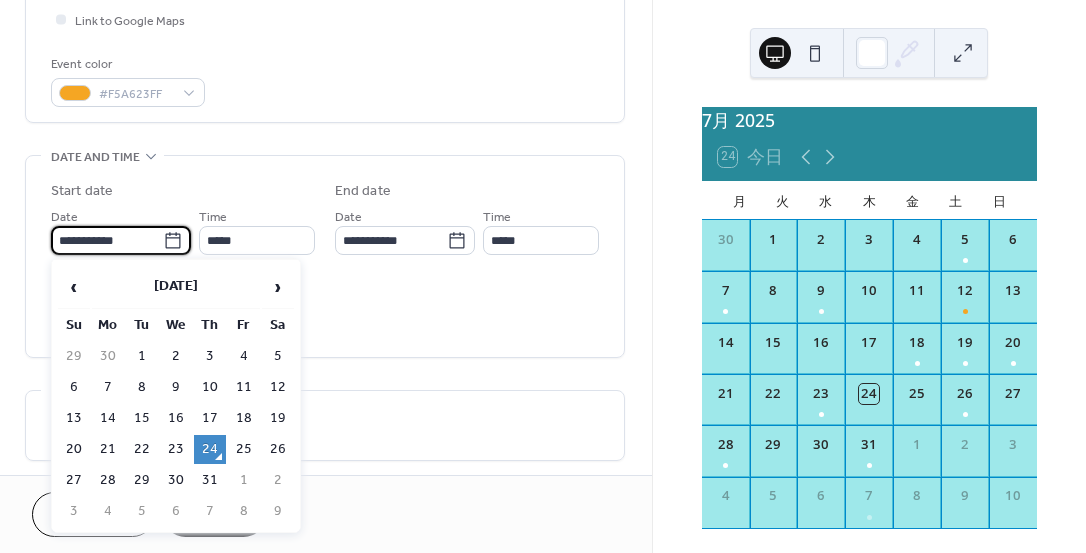 click on "**********" at bounding box center [107, 240] 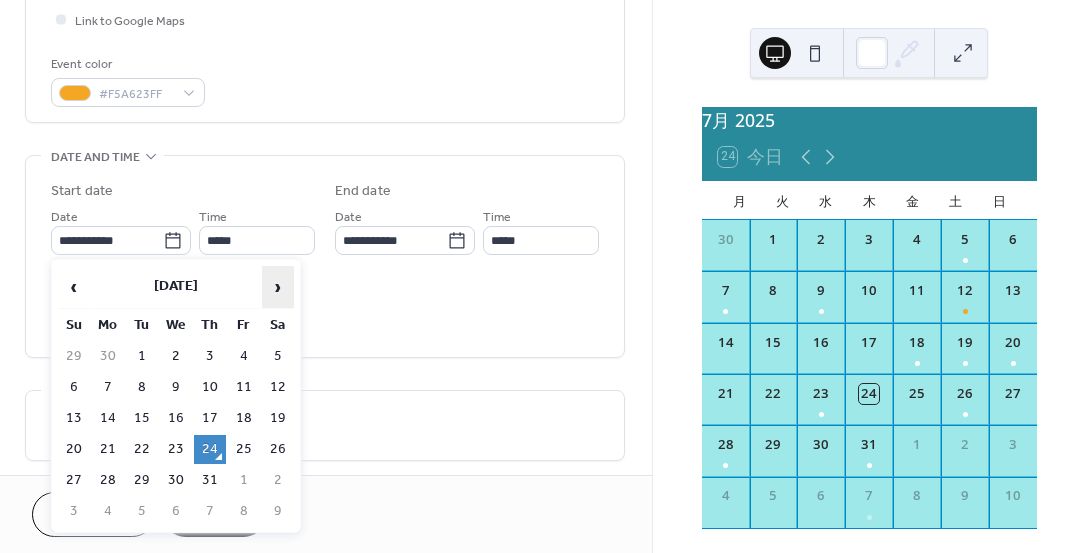 click on "›" at bounding box center (278, 287) 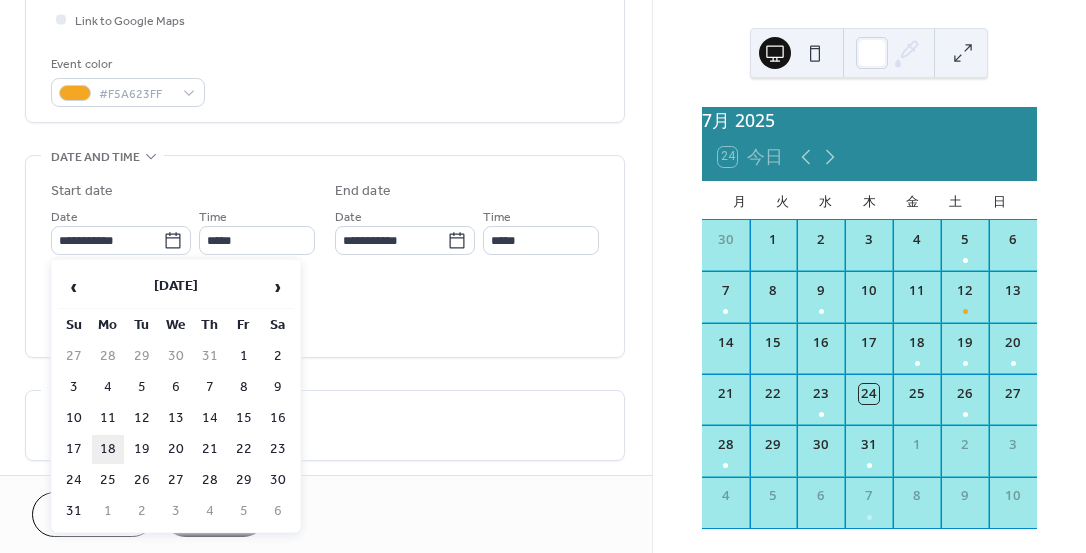 click on "18" at bounding box center [108, 449] 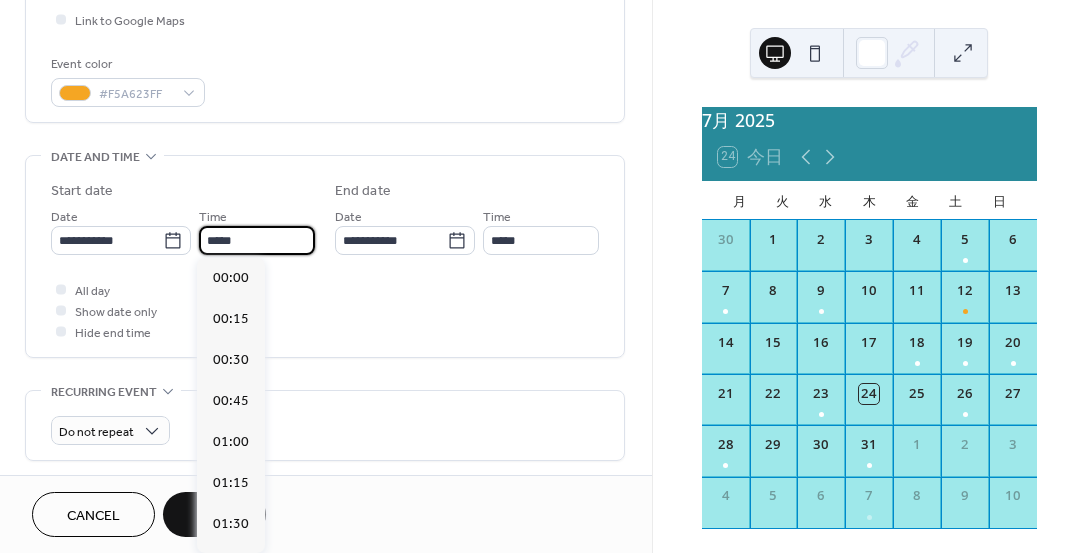 click on "*****" at bounding box center [257, 240] 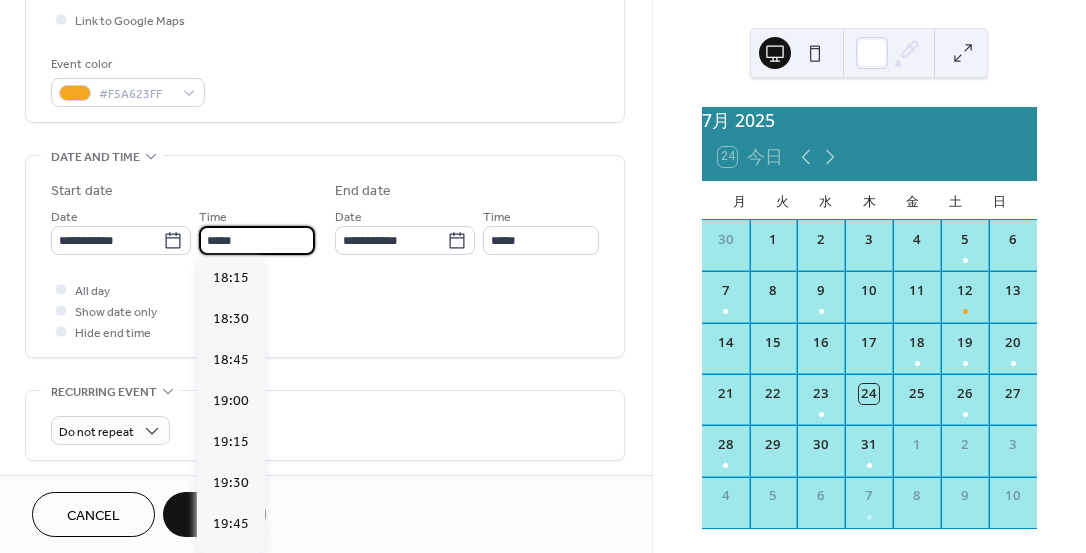scroll, scrollTop: 2995, scrollLeft: 0, axis: vertical 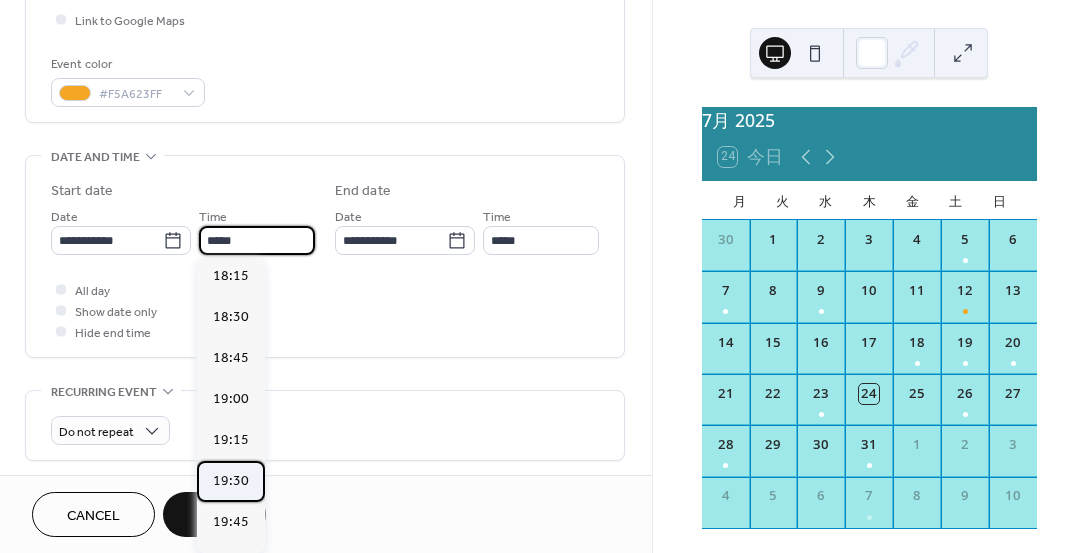 click on "19:30" at bounding box center [231, 480] 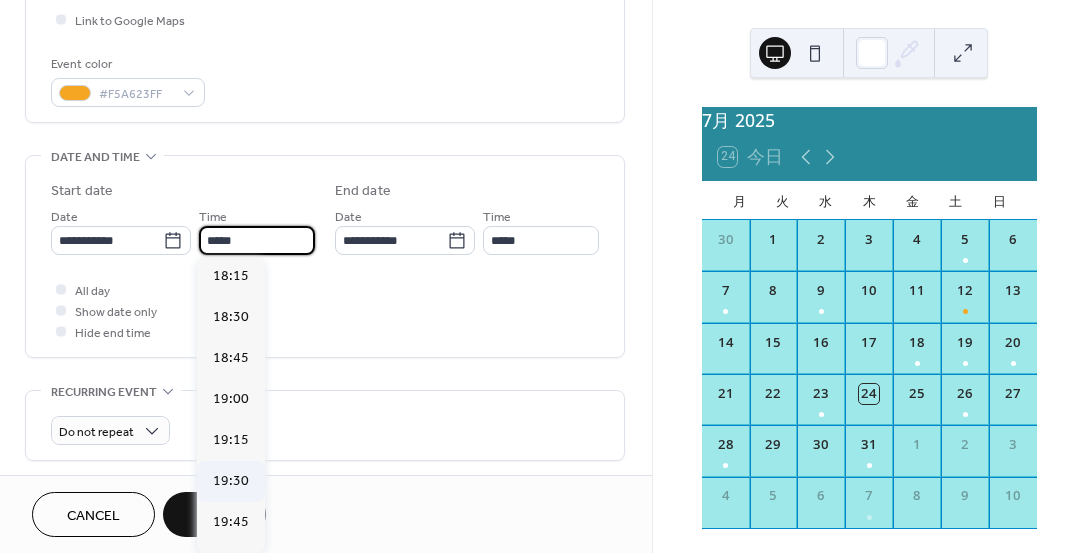 type on "*****" 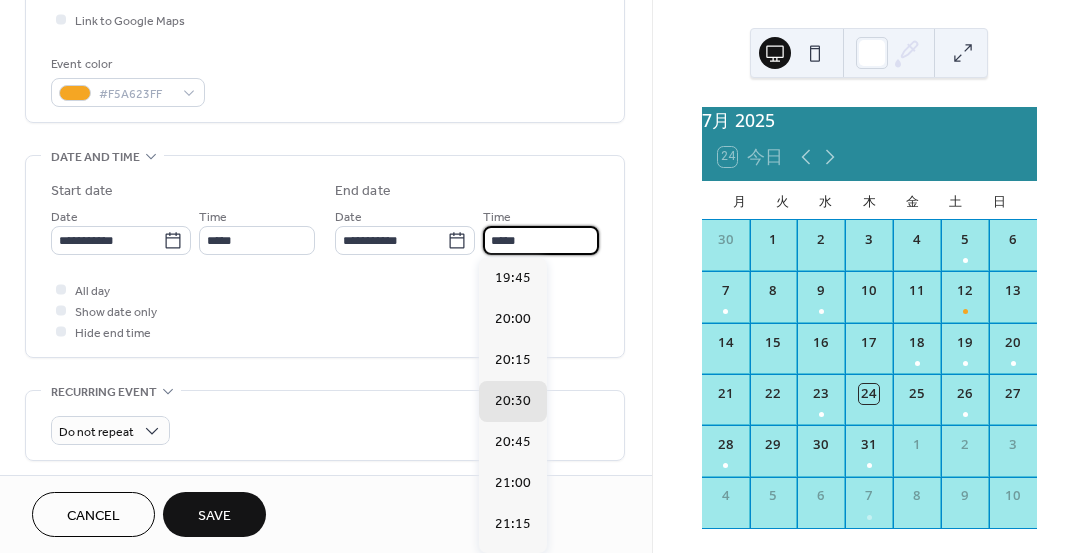 click on "*****" at bounding box center [541, 240] 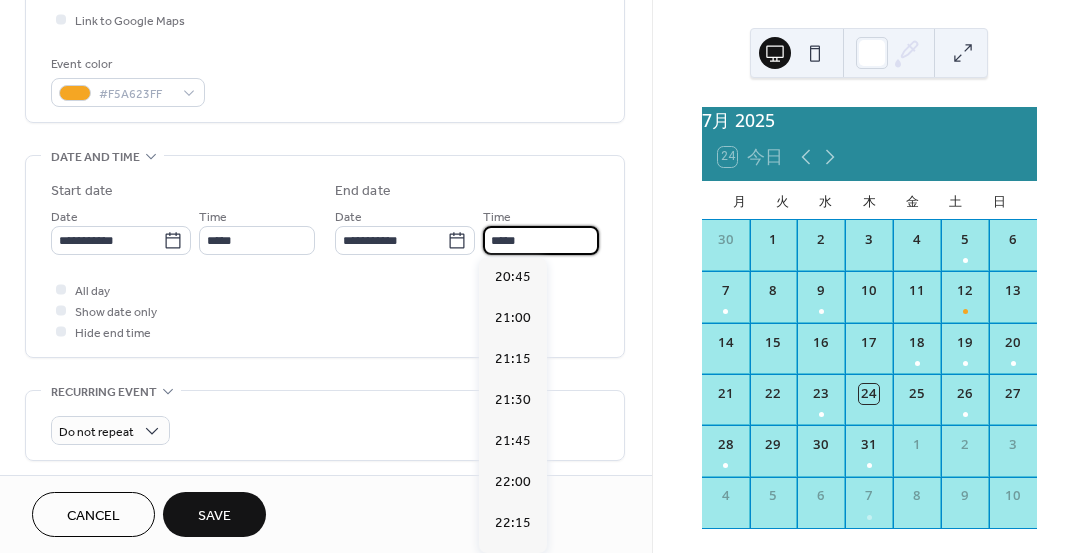 scroll, scrollTop: 166, scrollLeft: 0, axis: vertical 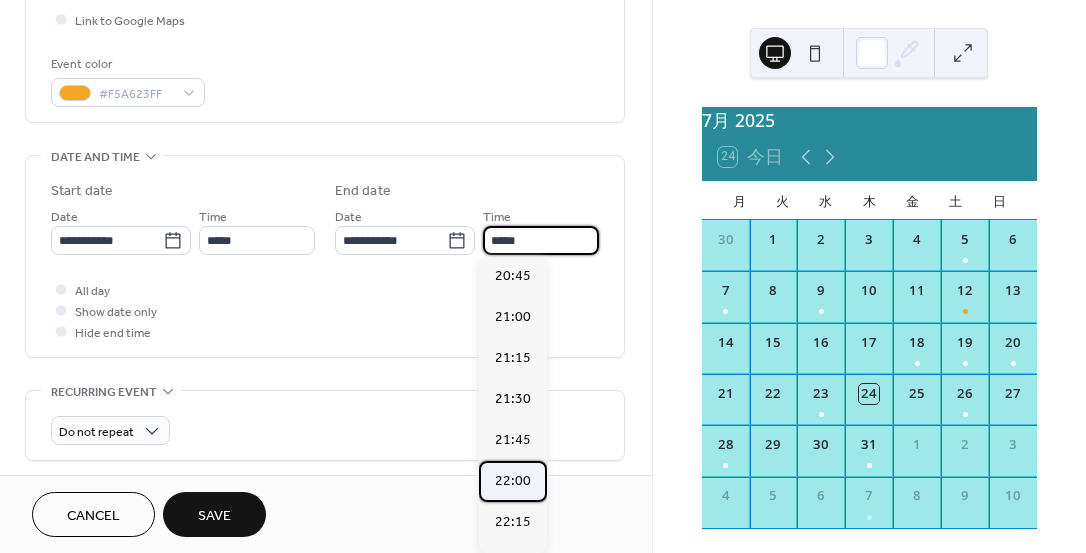 click on "22:00" at bounding box center (513, 481) 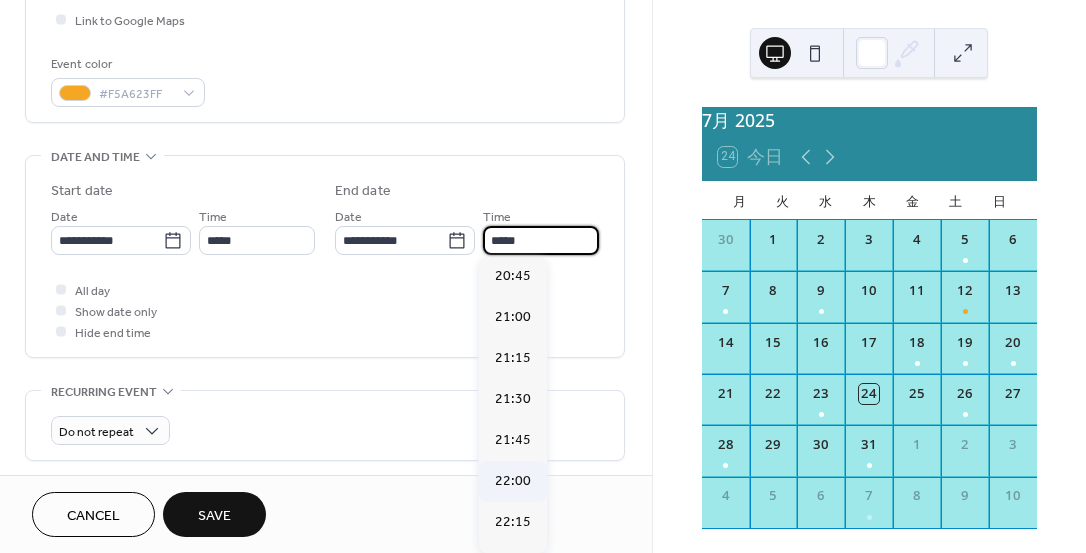 type on "*****" 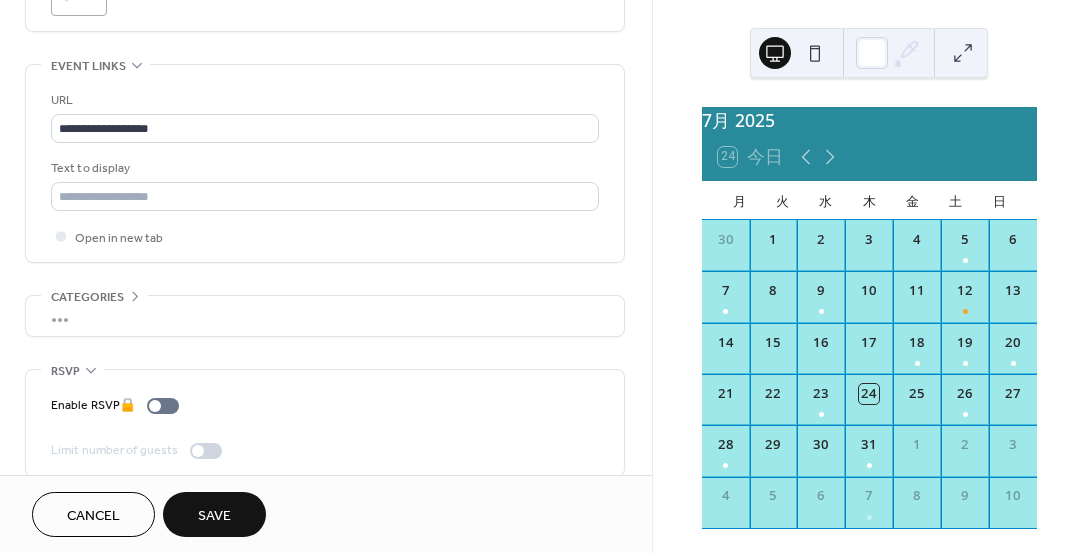 scroll, scrollTop: 1071, scrollLeft: 0, axis: vertical 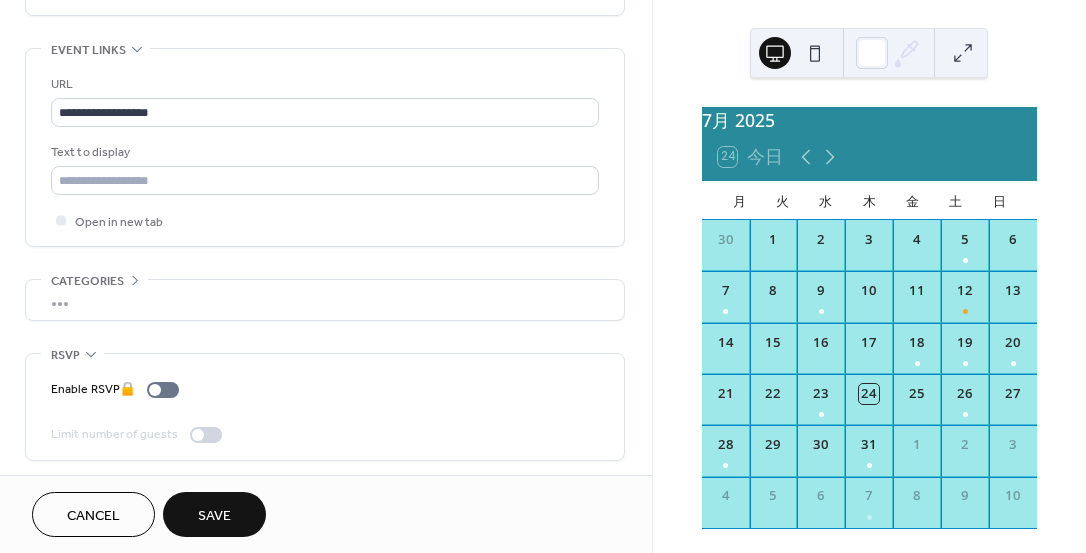 click on "Save" at bounding box center [214, 516] 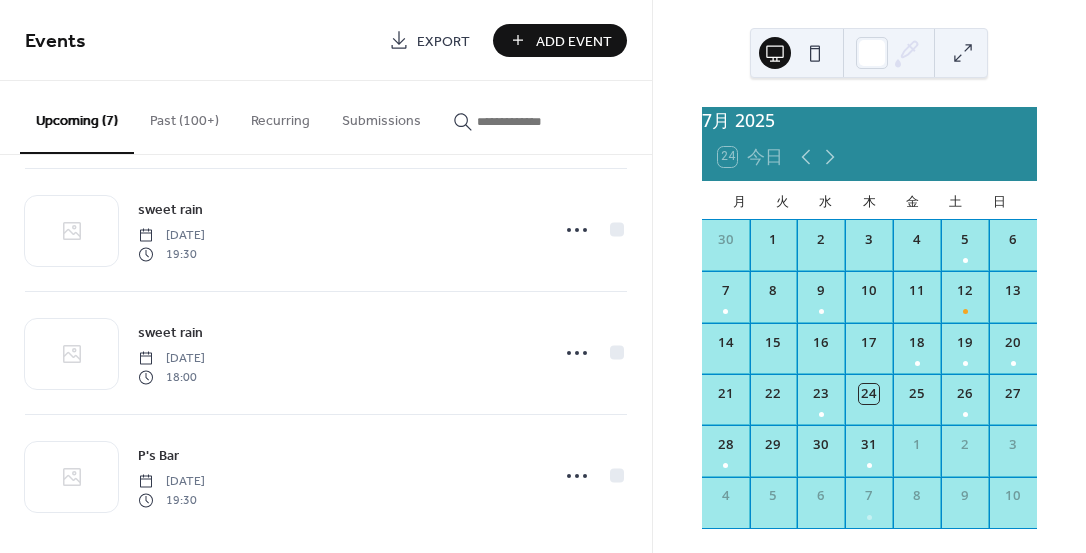 scroll, scrollTop: 518, scrollLeft: 0, axis: vertical 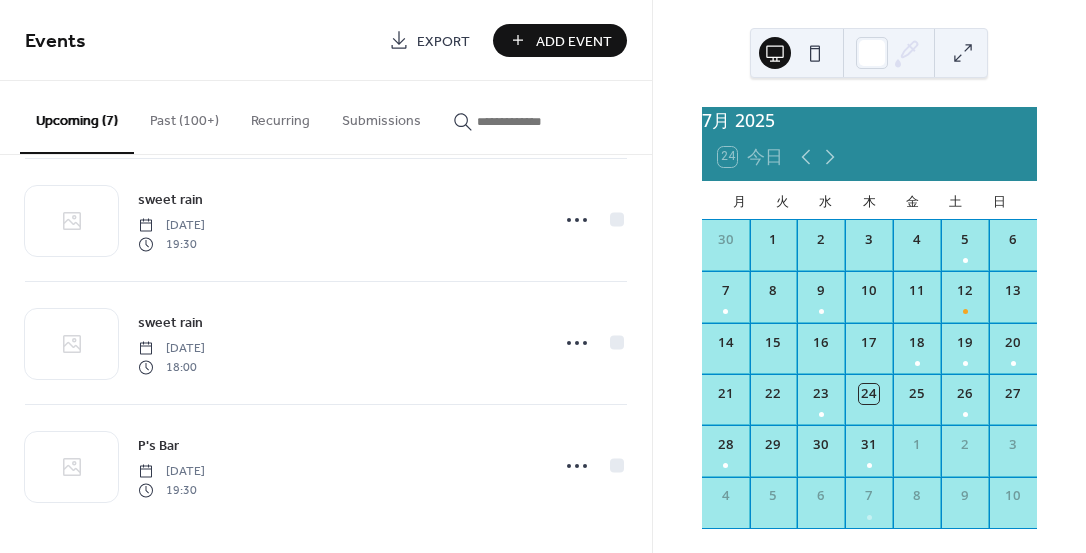 click on "Add Event" at bounding box center (574, 41) 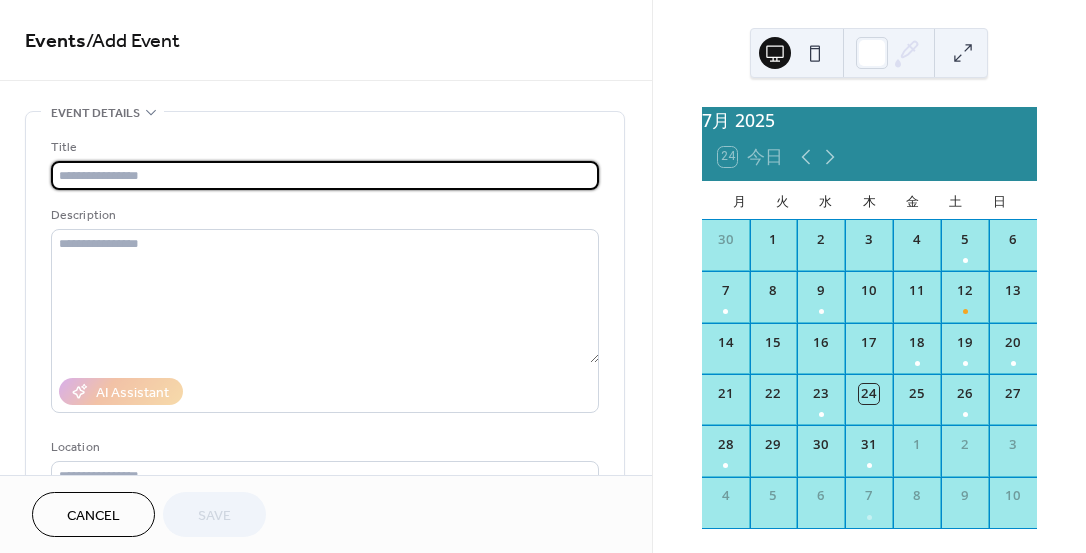 click at bounding box center (325, 175) 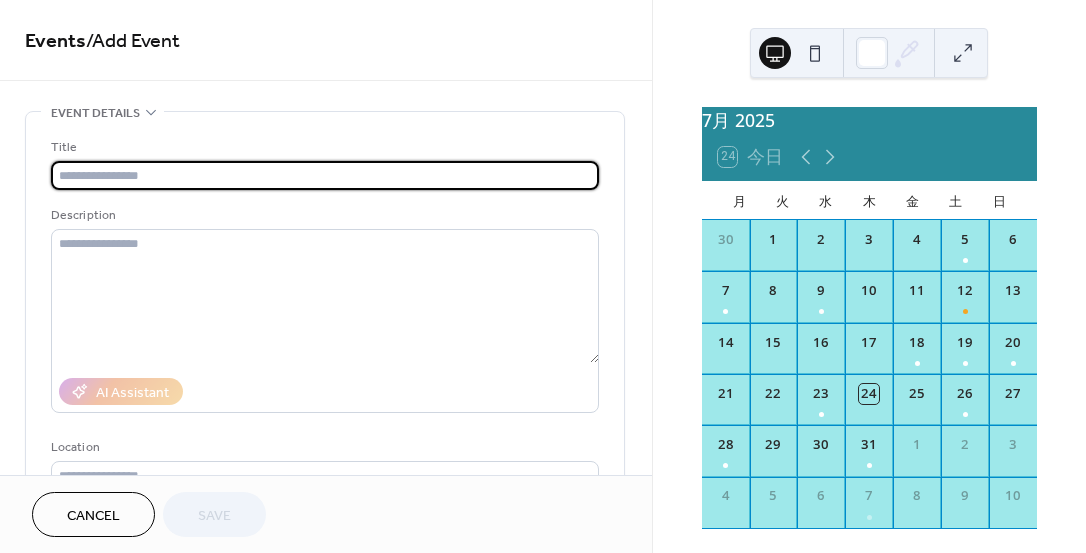 type on "*******" 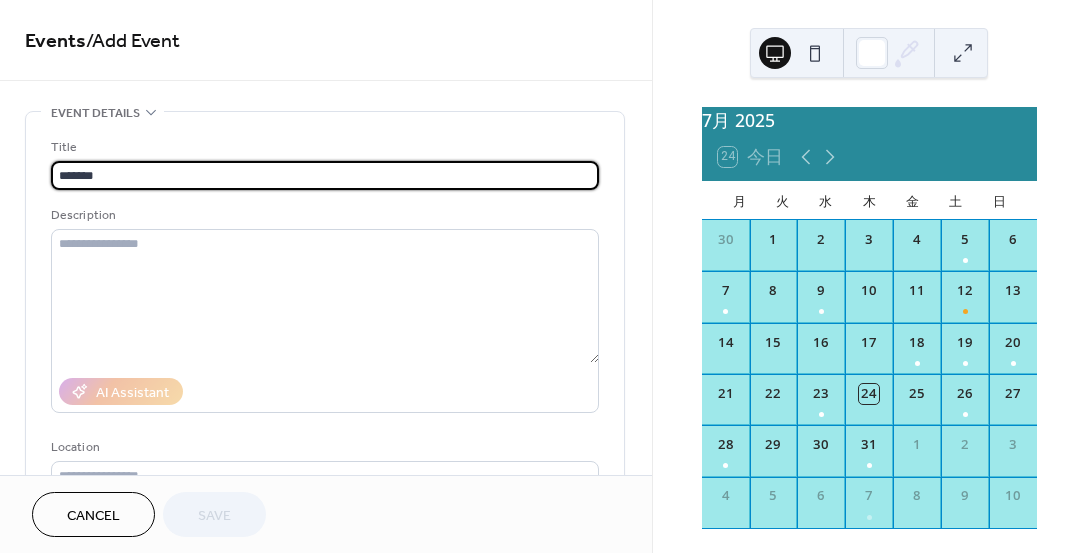 type on "**********" 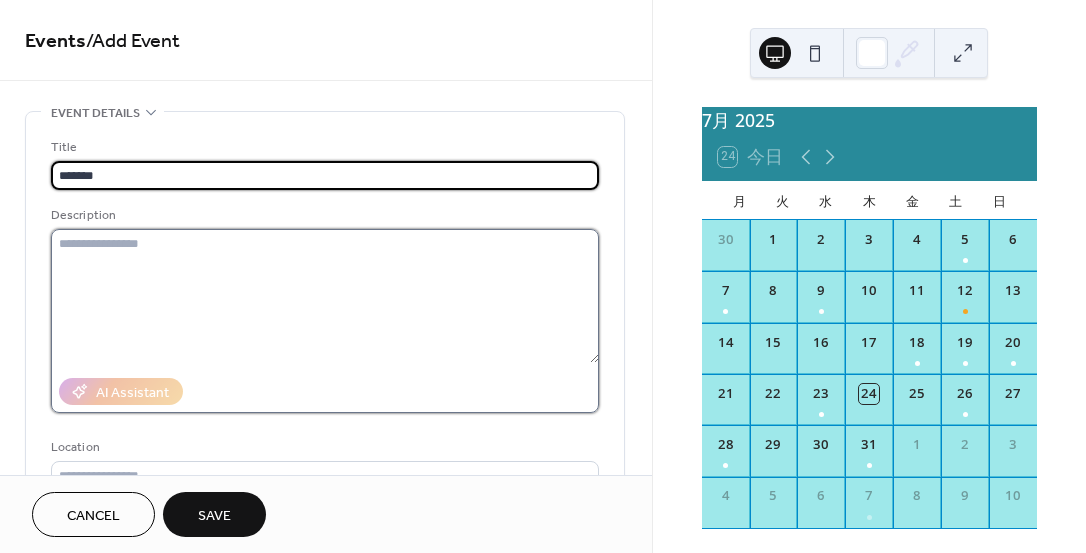 click at bounding box center [325, 296] 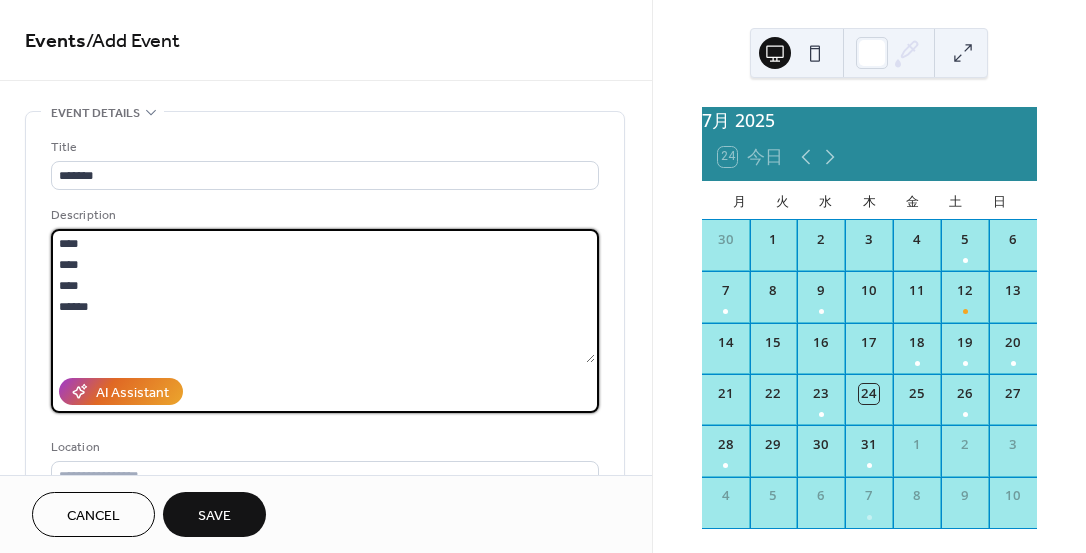 click on "****
****
****
******" at bounding box center [323, 296] 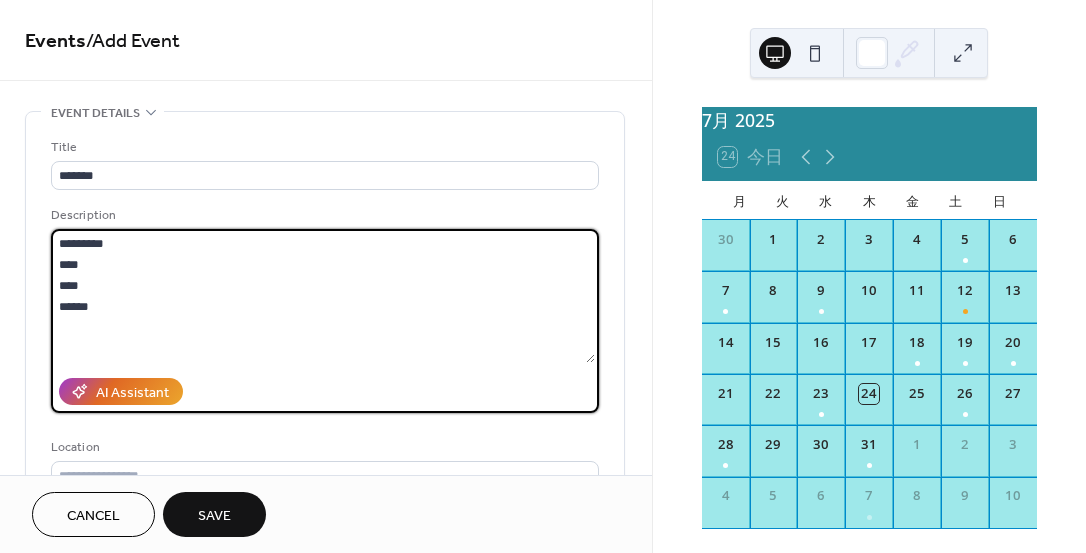 click on "*********
****
****
******" at bounding box center [323, 296] 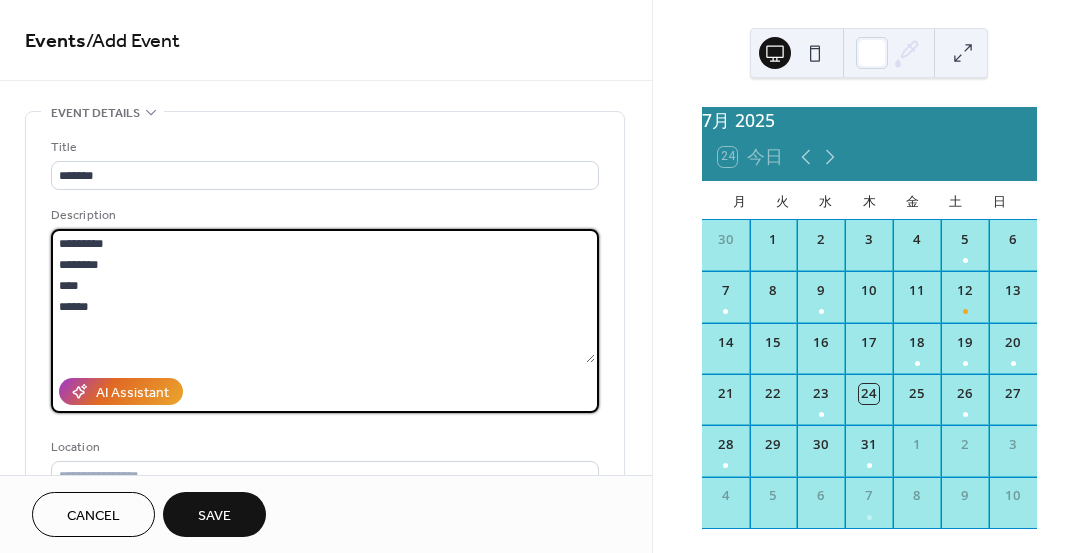 click on "*********
********
****
******" at bounding box center [323, 296] 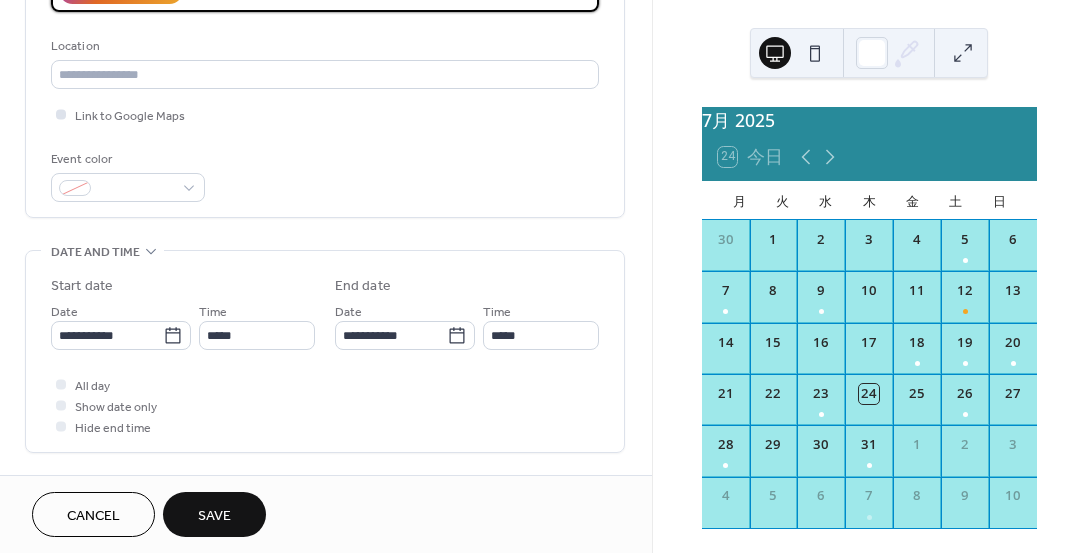 scroll, scrollTop: 404, scrollLeft: 0, axis: vertical 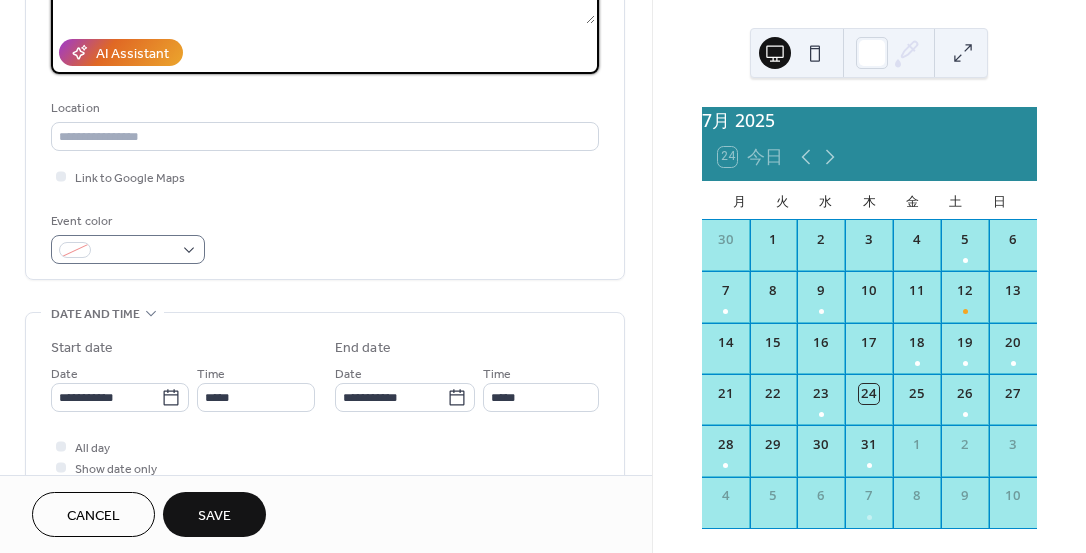 type on "*********
********
********
******" 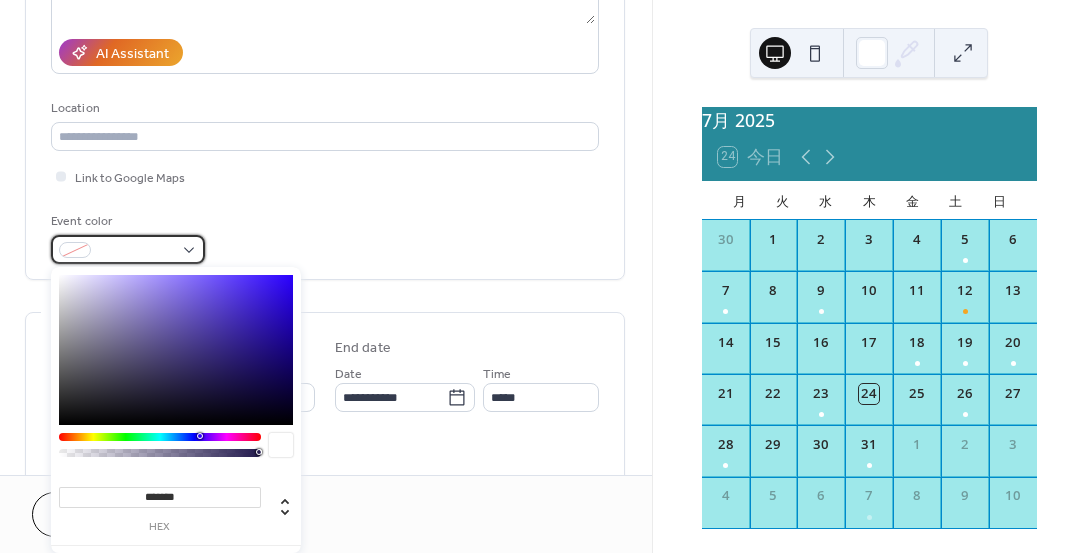 click at bounding box center [128, 249] 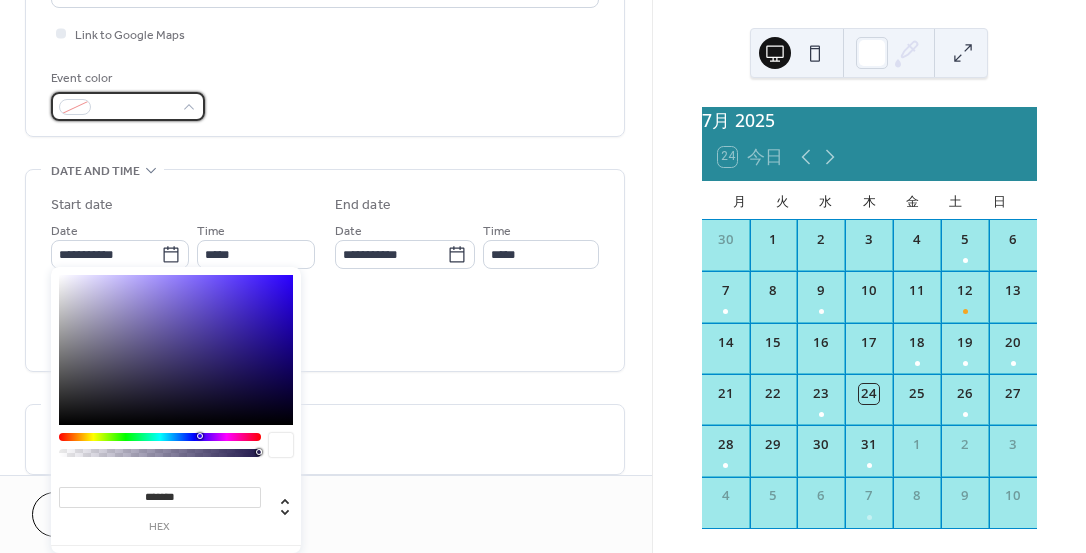 scroll, scrollTop: 483, scrollLeft: 0, axis: vertical 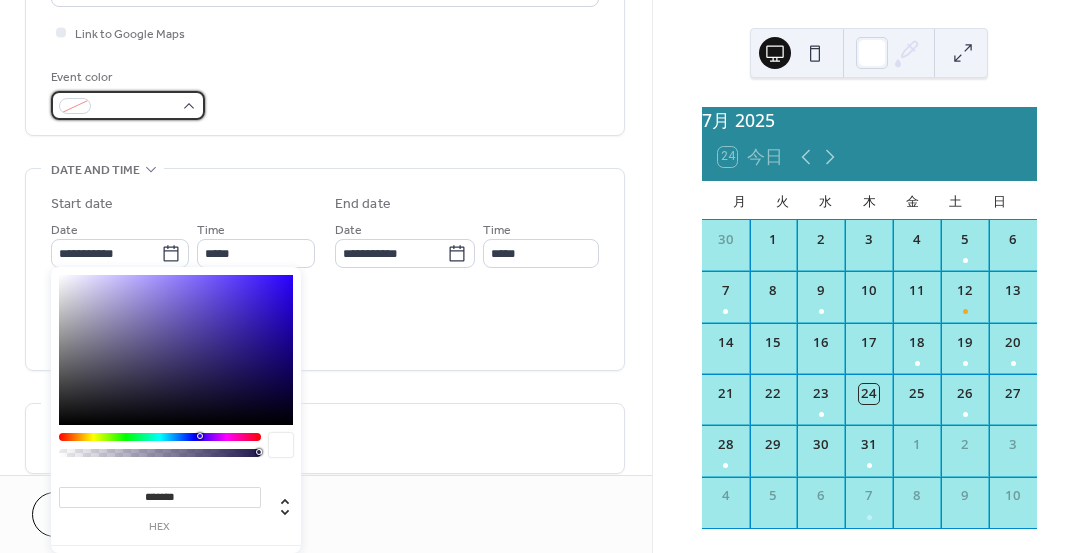 click at bounding box center (128, 105) 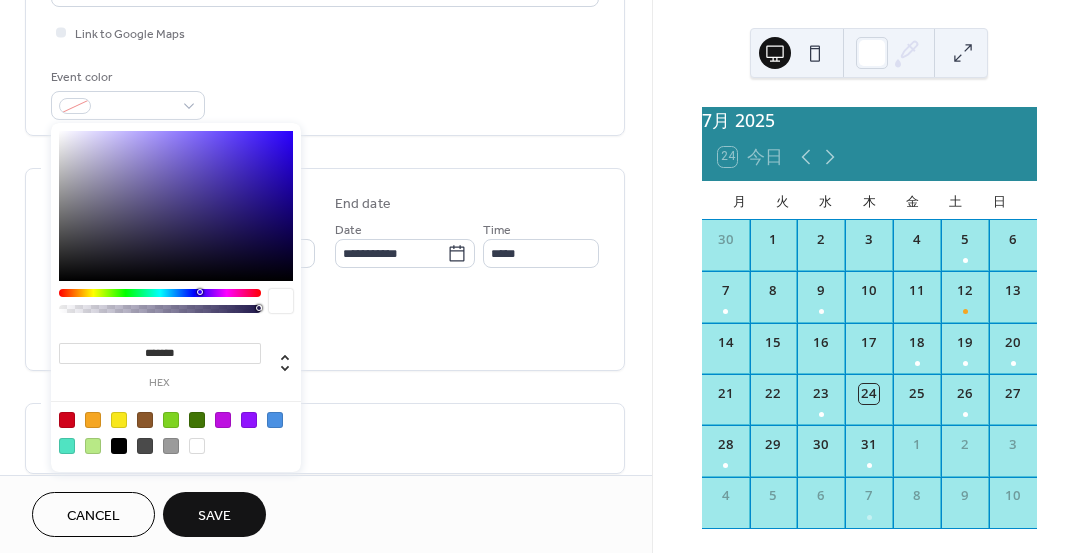 click at bounding box center (197, 446) 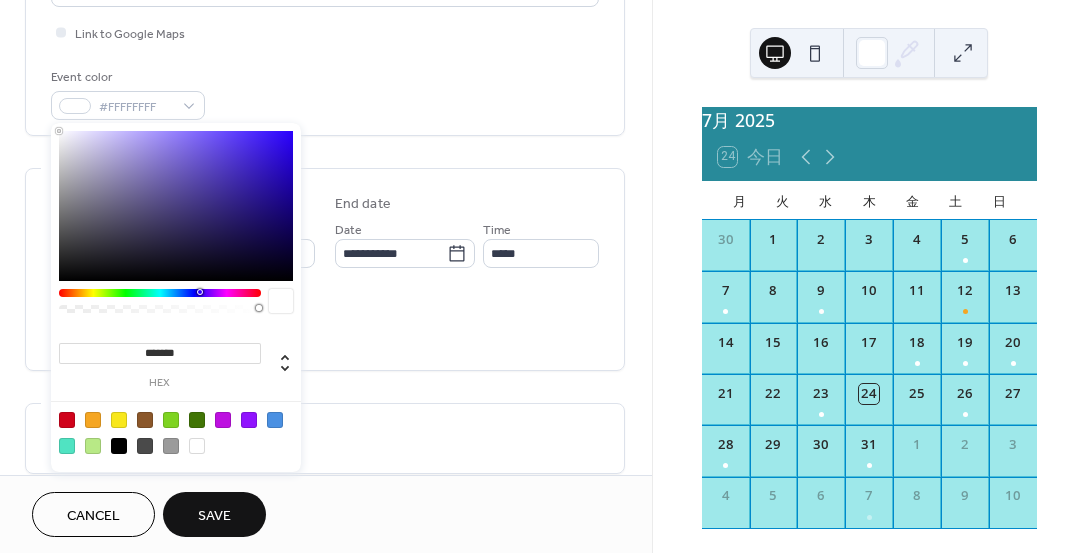 click on "**********" at bounding box center (325, 338) 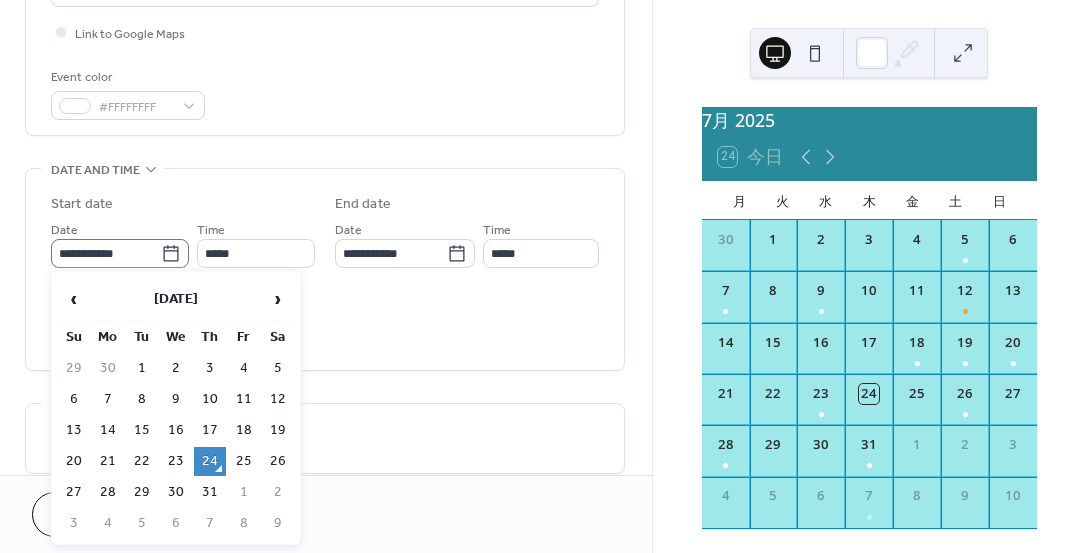 click 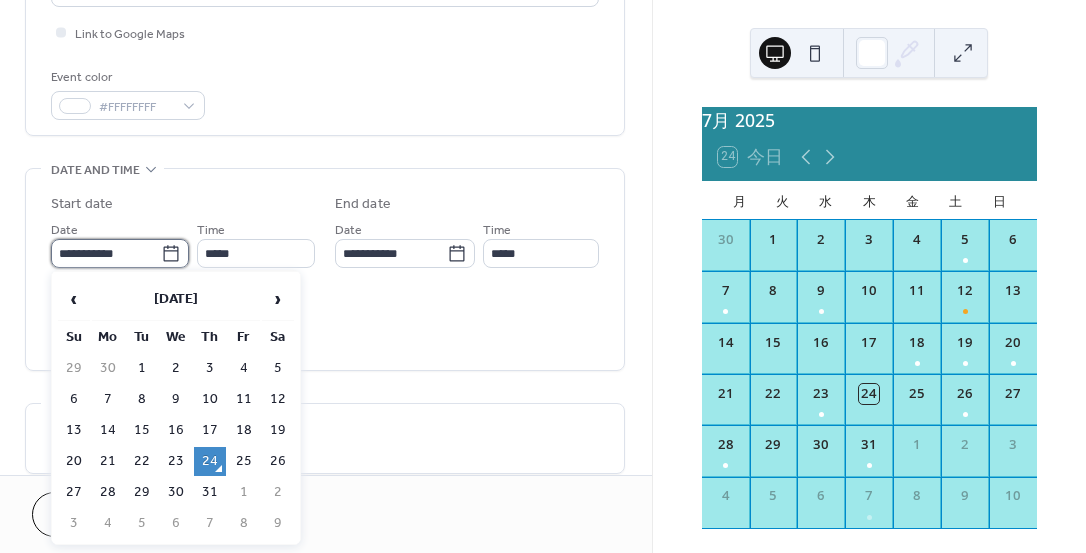 click on "**********" at bounding box center [106, 253] 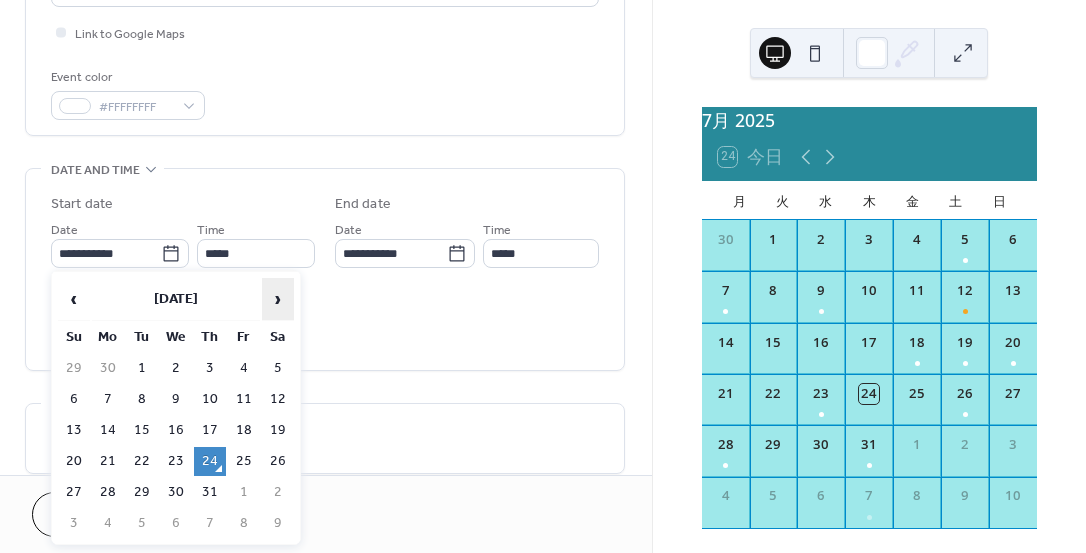 click on "›" at bounding box center (278, 299) 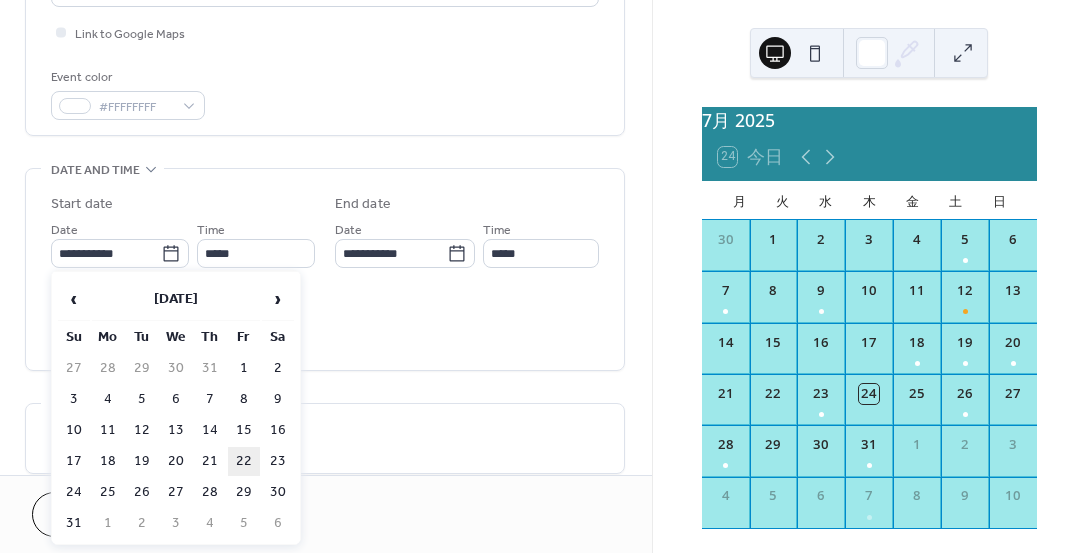 click on "22" at bounding box center [244, 461] 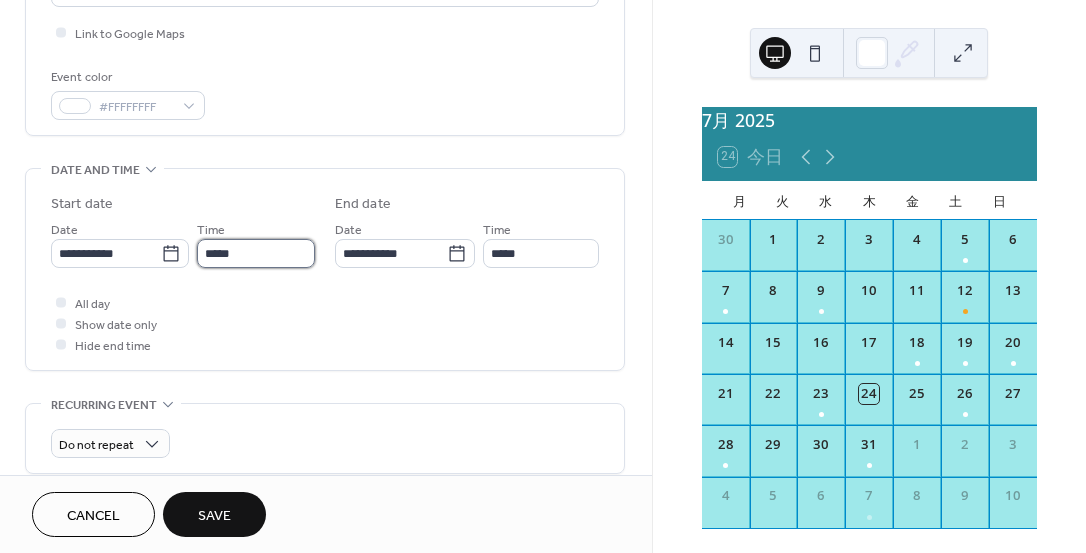click on "*****" at bounding box center (256, 253) 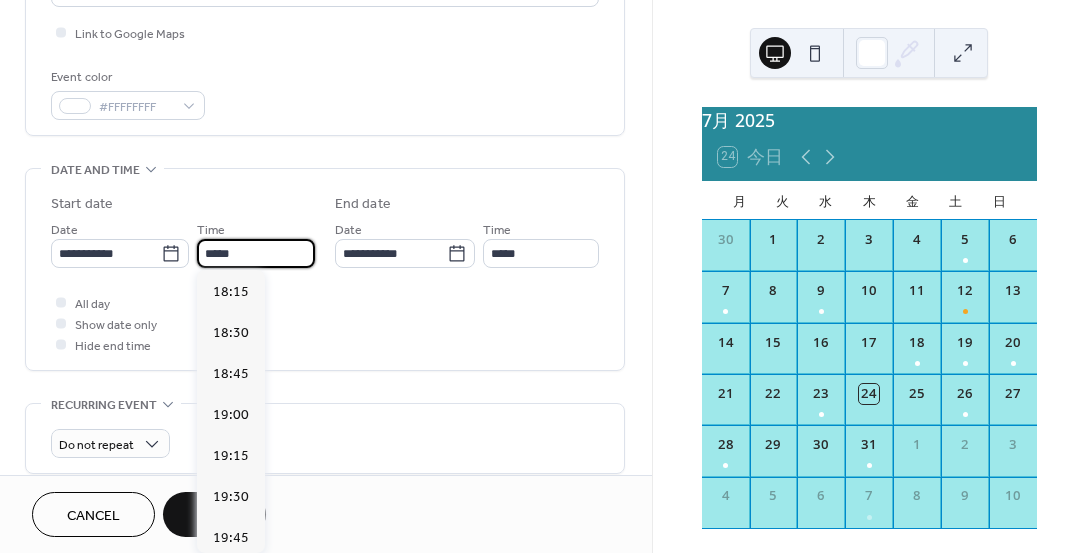 scroll, scrollTop: 3001, scrollLeft: 0, axis: vertical 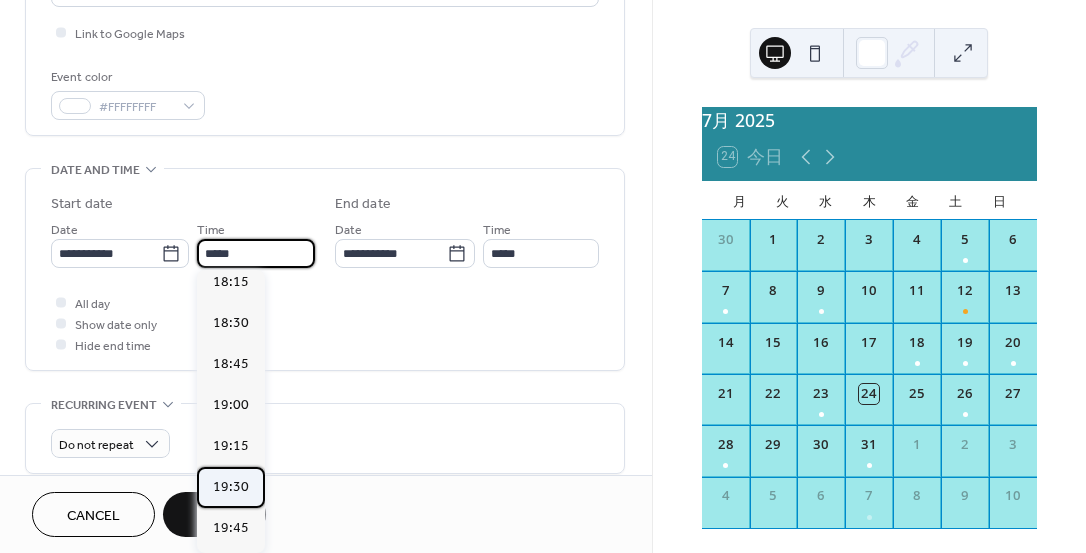 click on "19:30" at bounding box center (231, 487) 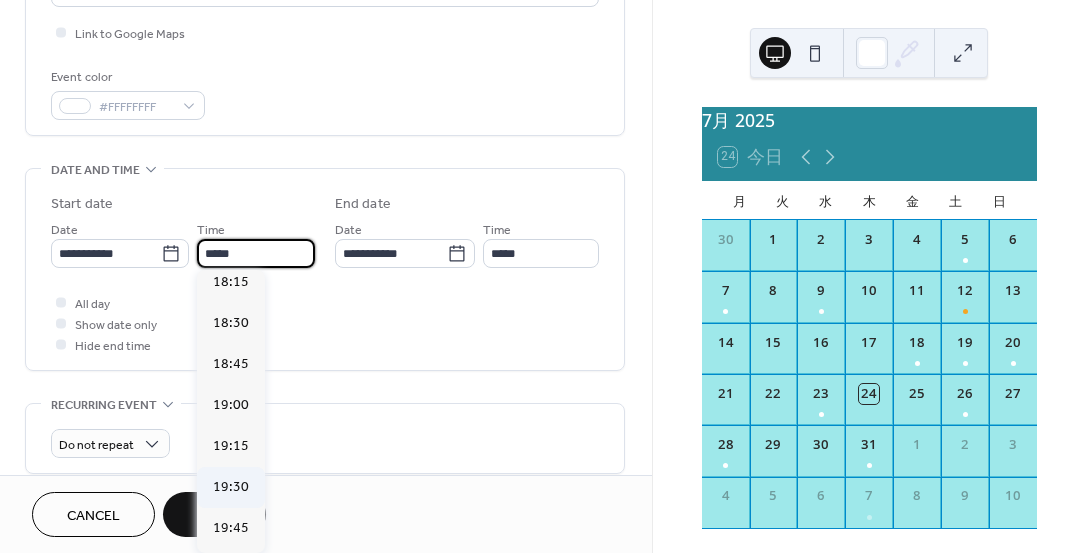 type on "*****" 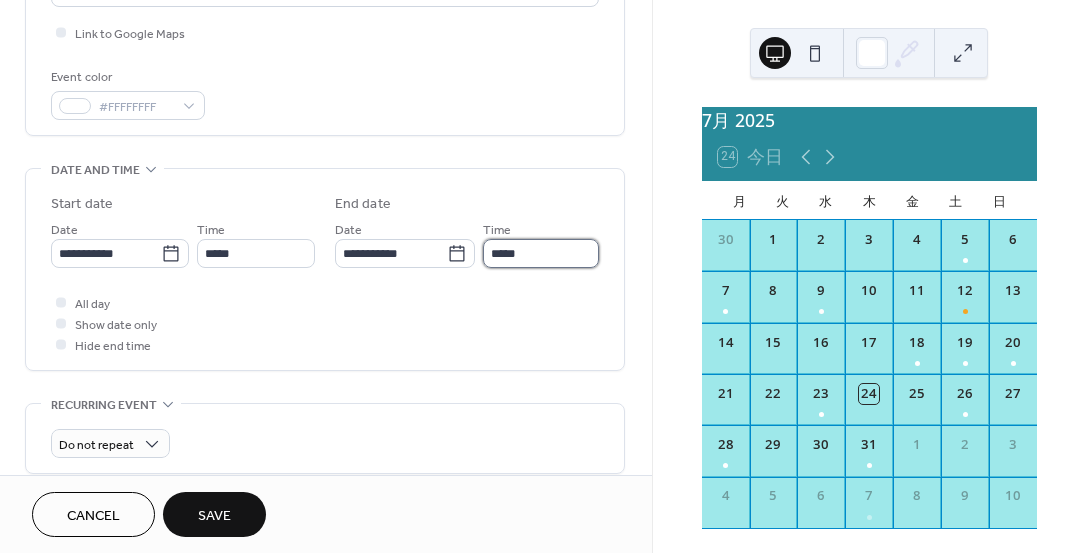 click on "*****" at bounding box center [541, 253] 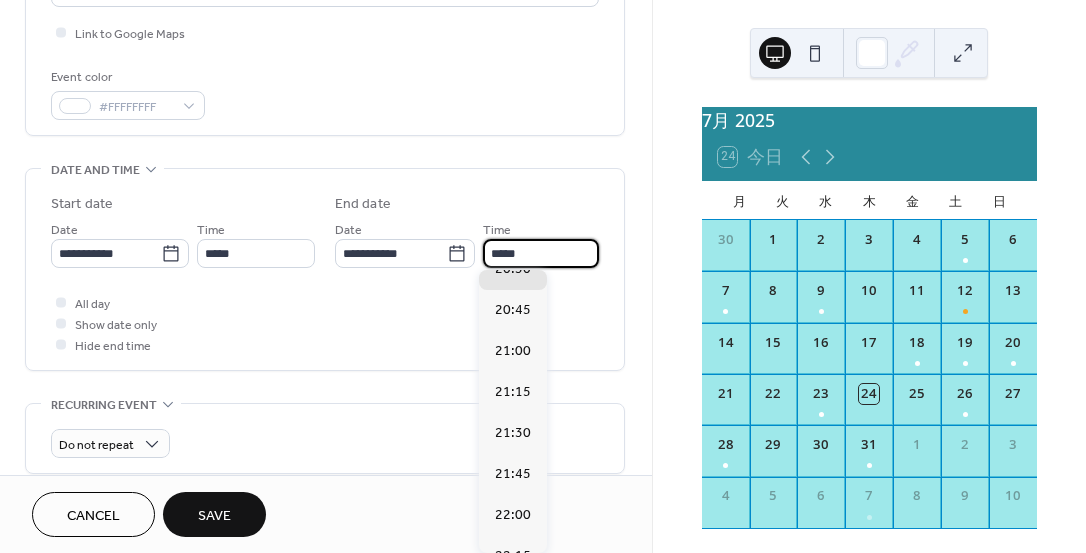 scroll, scrollTop: 146, scrollLeft: 0, axis: vertical 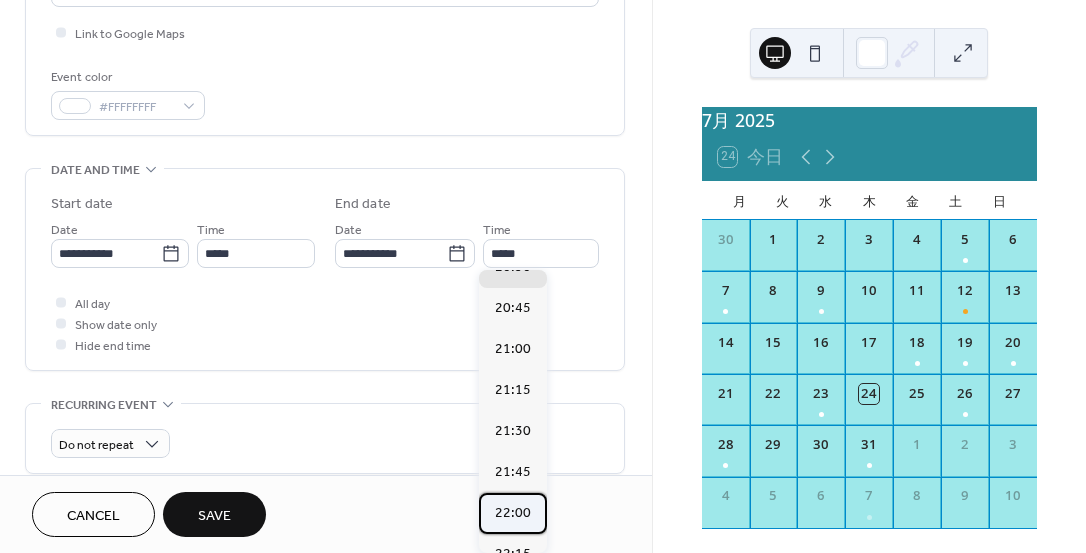 click on "22:00" at bounding box center (513, 513) 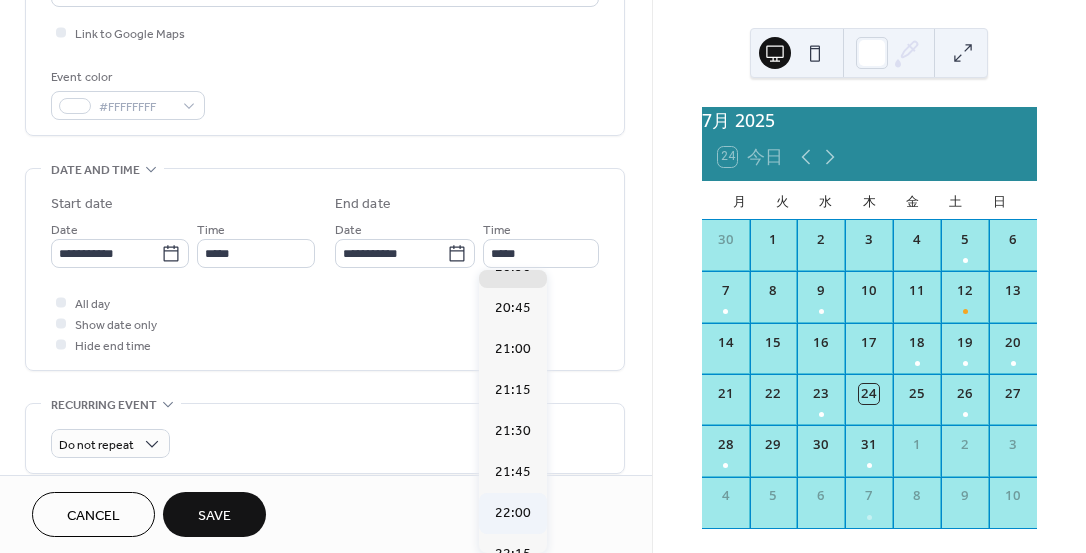 type on "*****" 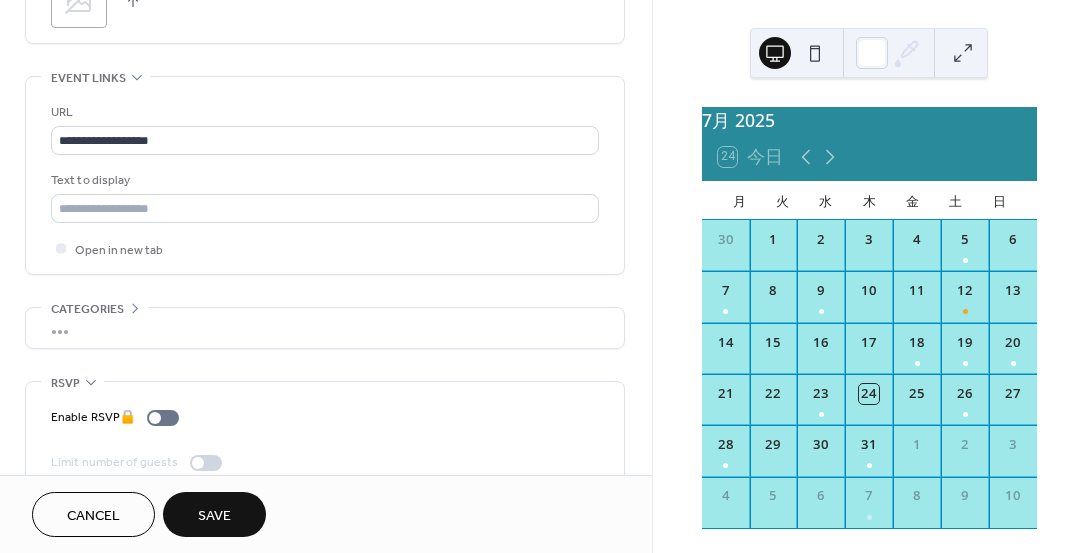 scroll, scrollTop: 1071, scrollLeft: 0, axis: vertical 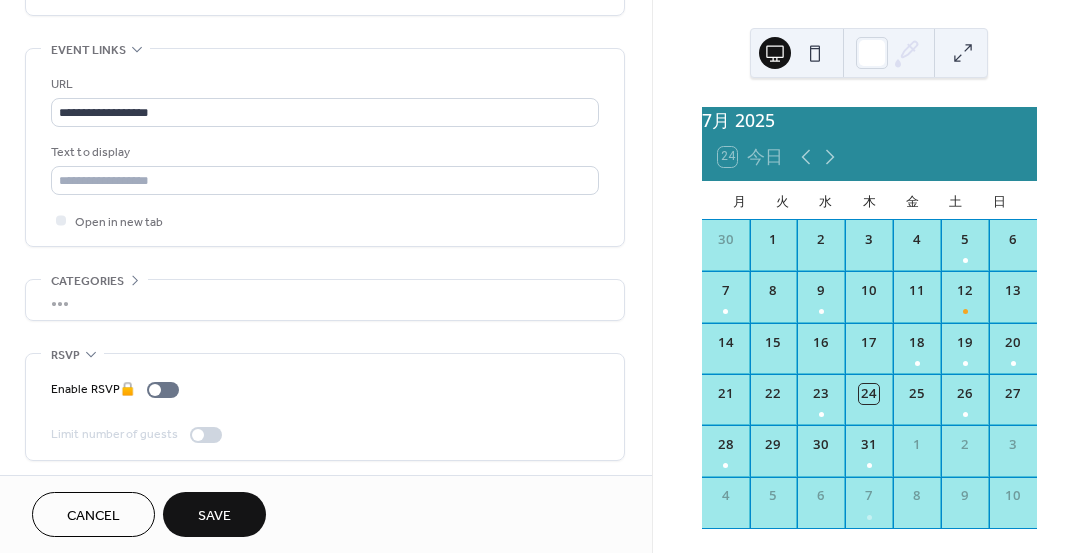 click on "Save" at bounding box center [214, 514] 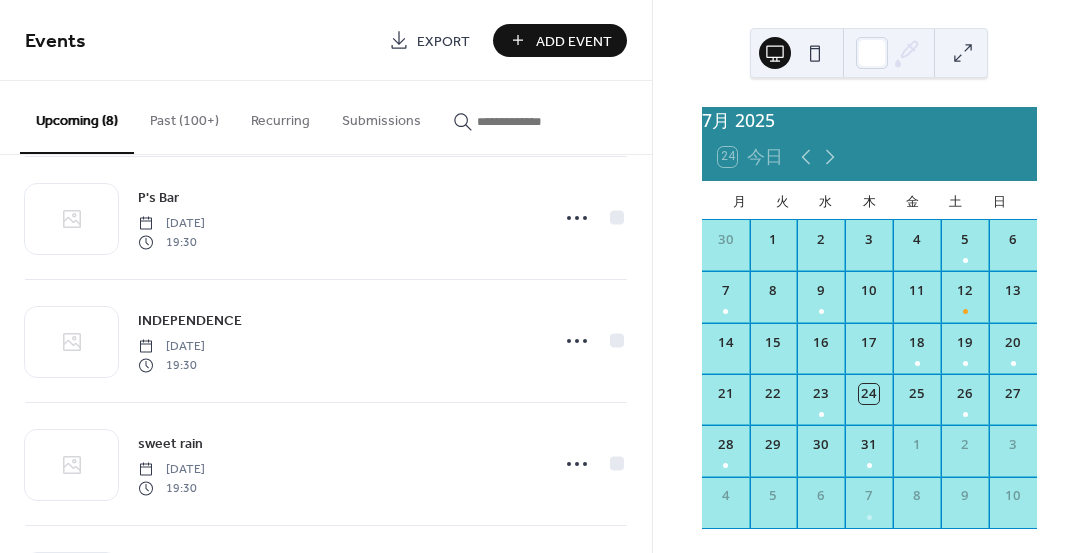 scroll, scrollTop: 0, scrollLeft: 0, axis: both 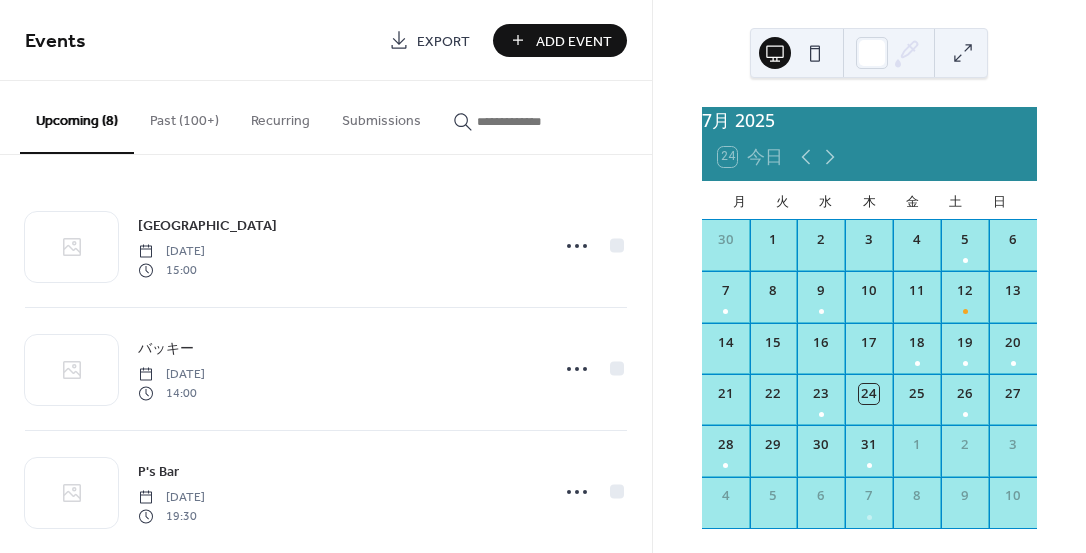 click on "Add Event" at bounding box center (574, 41) 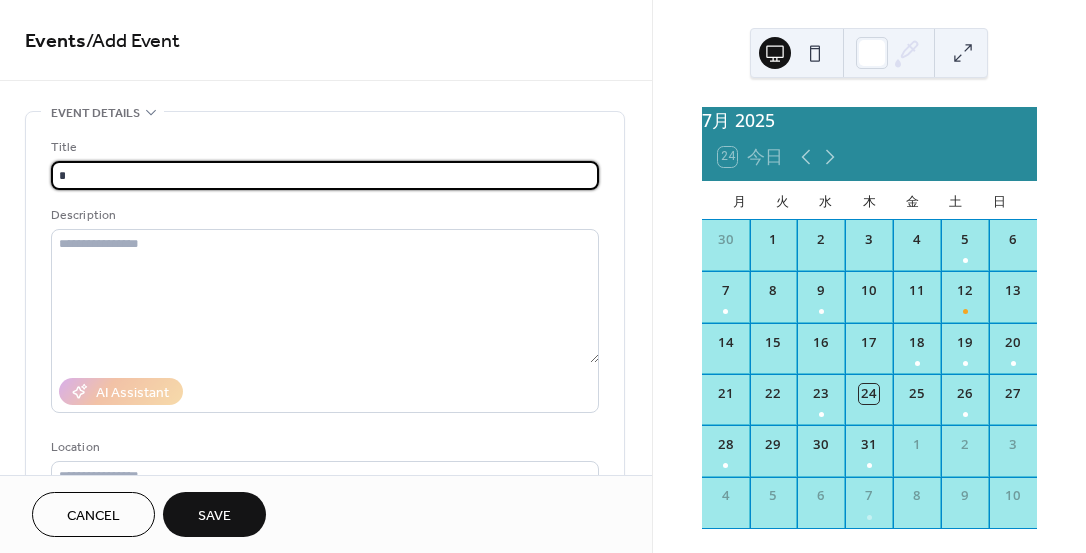 type on "*" 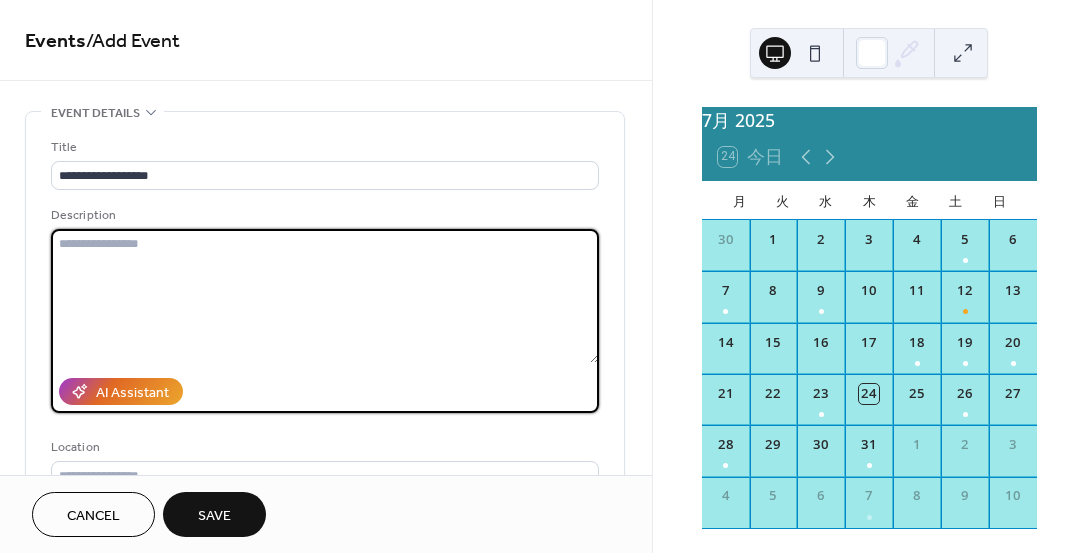 click at bounding box center [325, 296] 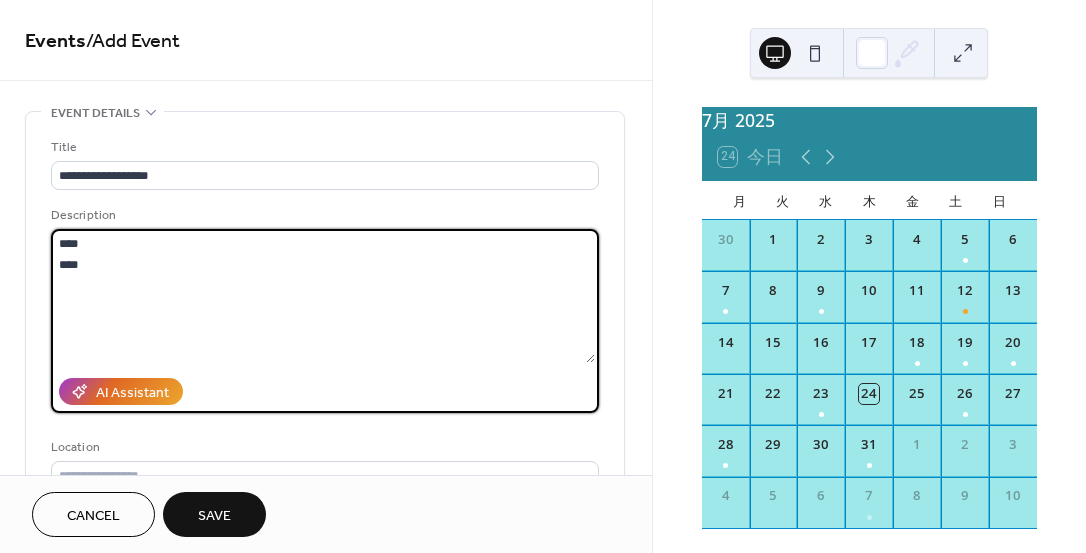 click on "****
***" at bounding box center [323, 296] 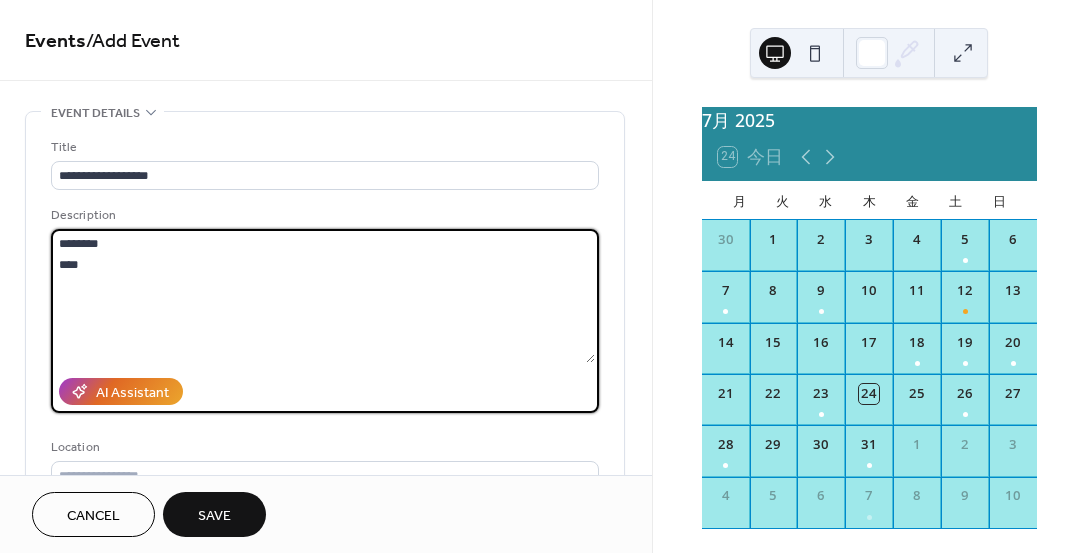 click on "********
***" at bounding box center [323, 296] 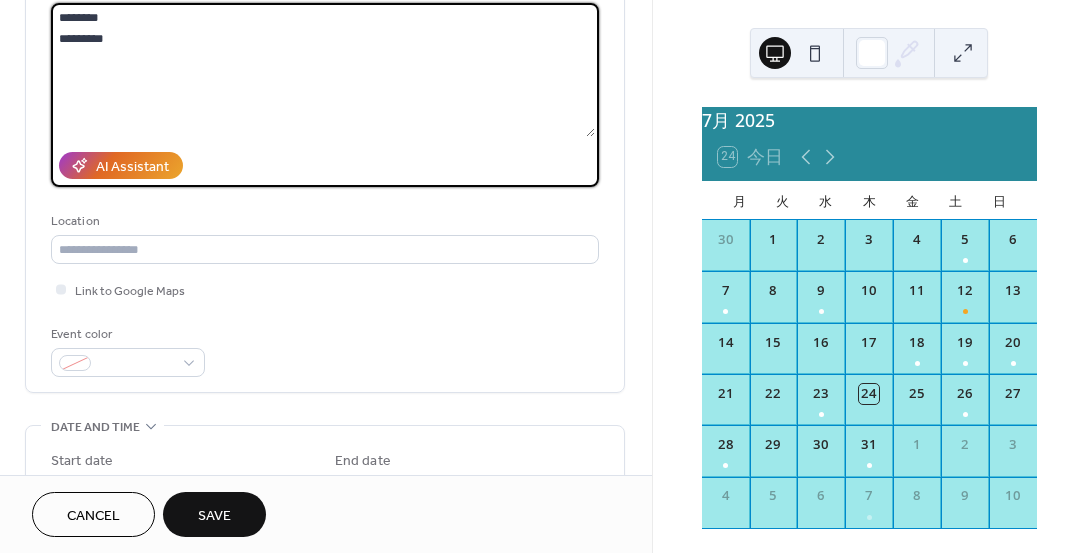 scroll, scrollTop: 269, scrollLeft: 0, axis: vertical 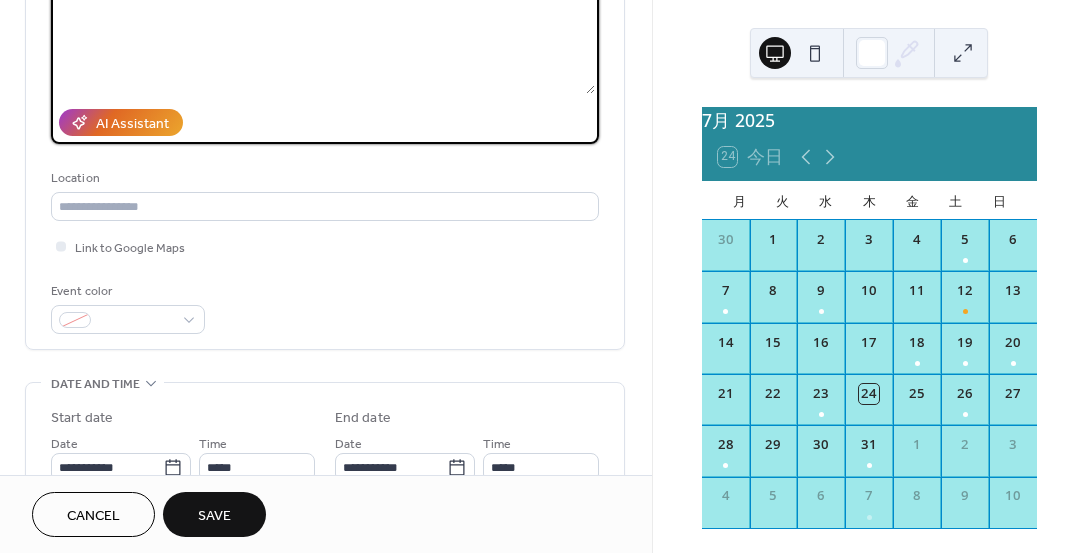 type on "********
********" 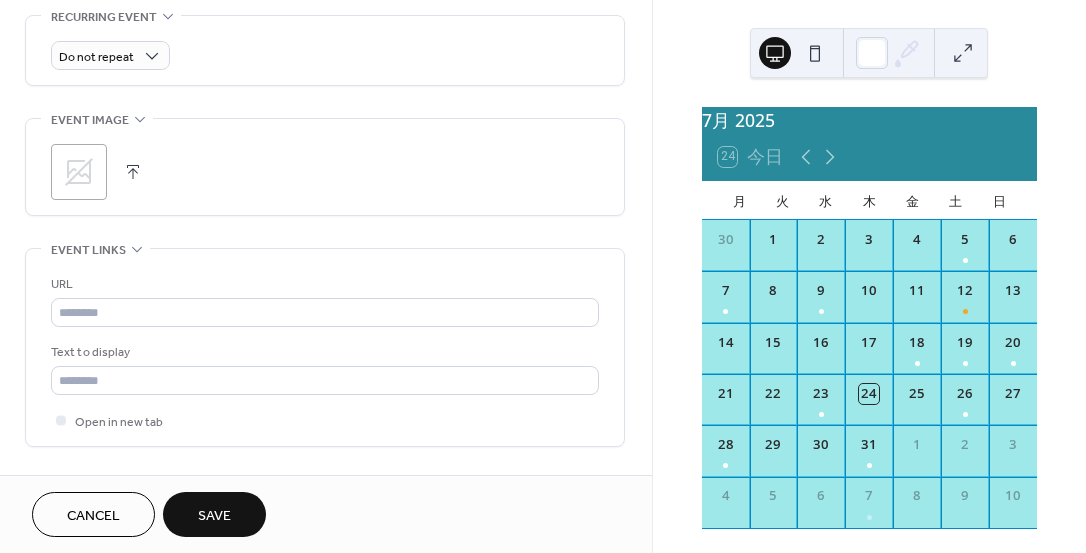 scroll, scrollTop: 880, scrollLeft: 0, axis: vertical 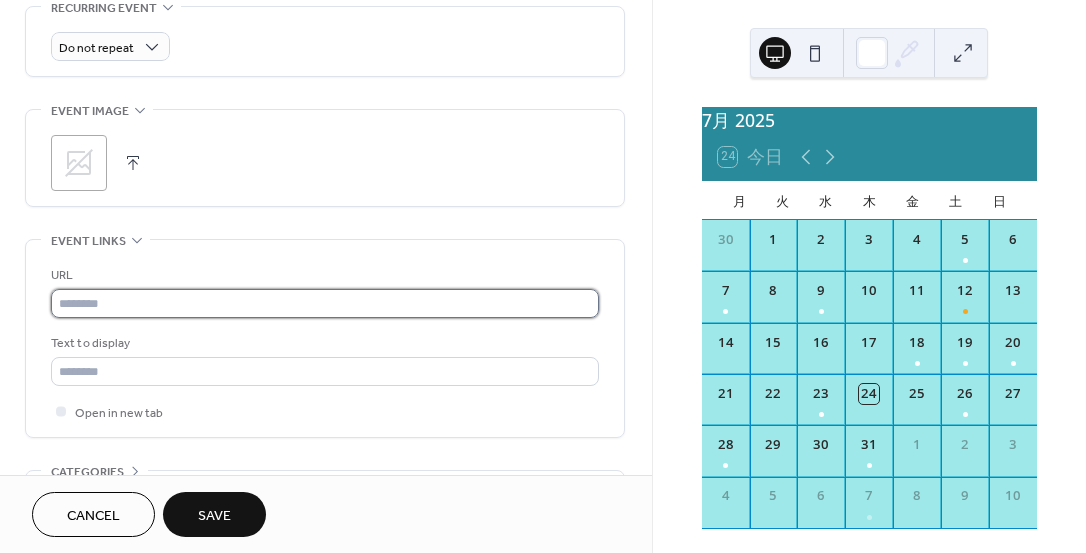 click at bounding box center [325, 303] 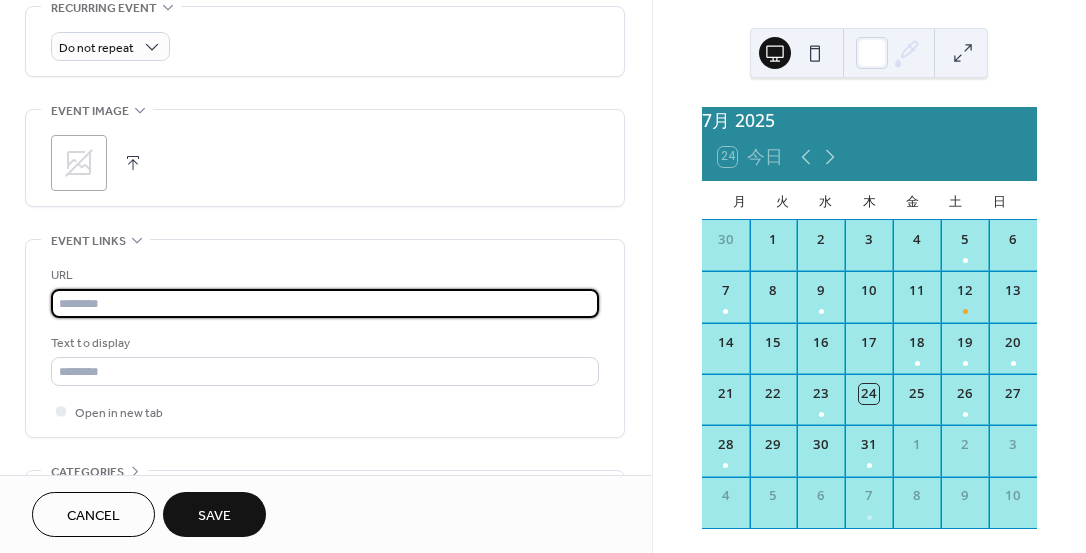 paste on "**********" 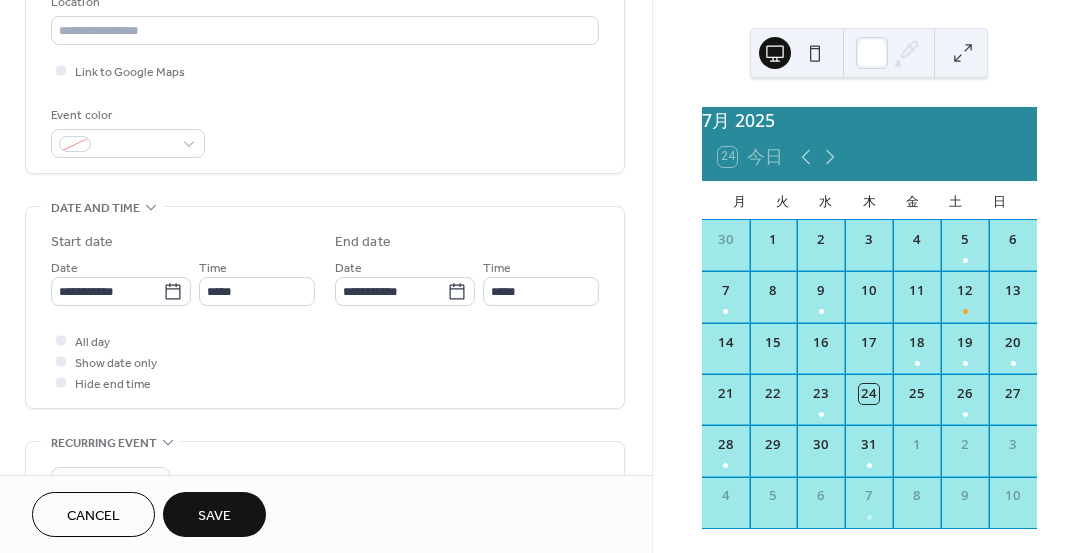 scroll, scrollTop: 435, scrollLeft: 0, axis: vertical 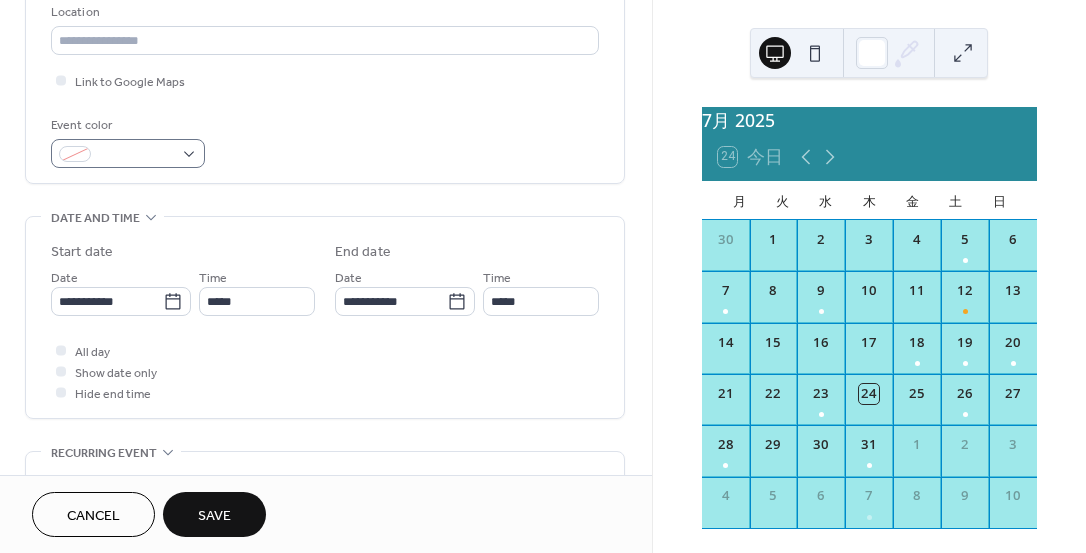 type on "**********" 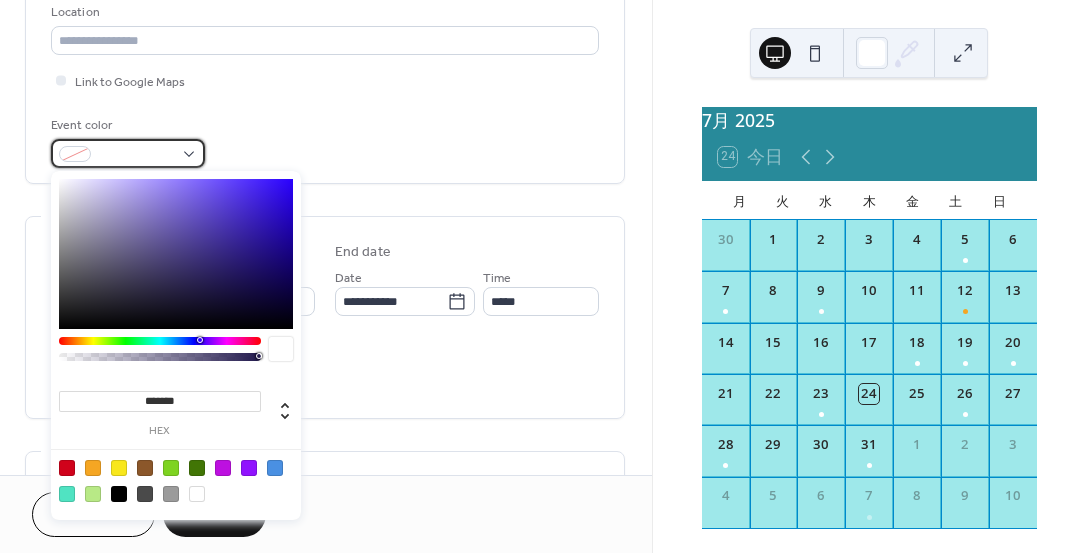 click at bounding box center [128, 153] 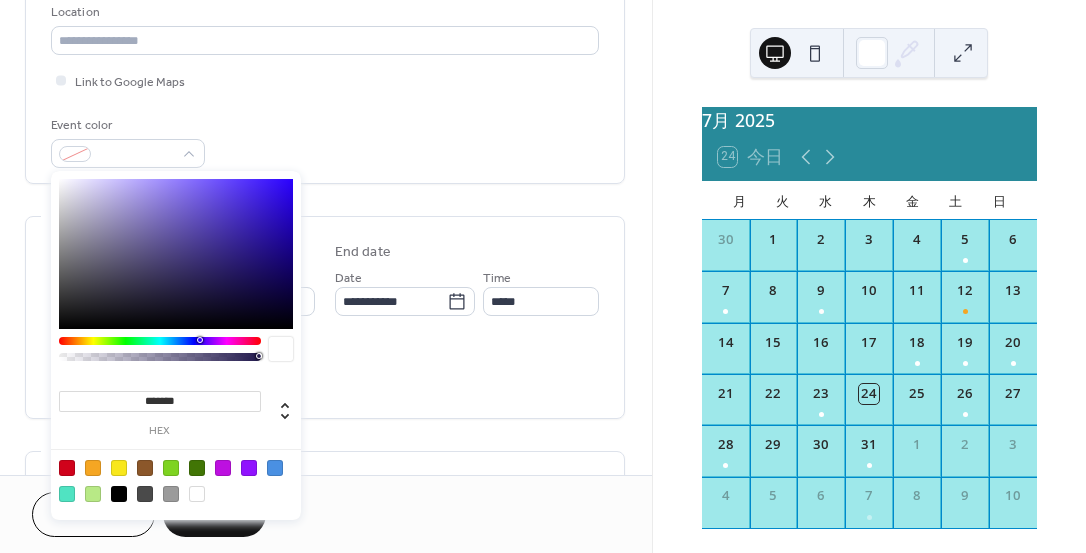 click at bounding box center [197, 494] 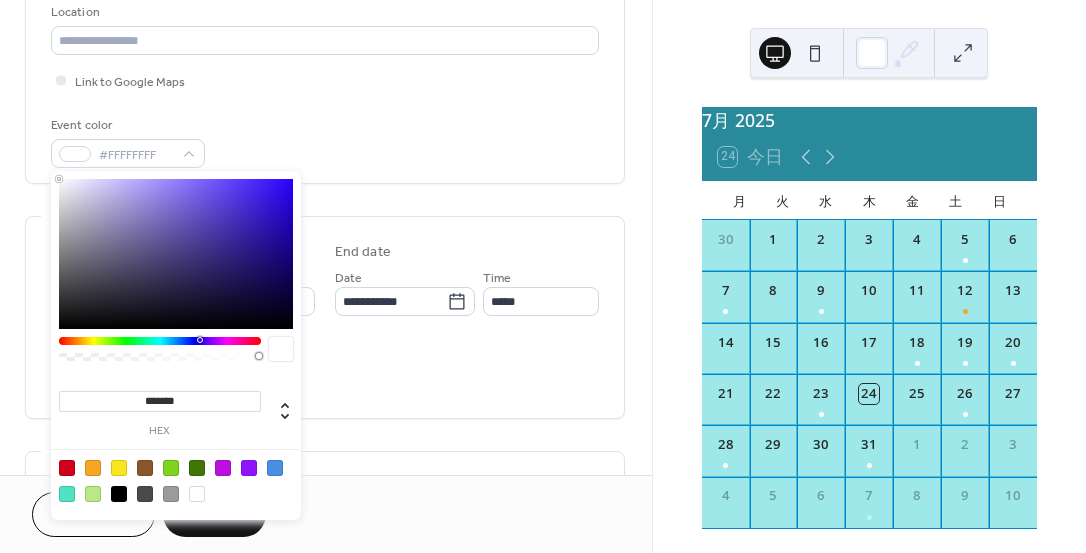 click on "**********" at bounding box center [325, -65] 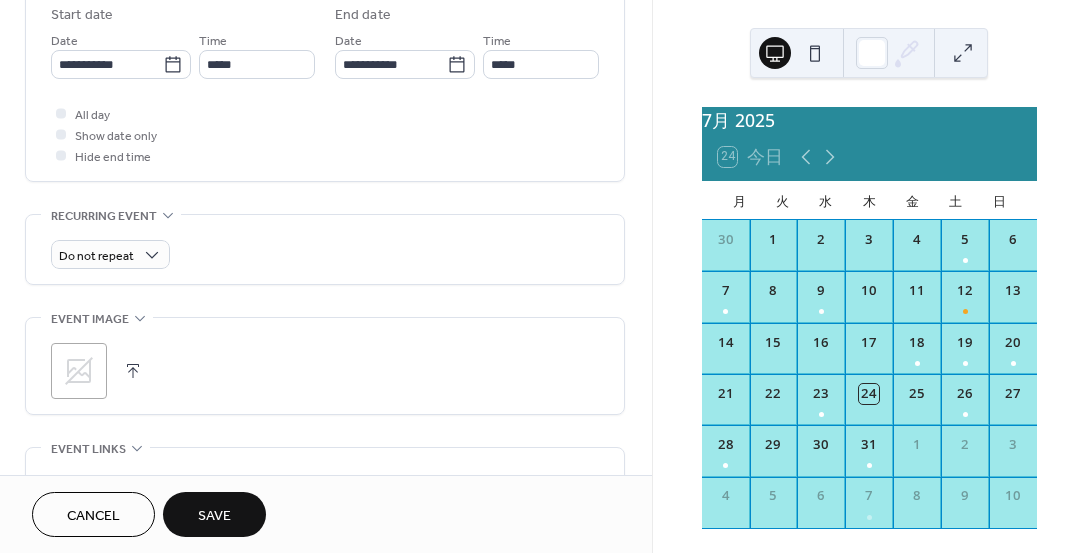 scroll, scrollTop: 671, scrollLeft: 0, axis: vertical 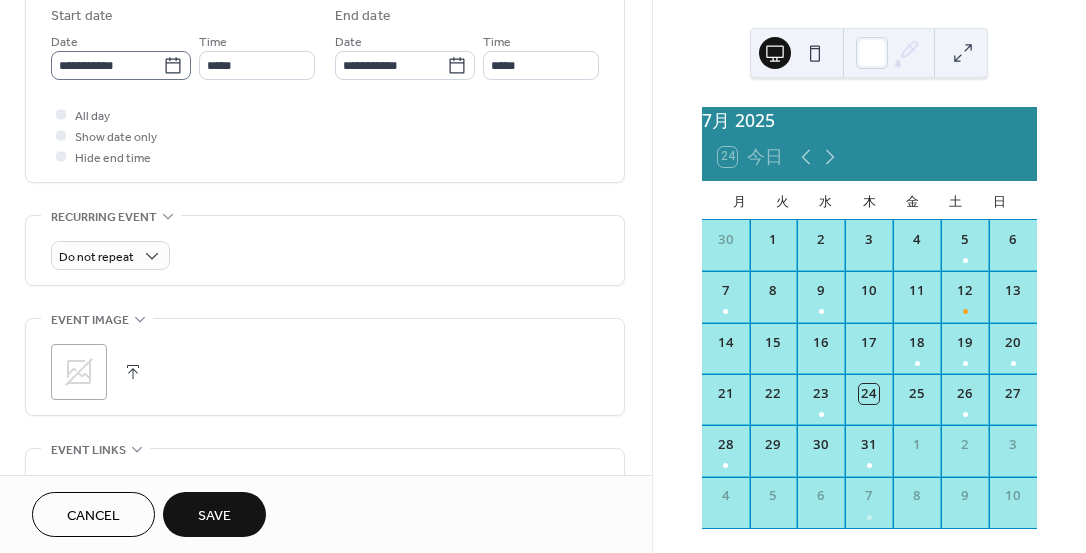 click 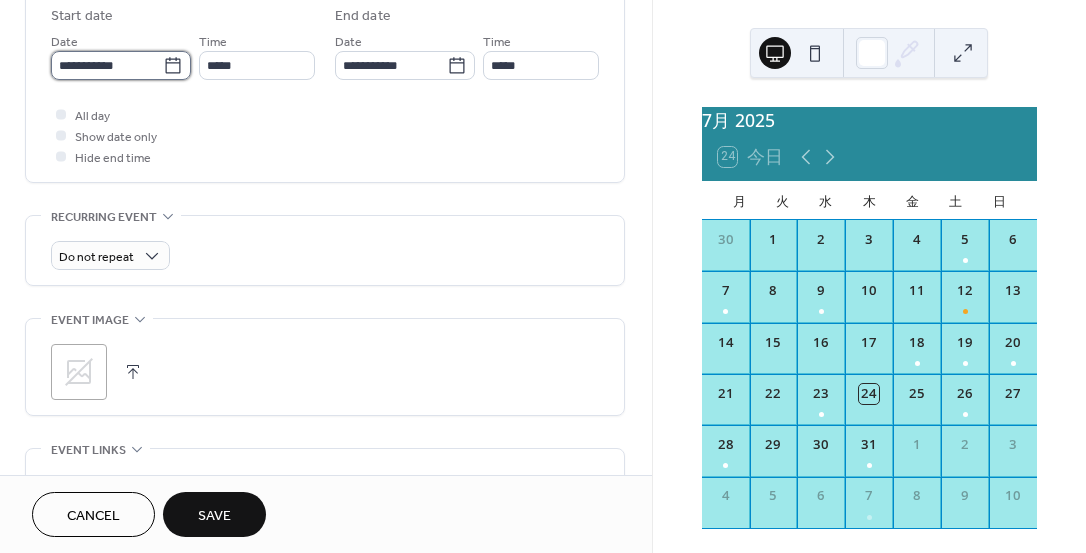 click on "**********" at bounding box center [107, 65] 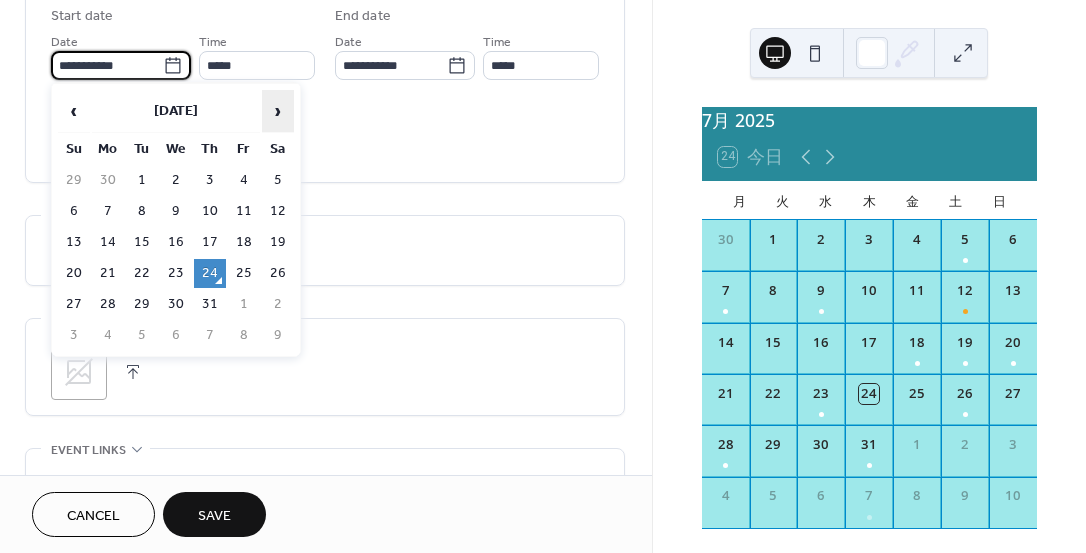 click on "›" at bounding box center (278, 111) 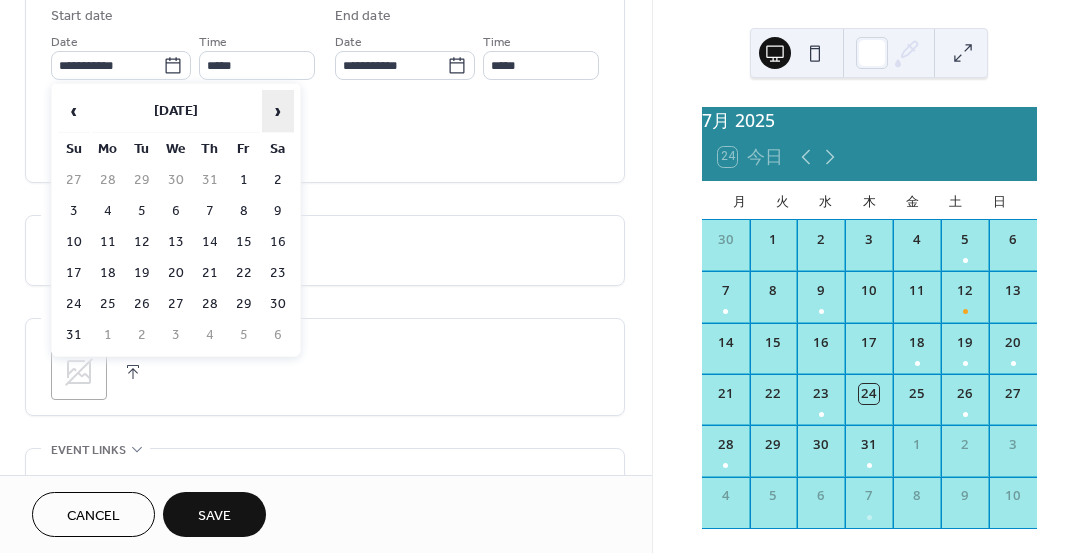 click on "›" at bounding box center [278, 111] 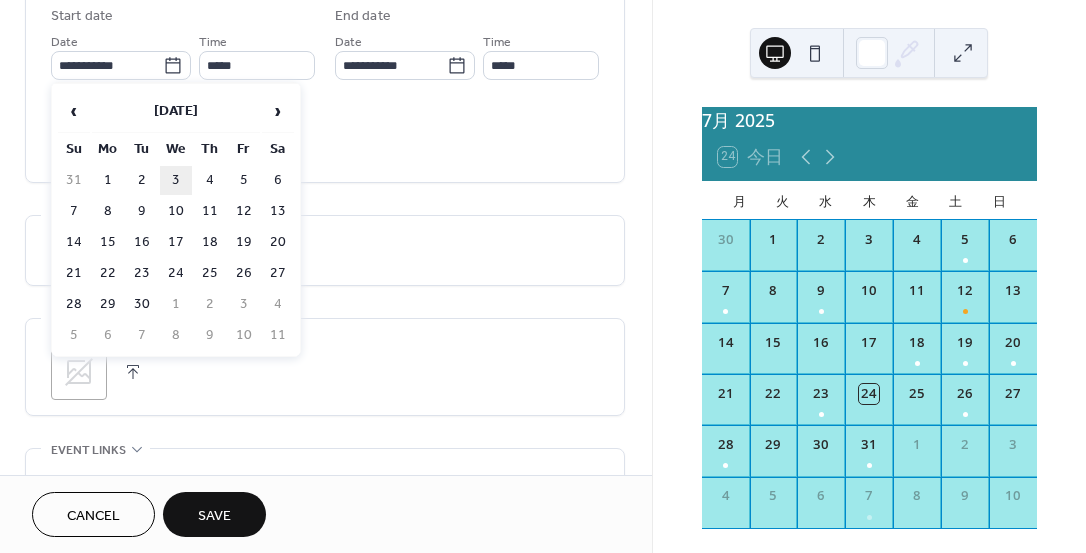 click on "3" at bounding box center (176, 180) 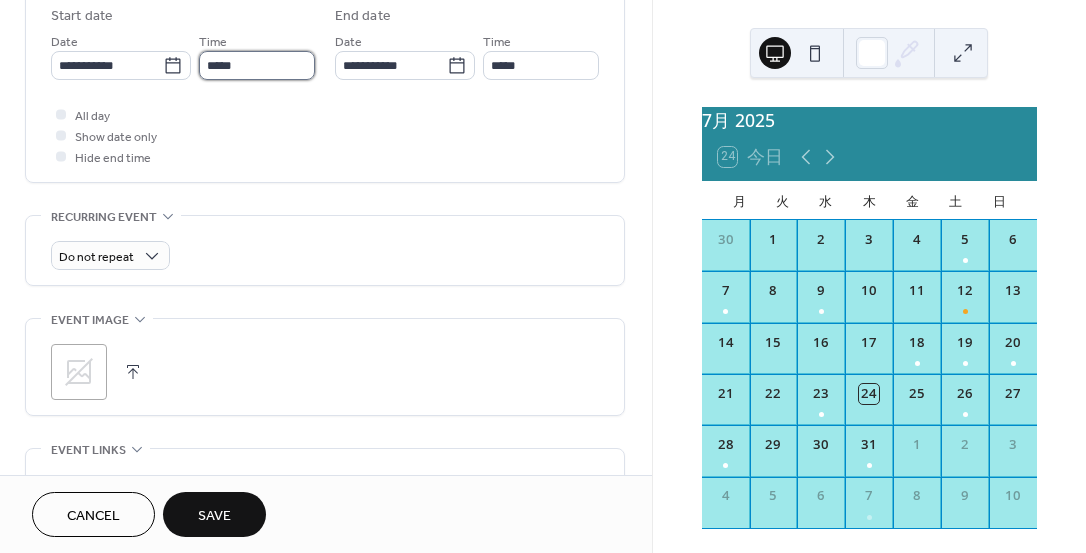 click on "*****" at bounding box center [257, 65] 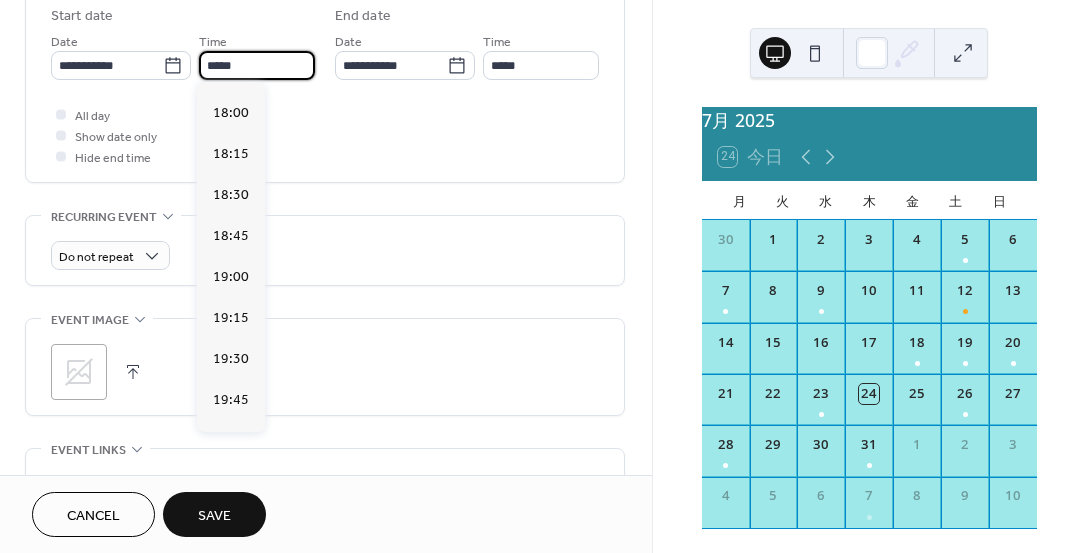 scroll, scrollTop: 2943, scrollLeft: 0, axis: vertical 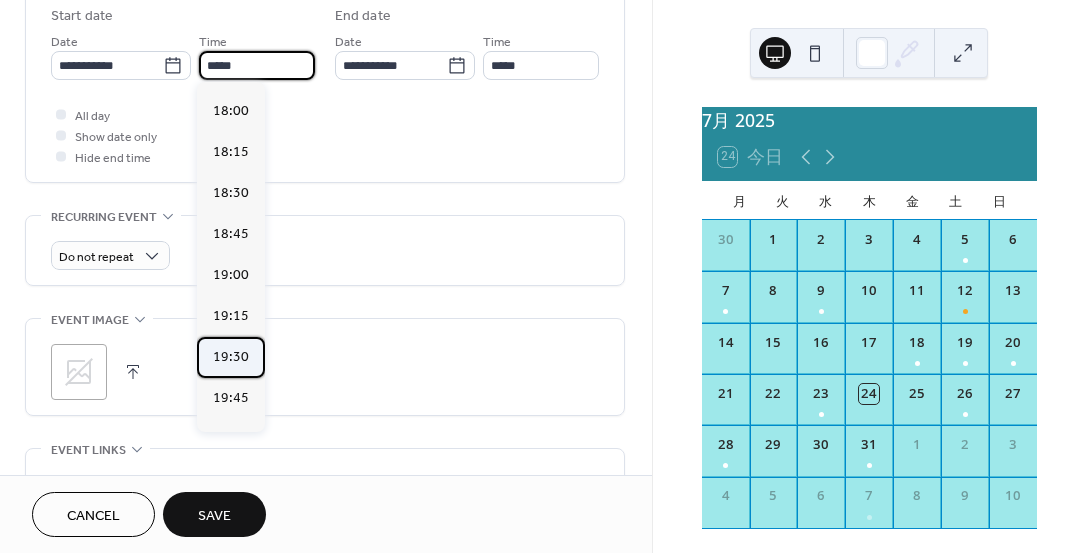 click on "19:30" at bounding box center [231, 357] 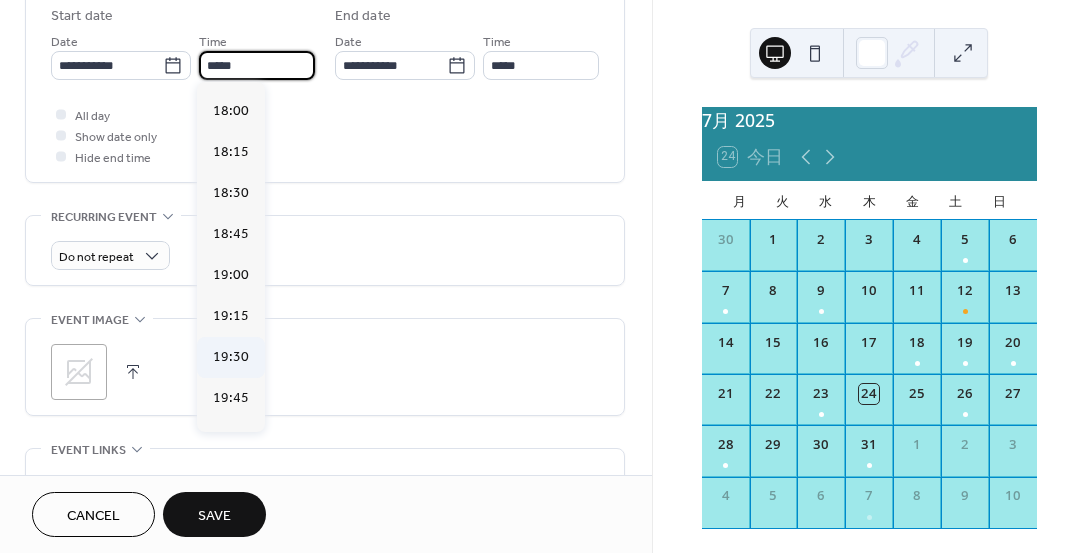 type on "*****" 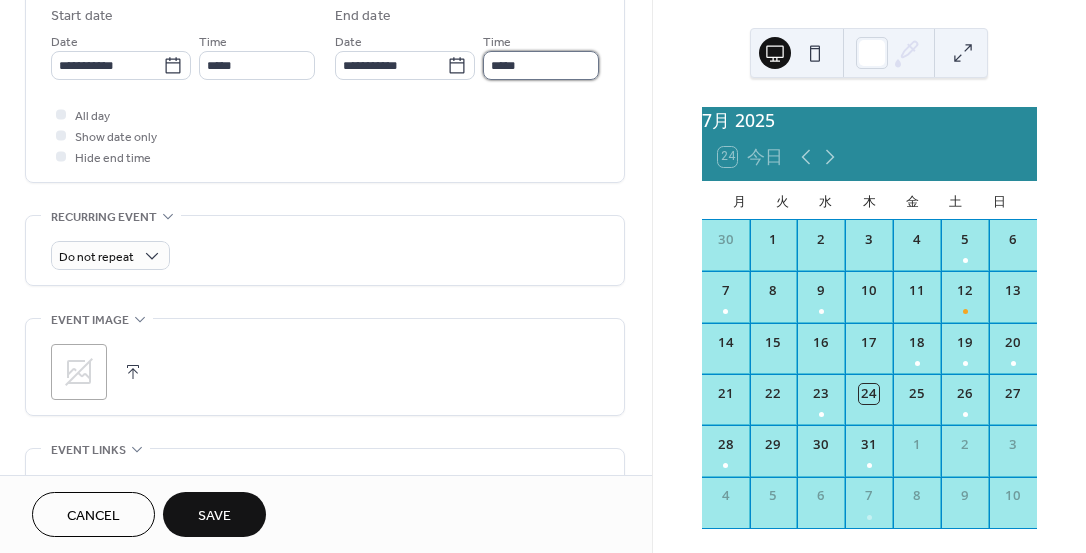 click on "*****" at bounding box center (541, 65) 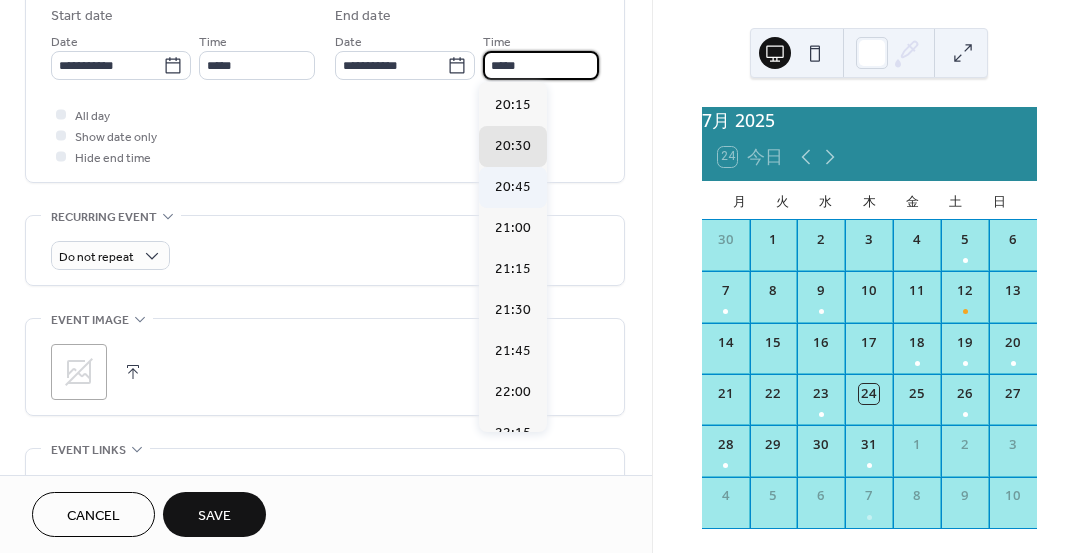scroll, scrollTop: 119, scrollLeft: 0, axis: vertical 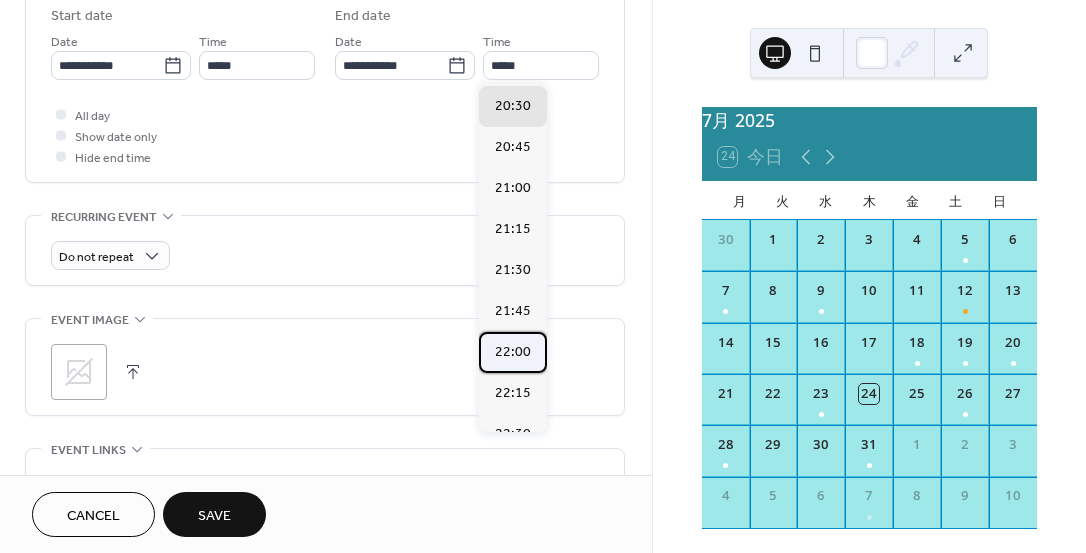 click on "22:00" at bounding box center [513, 352] 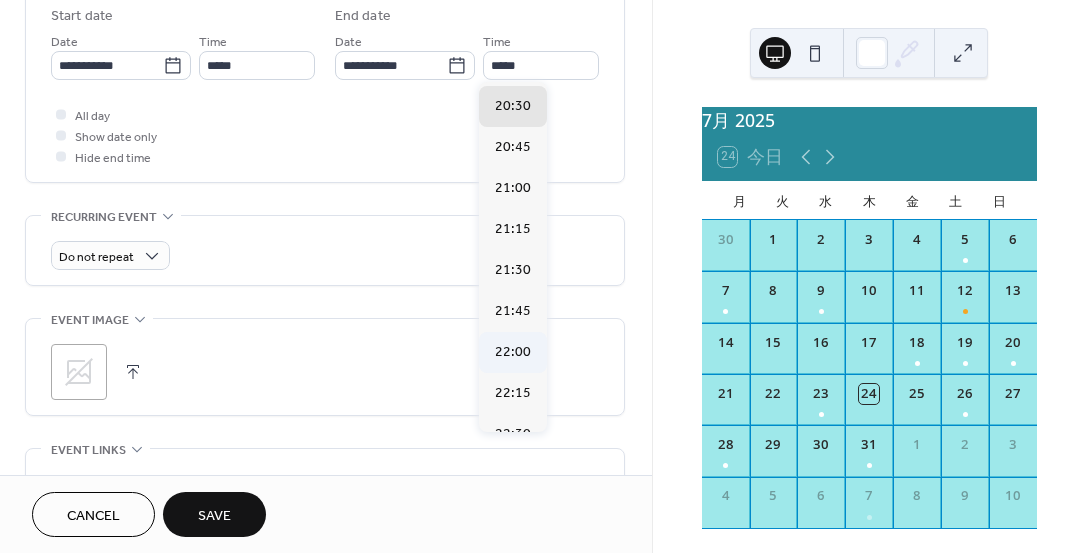 type on "*****" 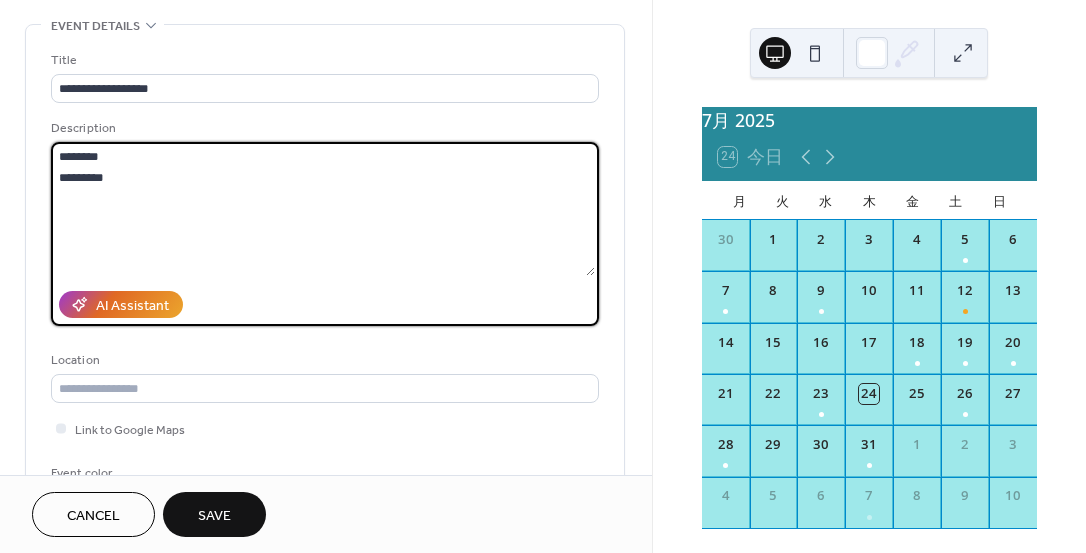 click on "********
********" at bounding box center [323, 209] 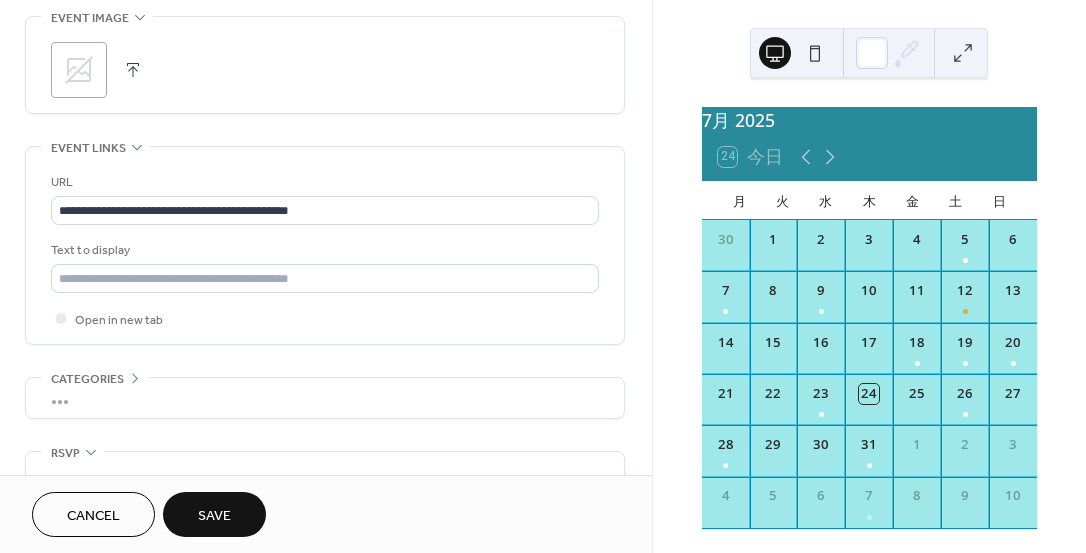 scroll, scrollTop: 981, scrollLeft: 0, axis: vertical 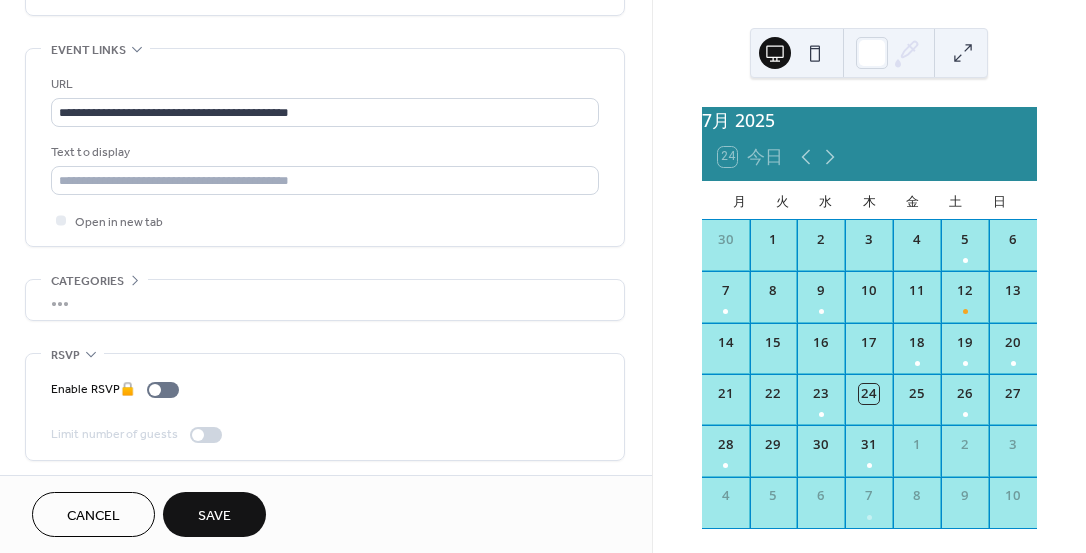 type on "********
********
******" 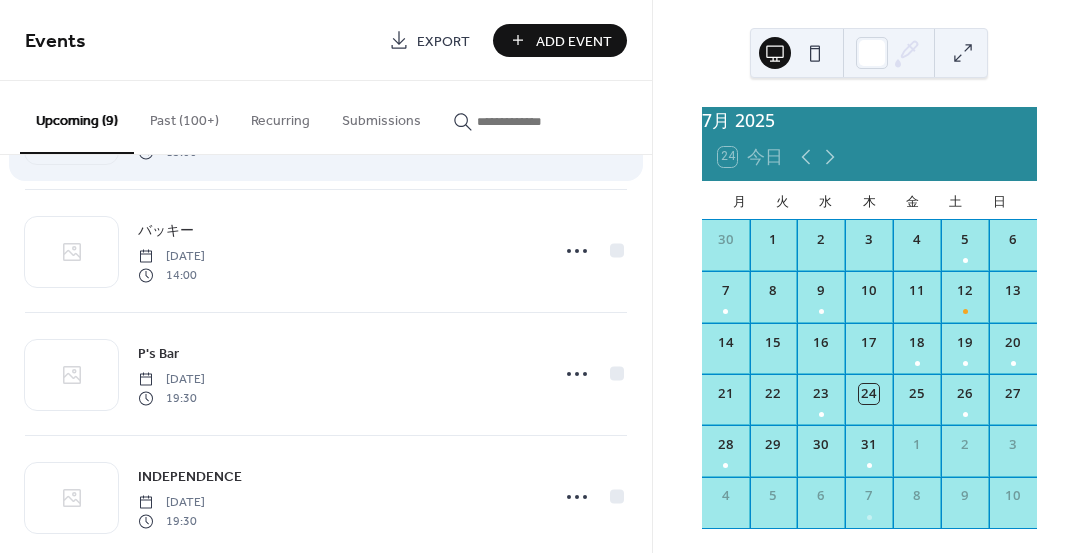 scroll, scrollTop: 142, scrollLeft: 0, axis: vertical 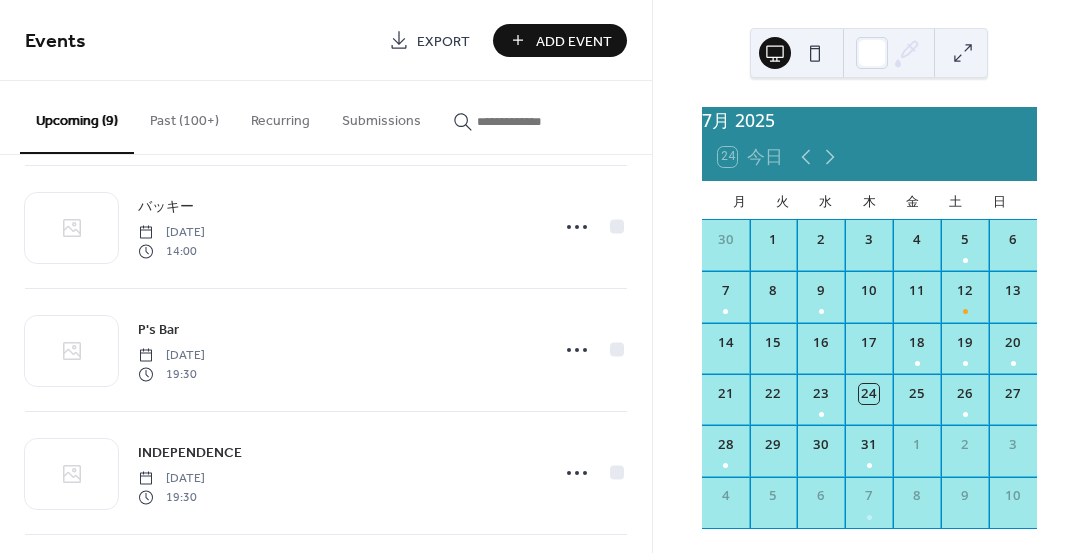 click on "Add Event" at bounding box center [574, 41] 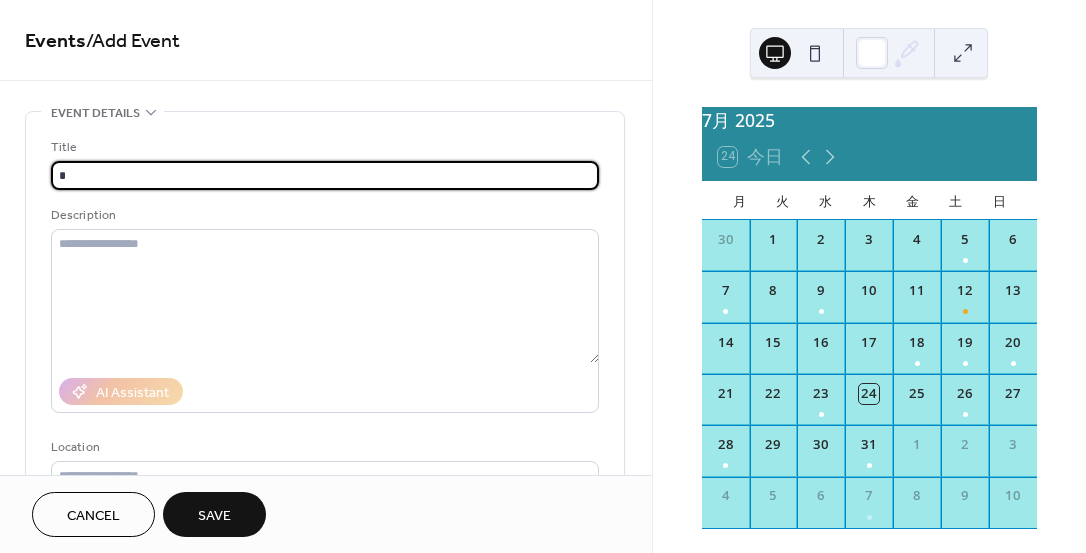 type on "*******" 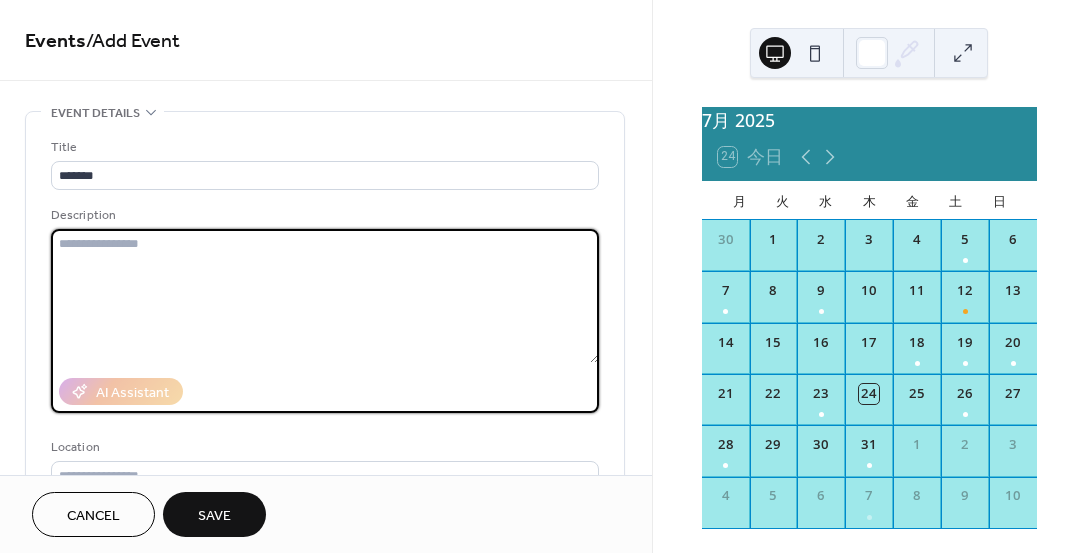 click at bounding box center (325, 296) 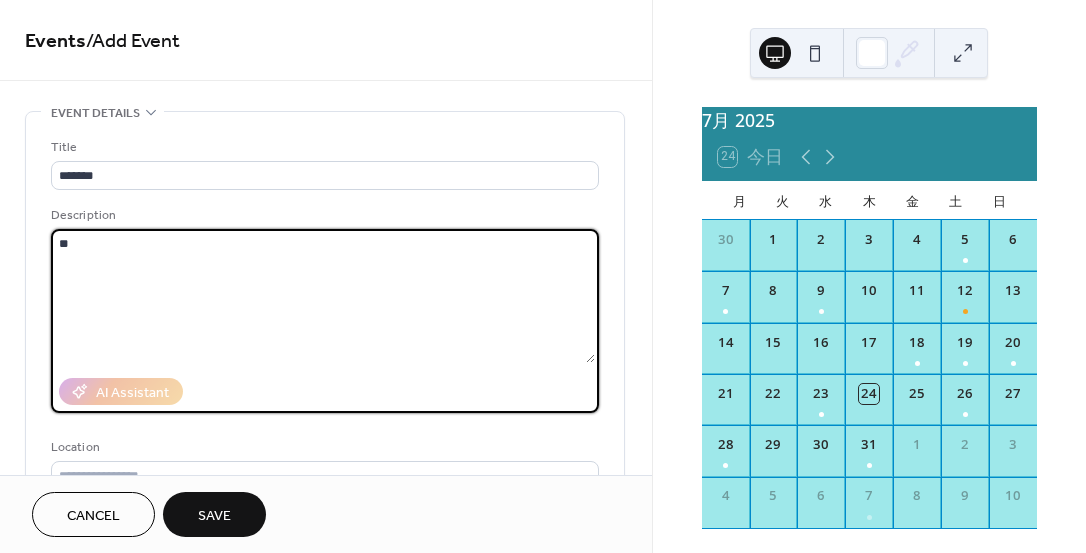 click on "**" at bounding box center (323, 296) 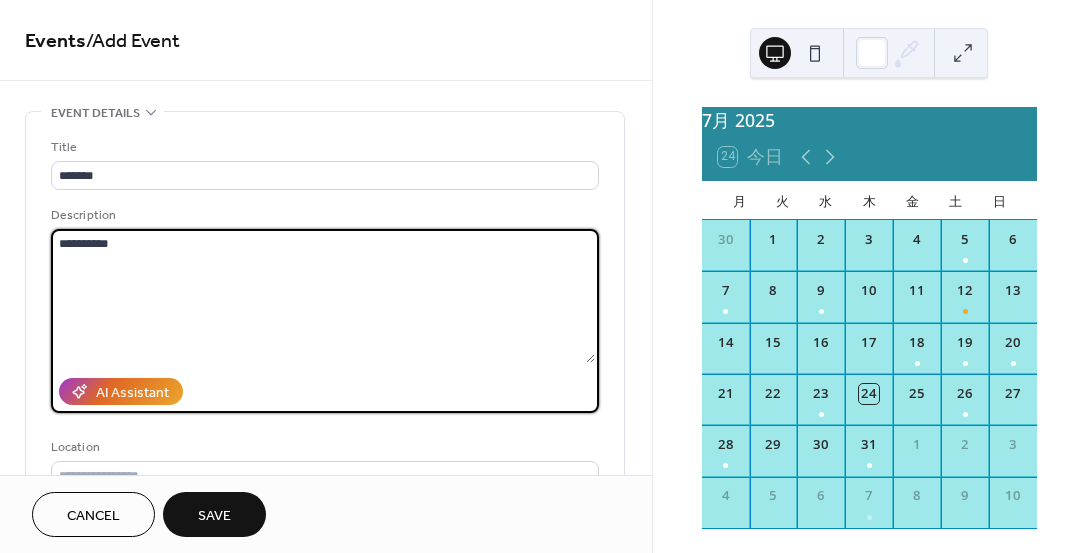 click on "**********" at bounding box center [323, 296] 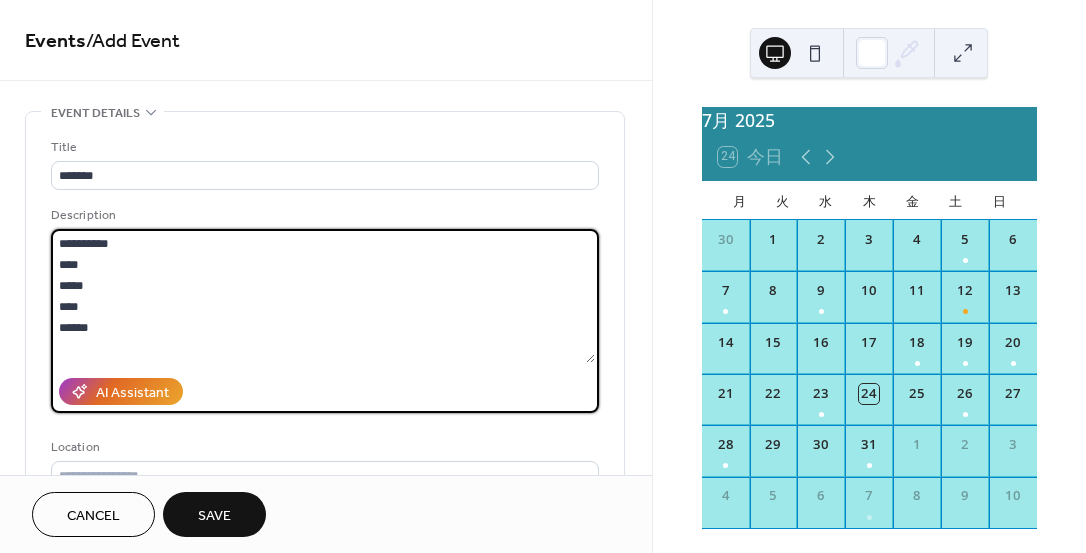 click on "**********" at bounding box center (323, 296) 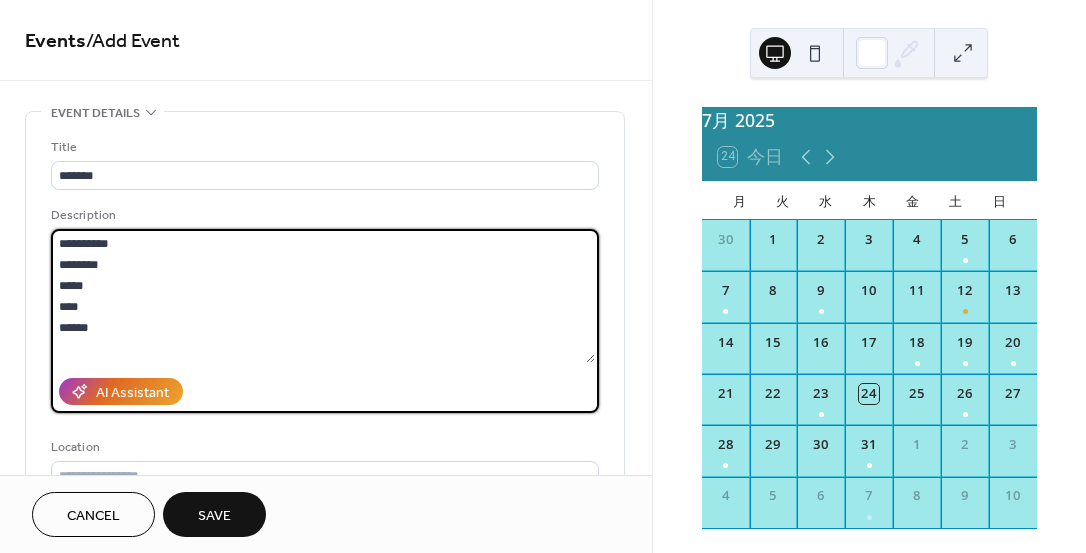 click on "**********" at bounding box center [323, 296] 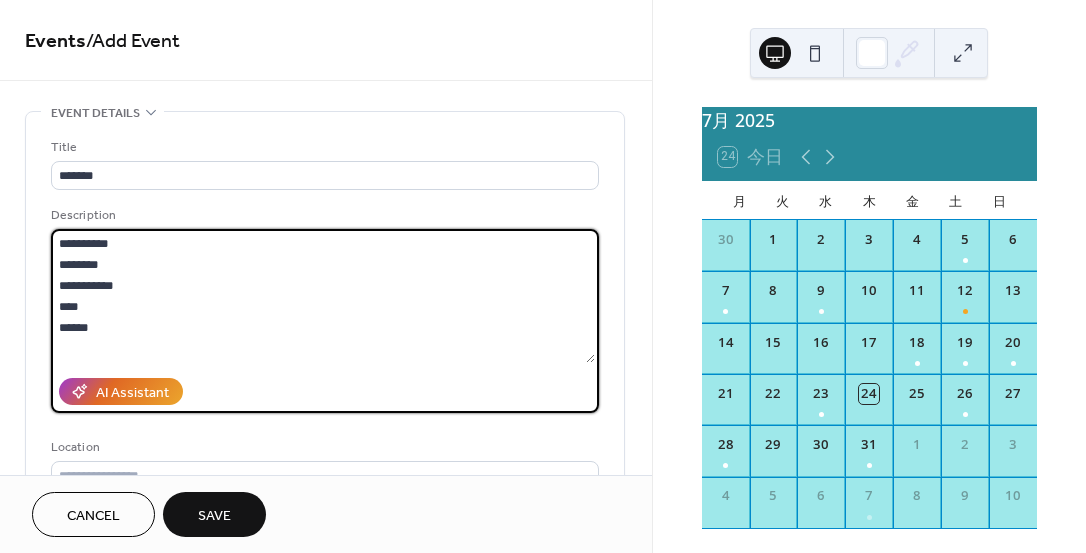 click on "**********" at bounding box center [323, 296] 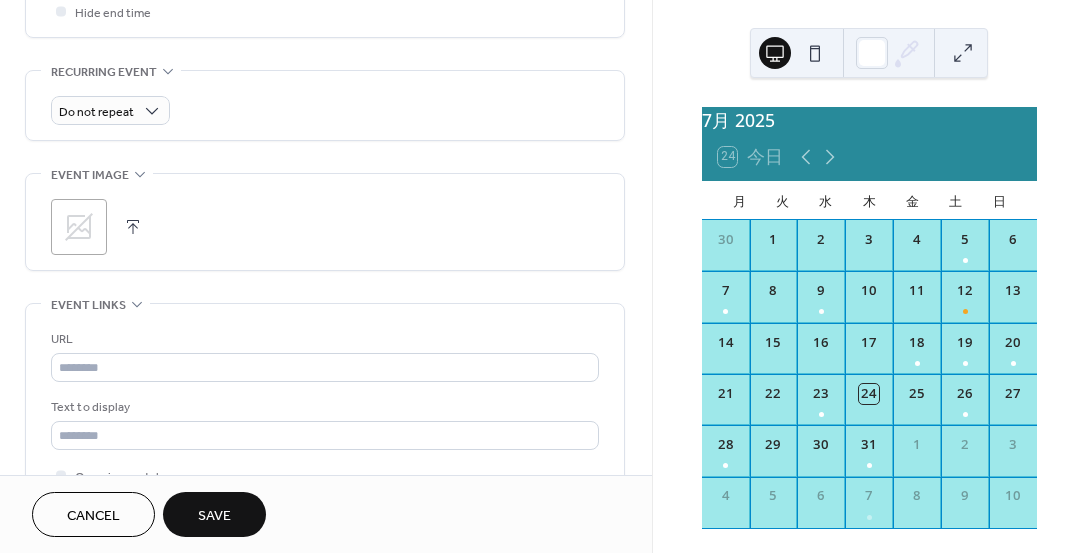 scroll, scrollTop: 821, scrollLeft: 0, axis: vertical 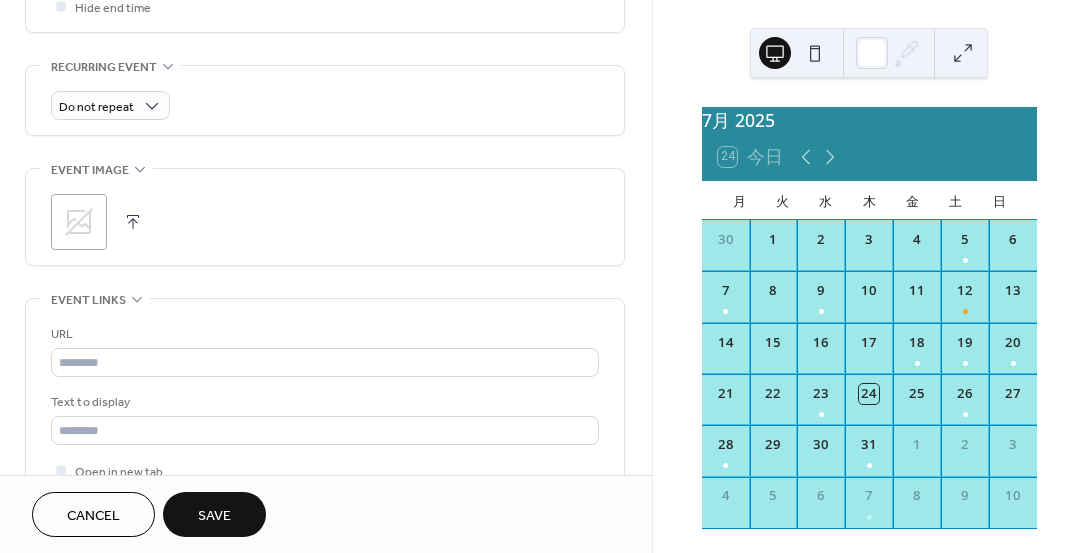 type on "**********" 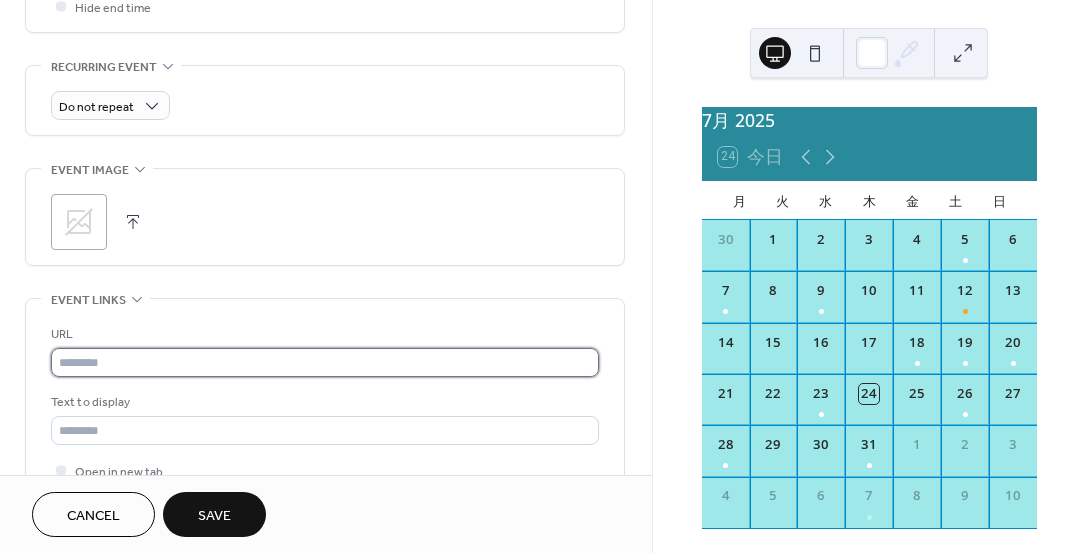 click at bounding box center [325, 362] 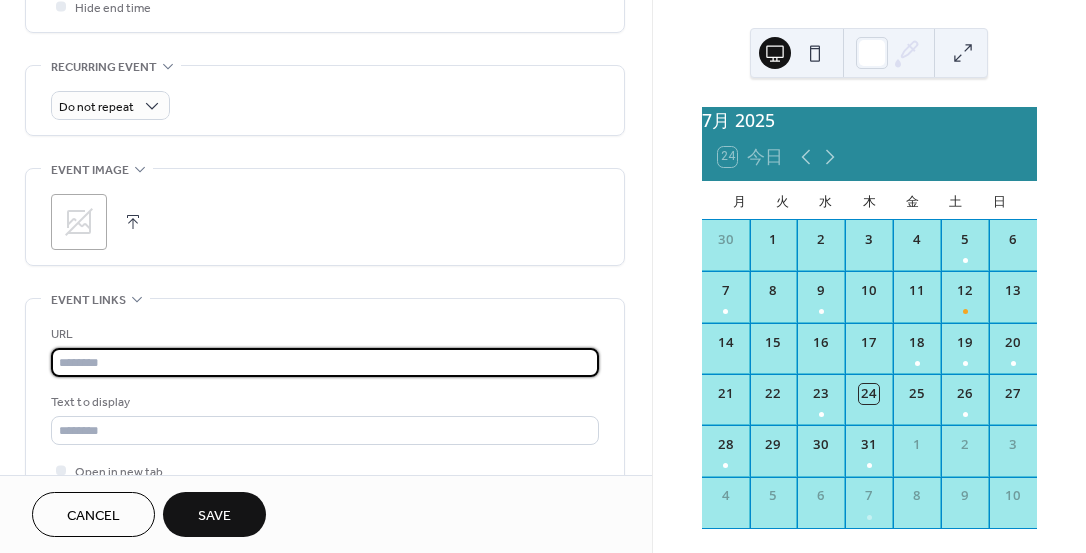 paste on "**********" 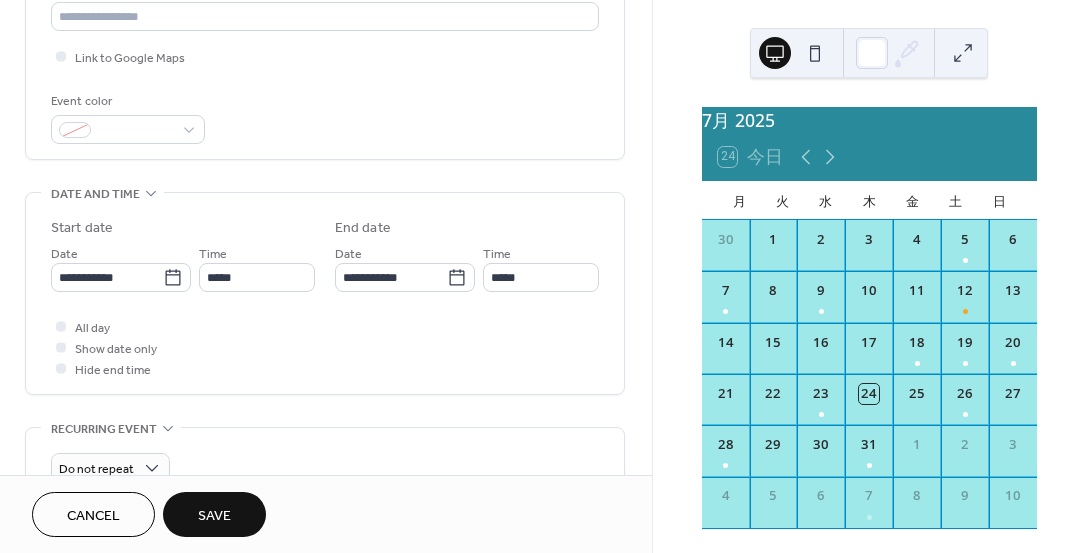 scroll, scrollTop: 455, scrollLeft: 0, axis: vertical 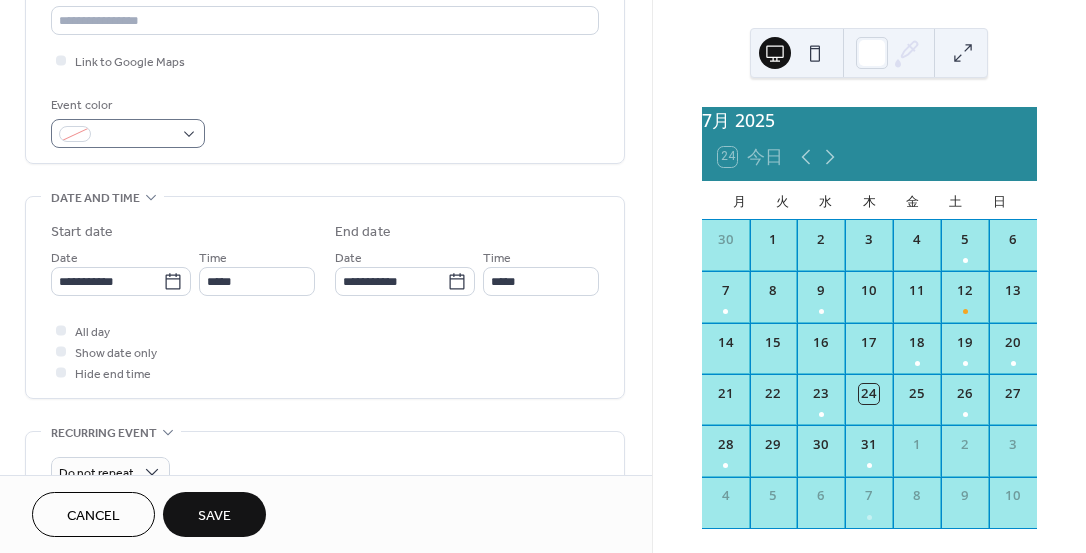 type on "**********" 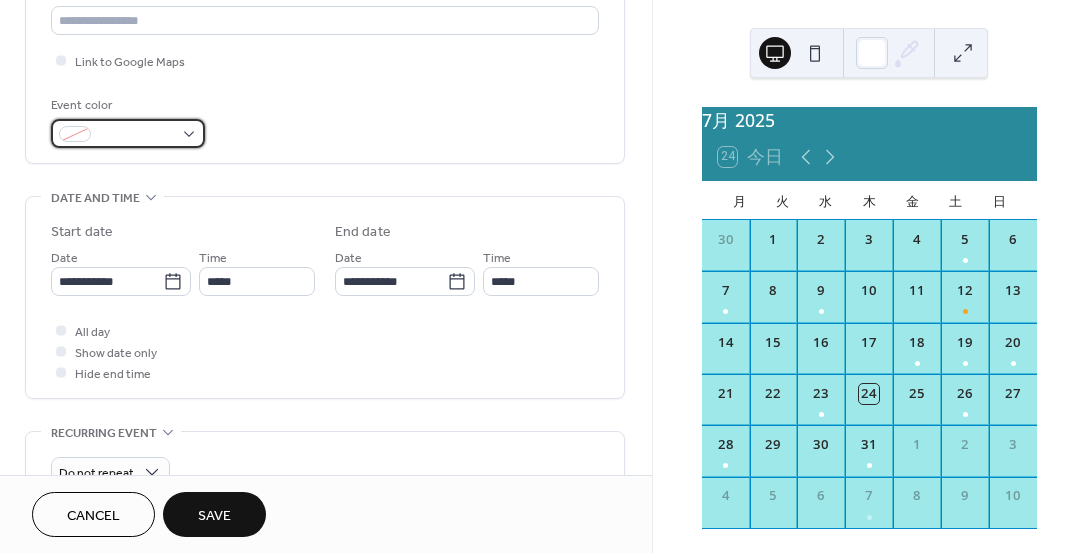 click at bounding box center (128, 133) 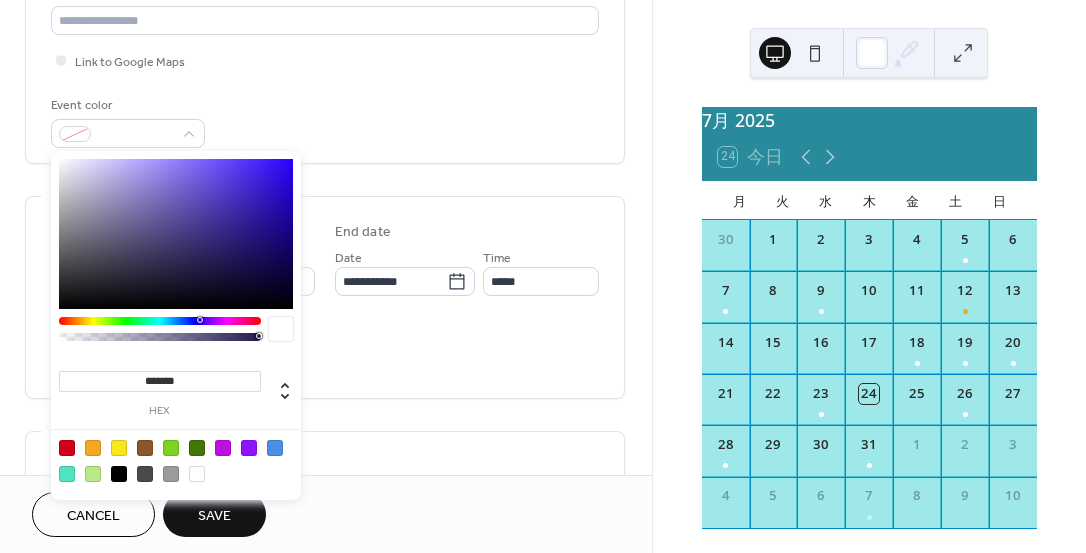 click at bounding box center (93, 448) 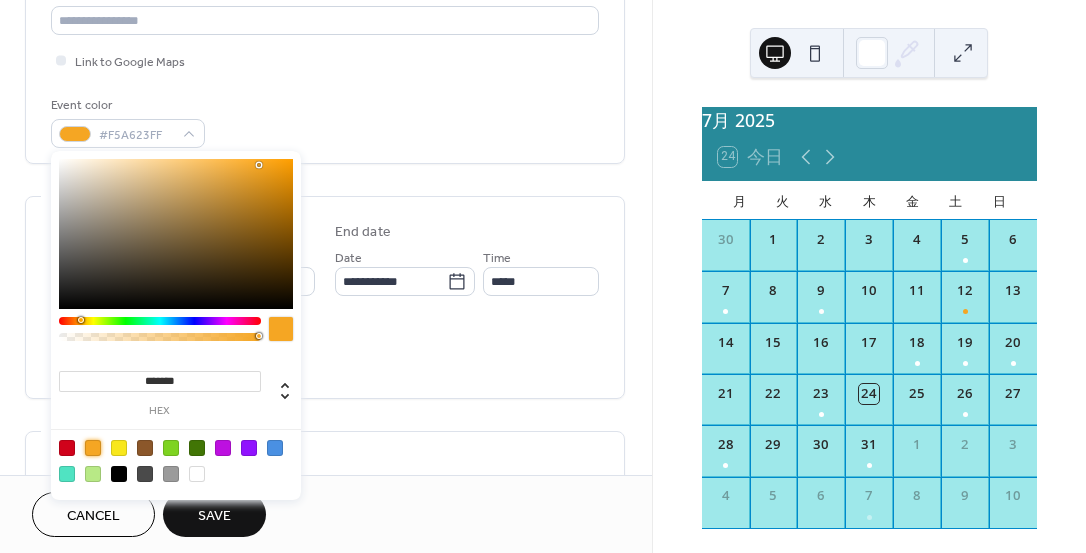 click on "Event color #F5A623FF" at bounding box center (325, 121) 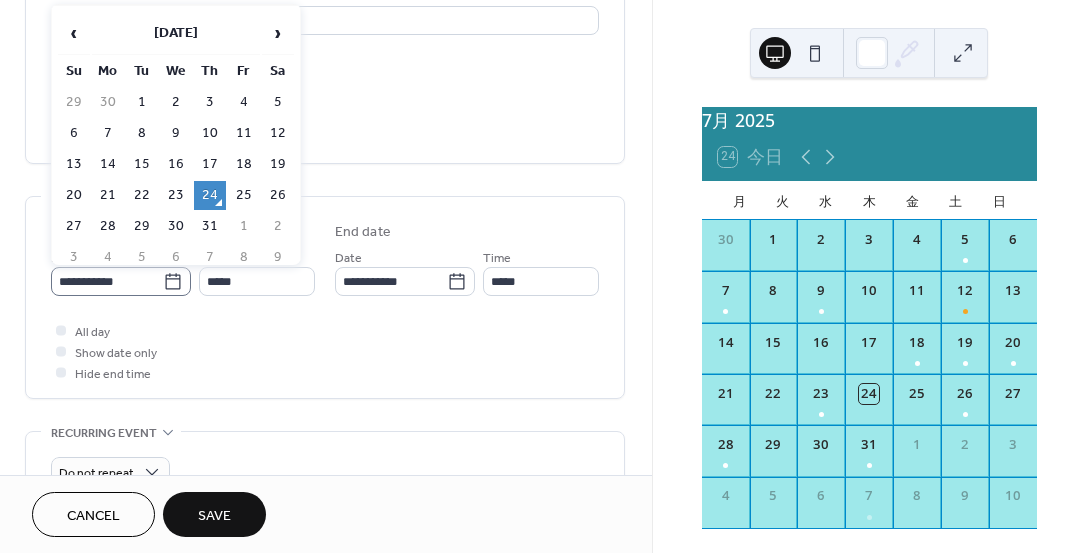 click 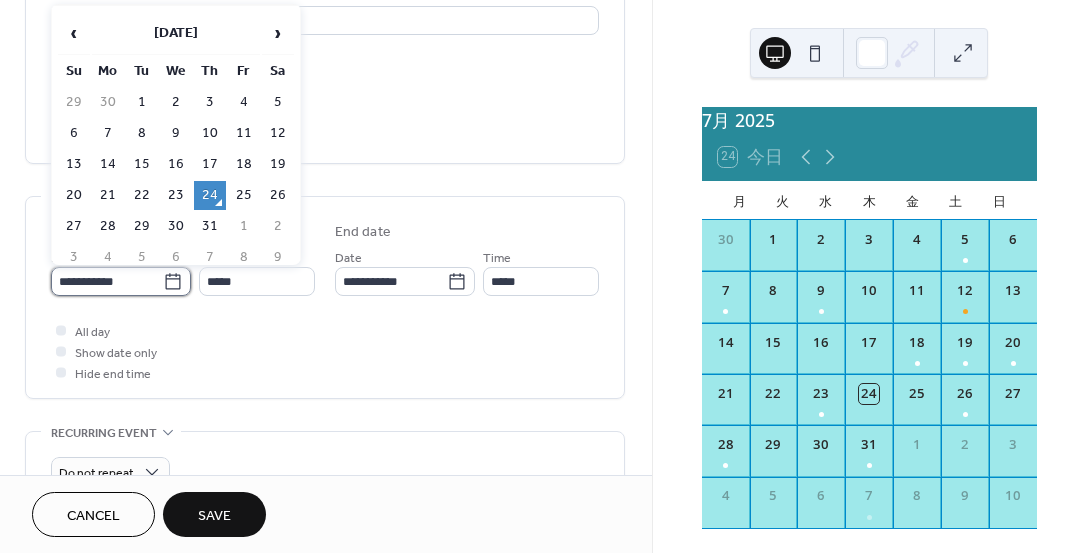 click on "**********" at bounding box center [107, 281] 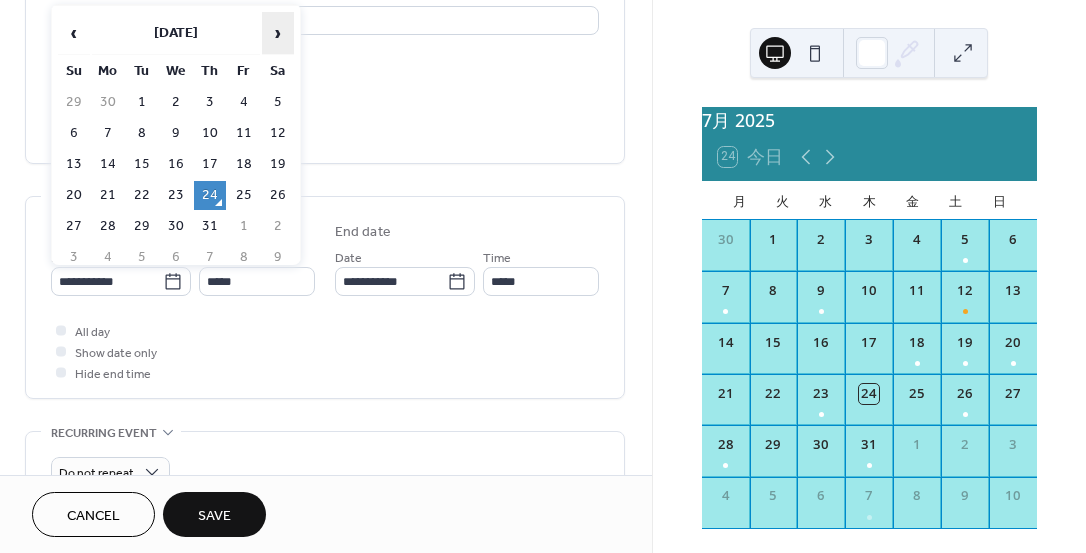 click on "›" at bounding box center [278, 33] 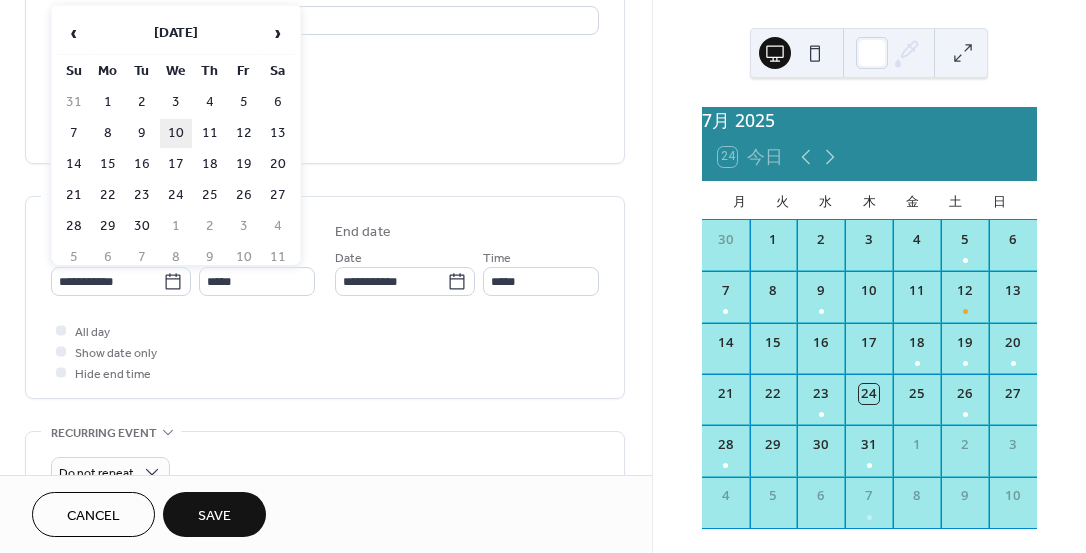 click on "10" at bounding box center [176, 133] 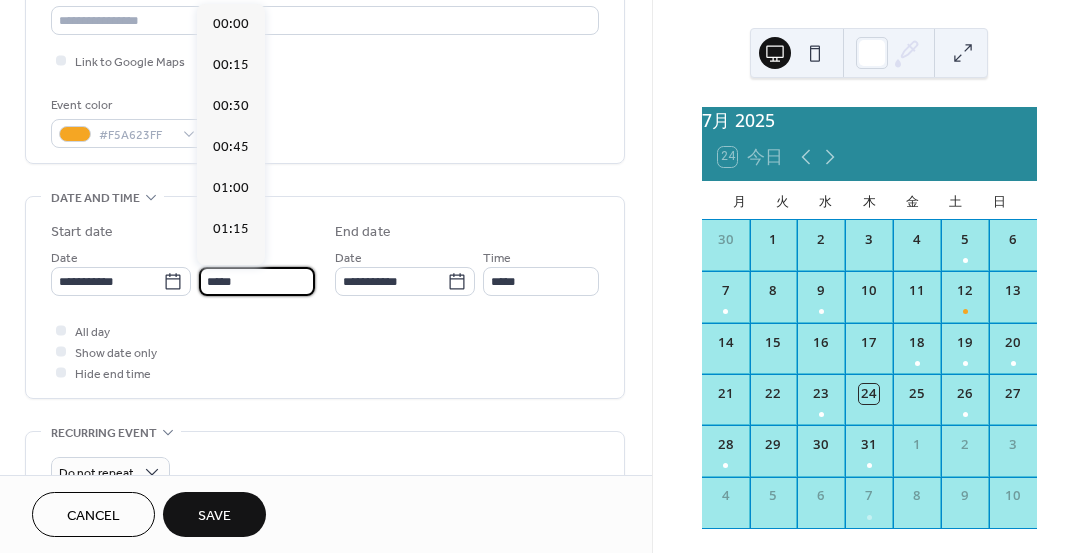 click on "*****" at bounding box center (257, 281) 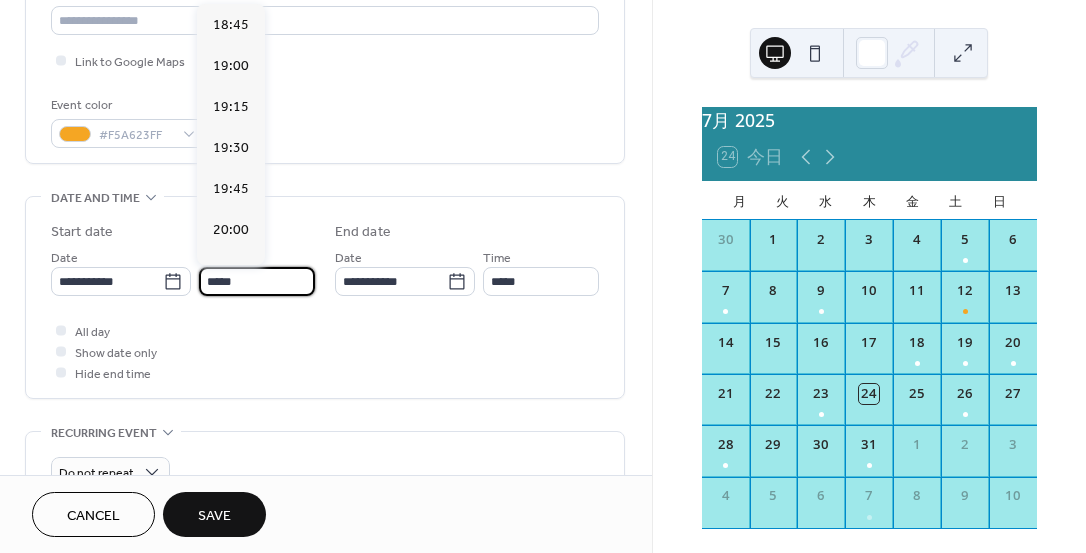 scroll, scrollTop: 3077, scrollLeft: 0, axis: vertical 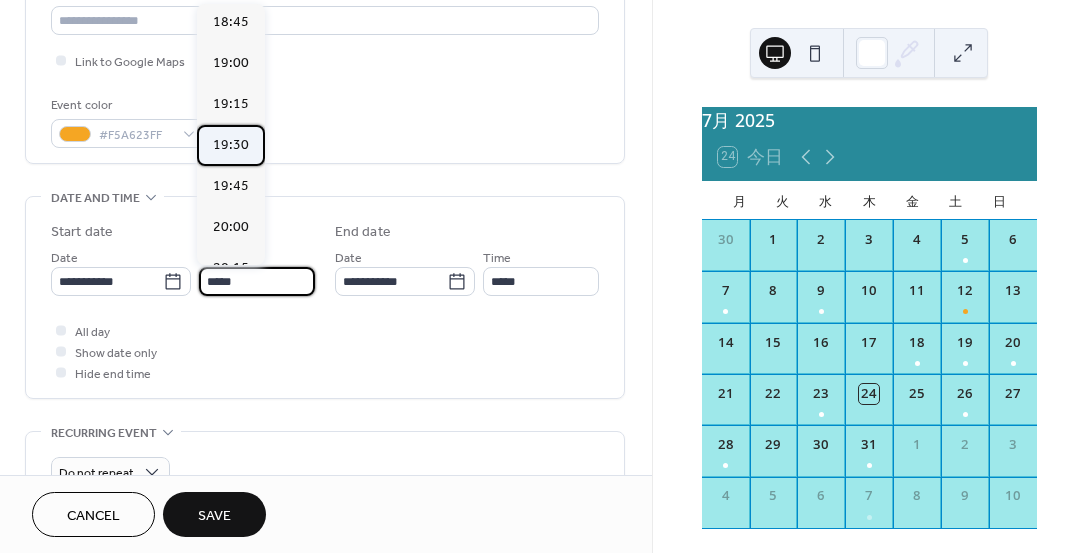 click on "19:30" at bounding box center [231, 145] 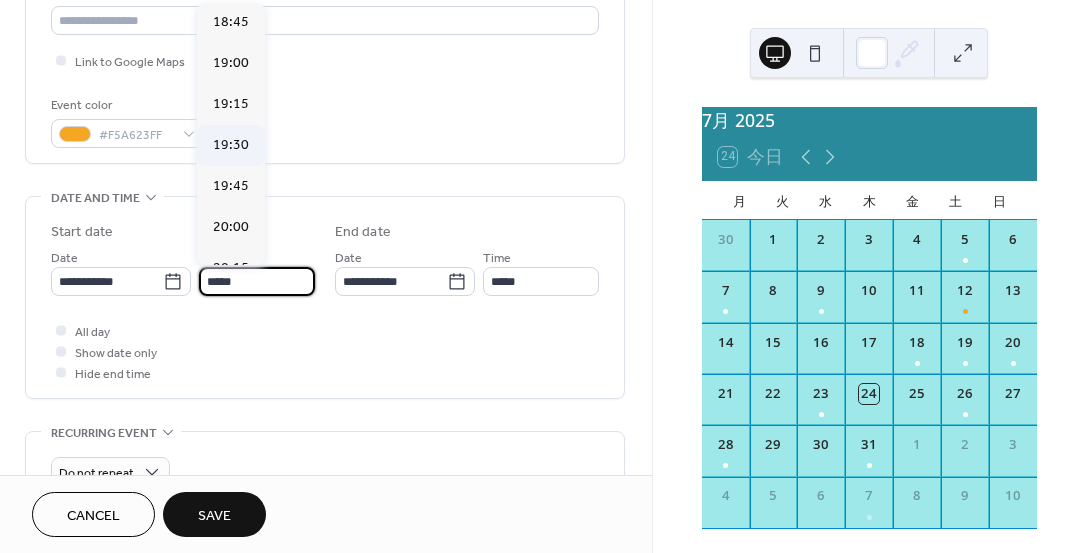 type on "*****" 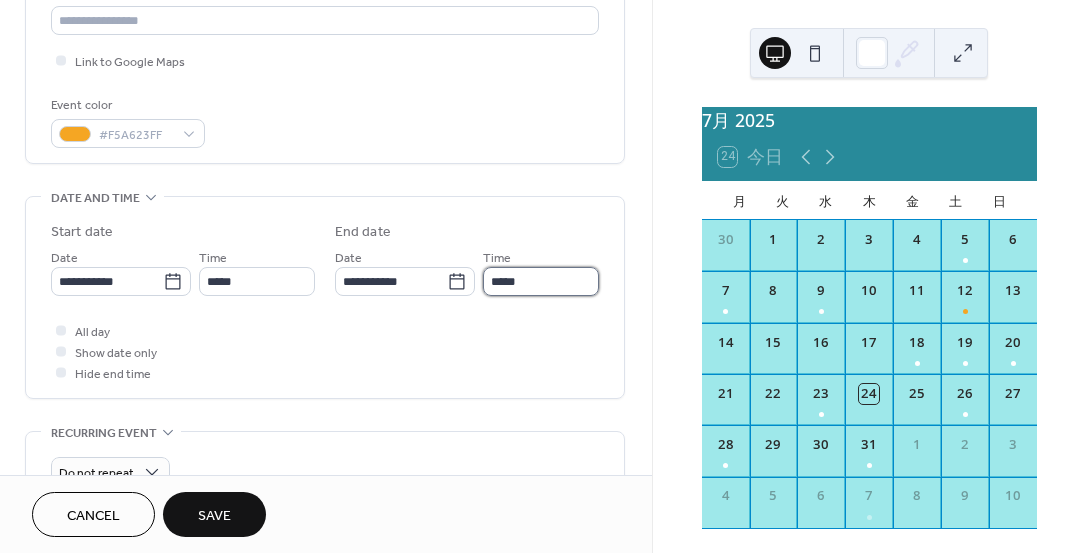 click on "*****" at bounding box center (541, 281) 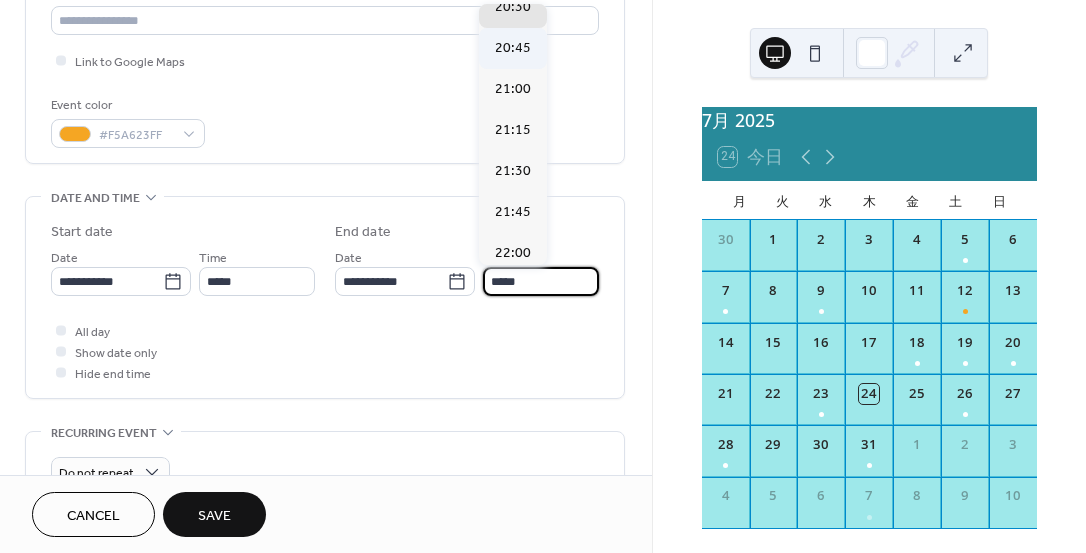 scroll, scrollTop: 142, scrollLeft: 0, axis: vertical 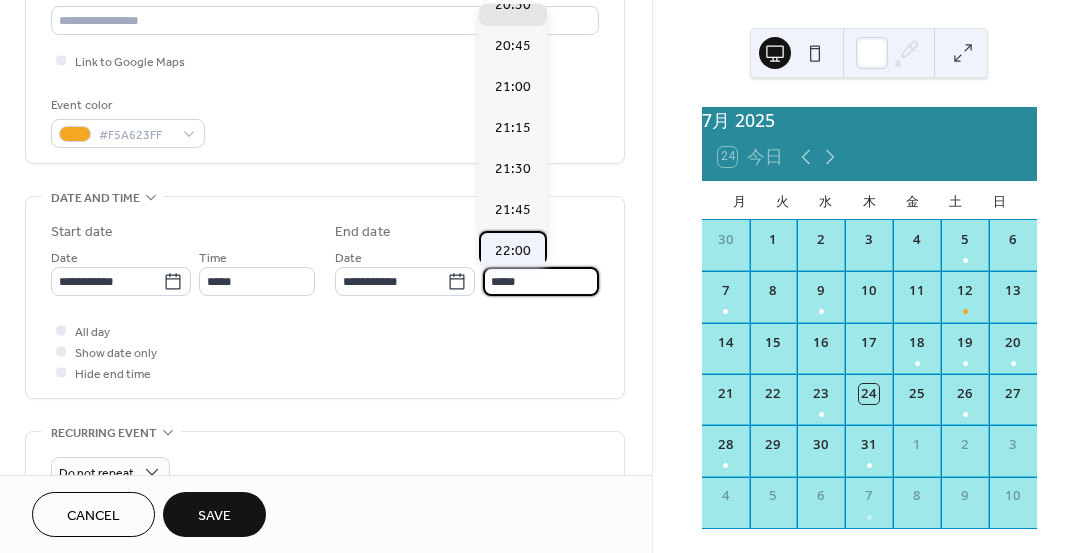 click on "22:00" at bounding box center [513, 251] 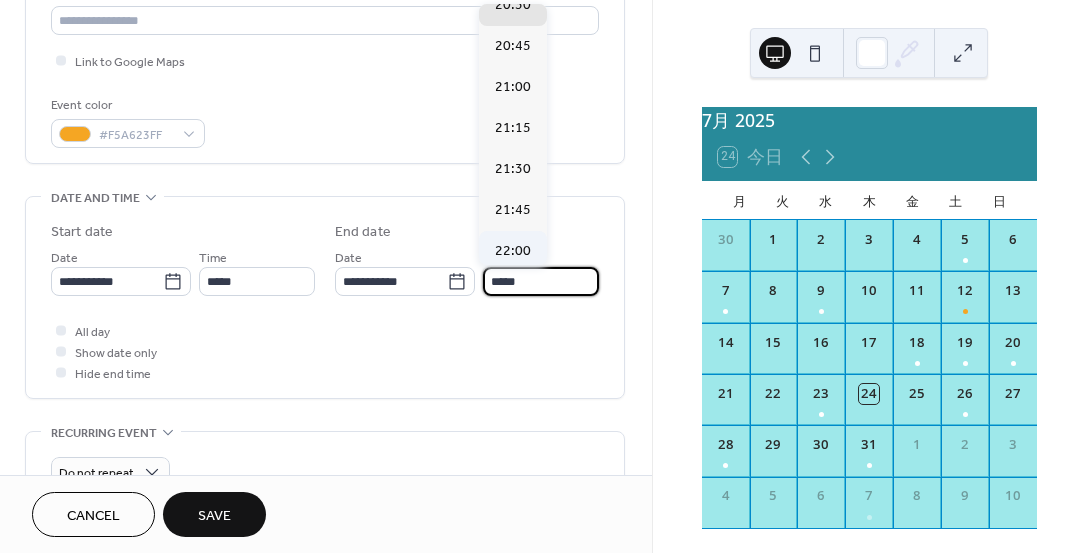 type on "*****" 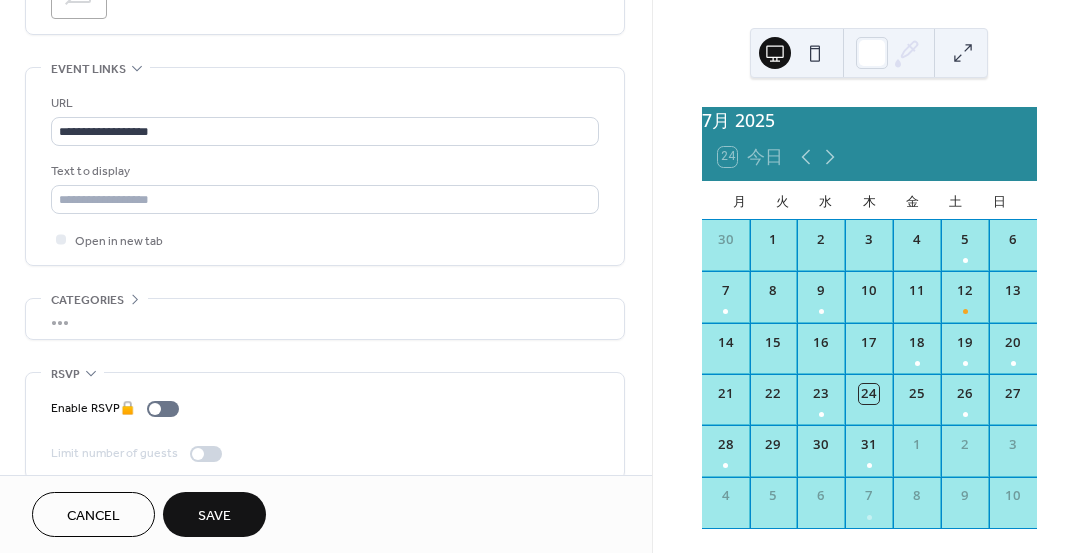 scroll, scrollTop: 1054, scrollLeft: 0, axis: vertical 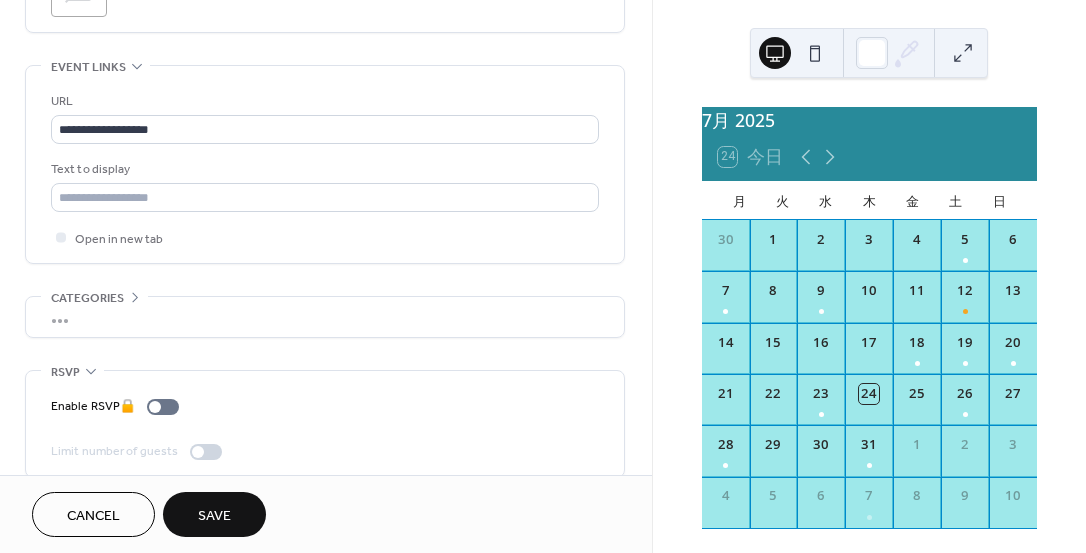 click on "Save" at bounding box center (214, 516) 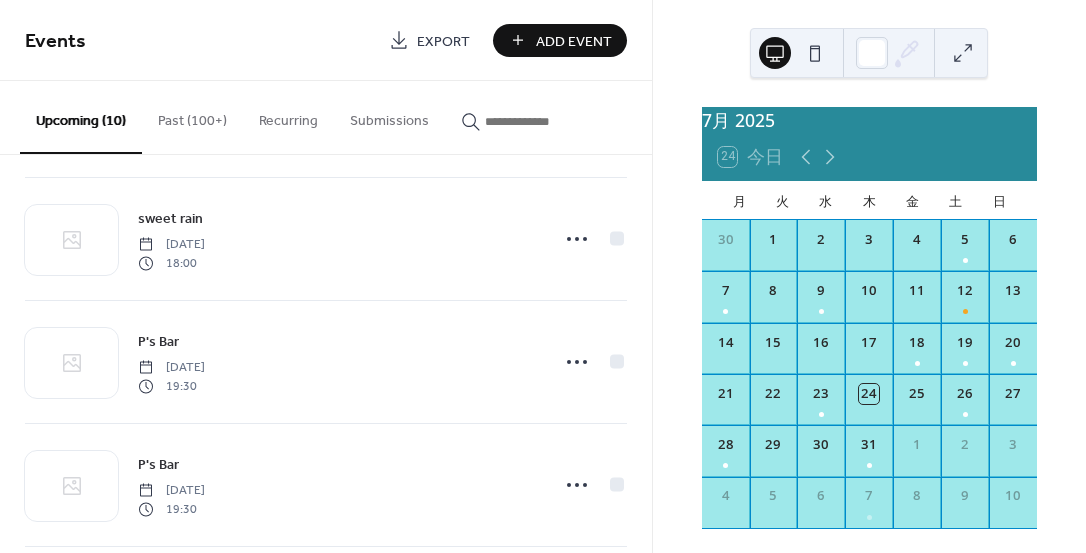 scroll, scrollTop: 886, scrollLeft: 0, axis: vertical 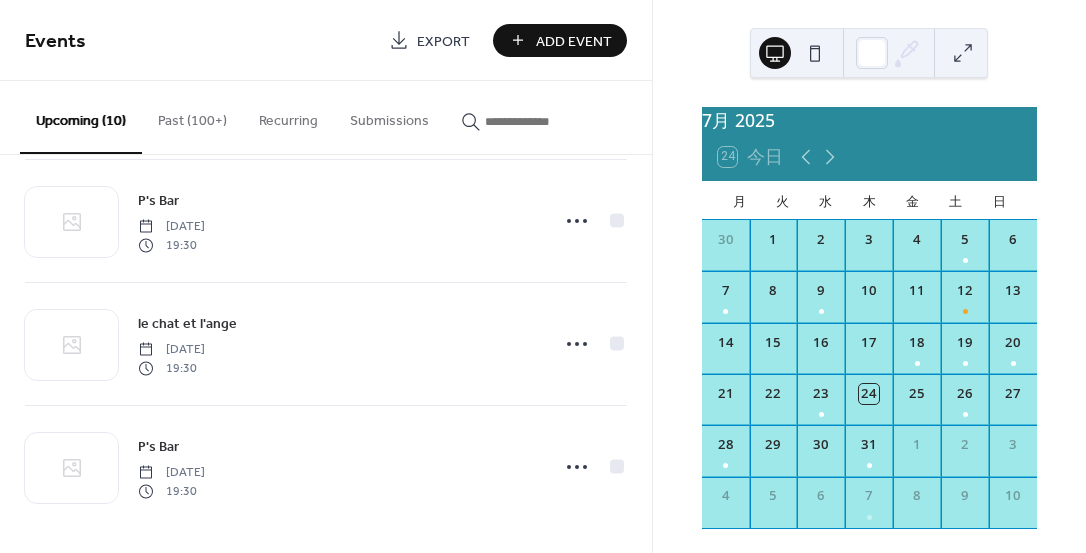 click on "Add Event" at bounding box center (560, 40) 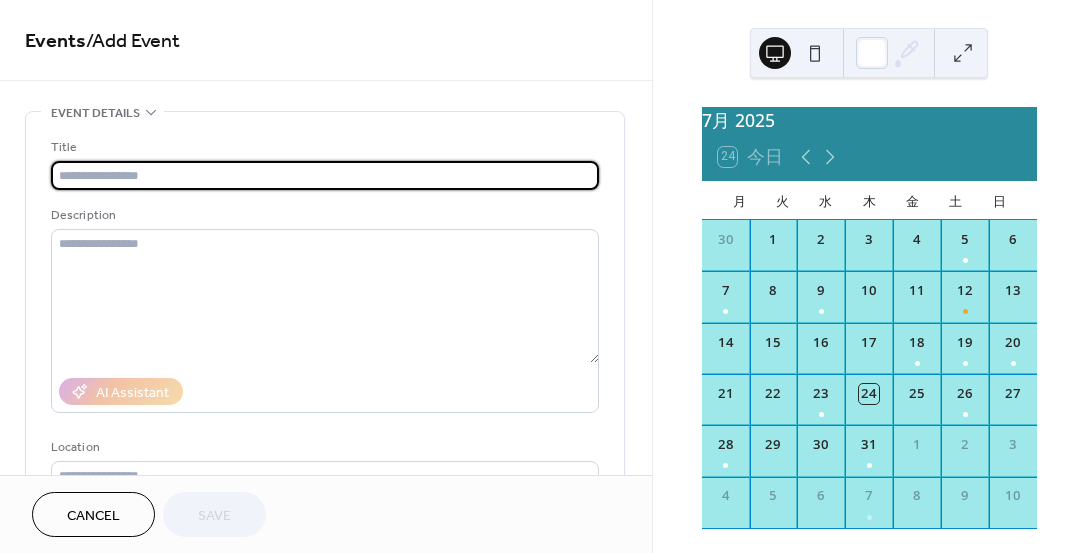 type on "*" 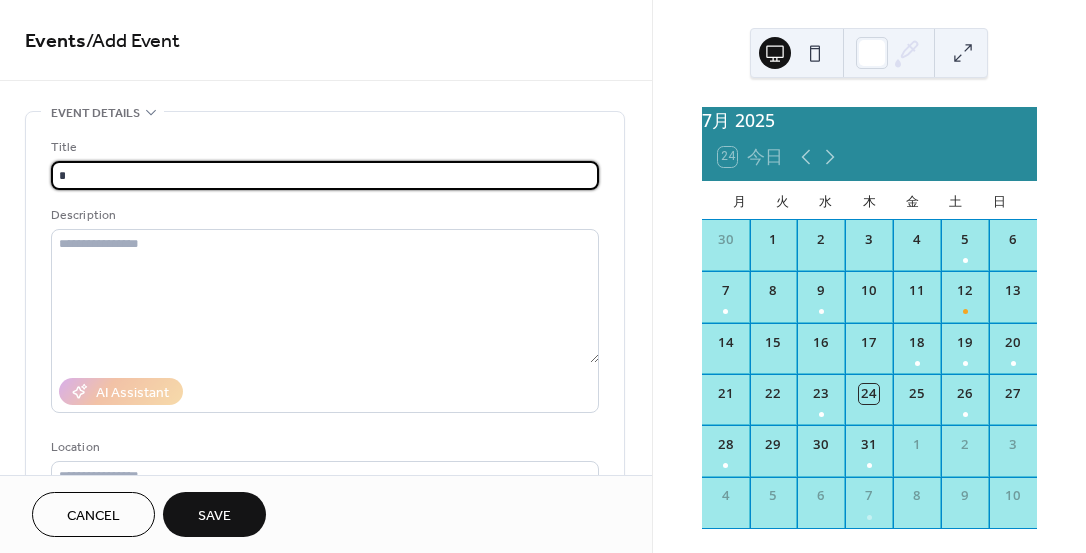 type on "**********" 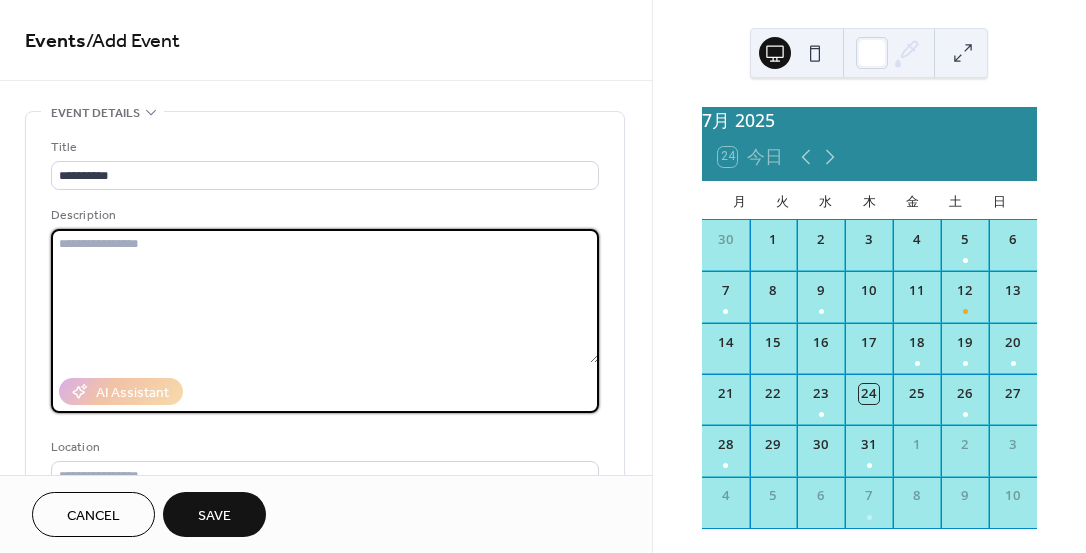 click at bounding box center (325, 296) 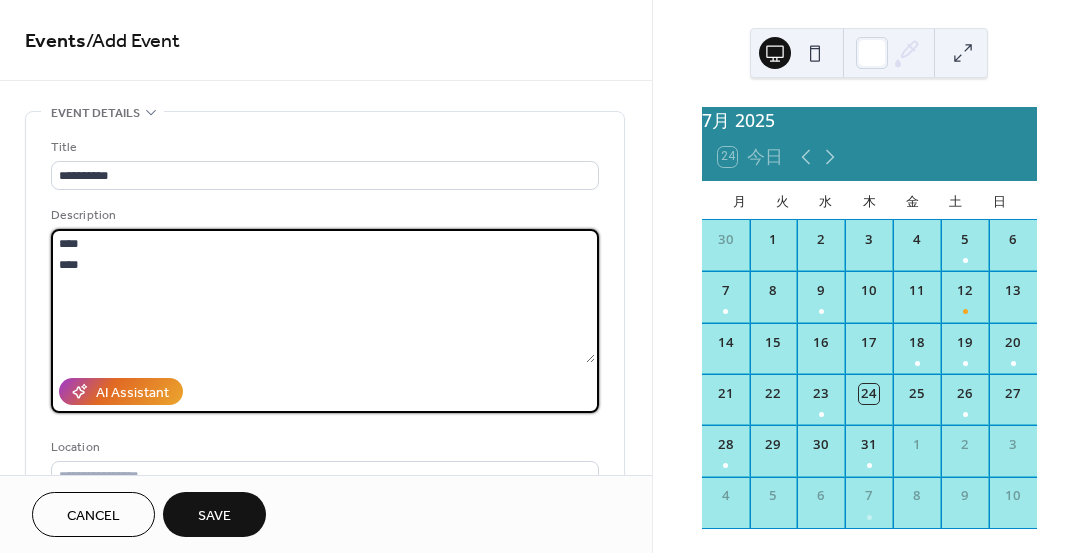click on "****
***" at bounding box center (323, 296) 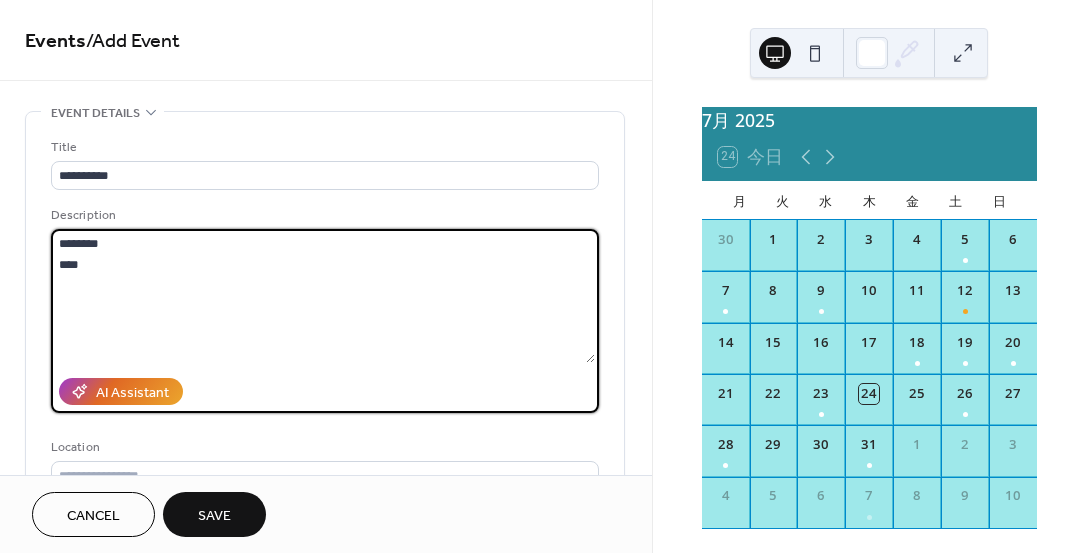click on "********
***" at bounding box center [323, 296] 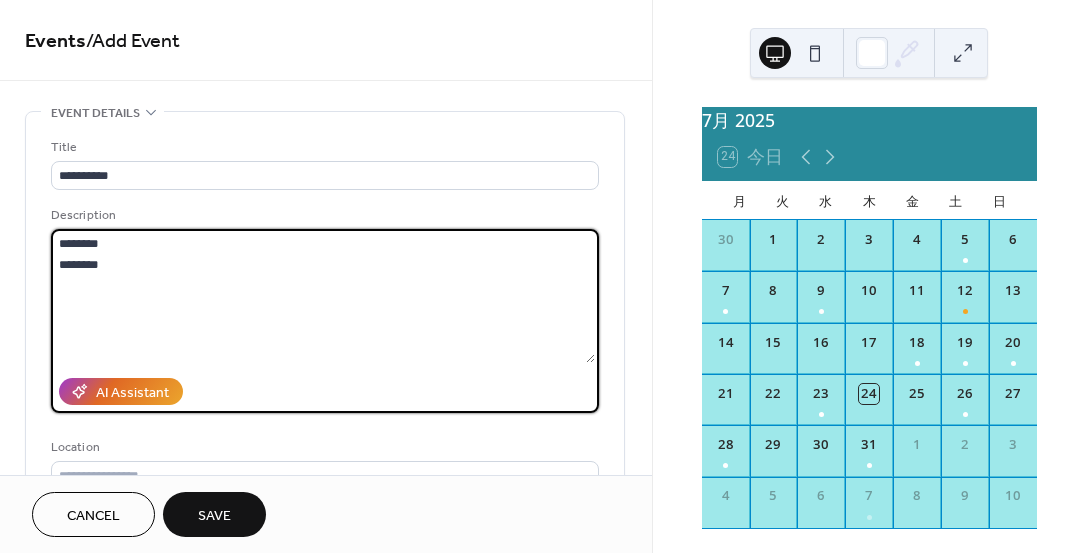 click on "********
********" at bounding box center (323, 296) 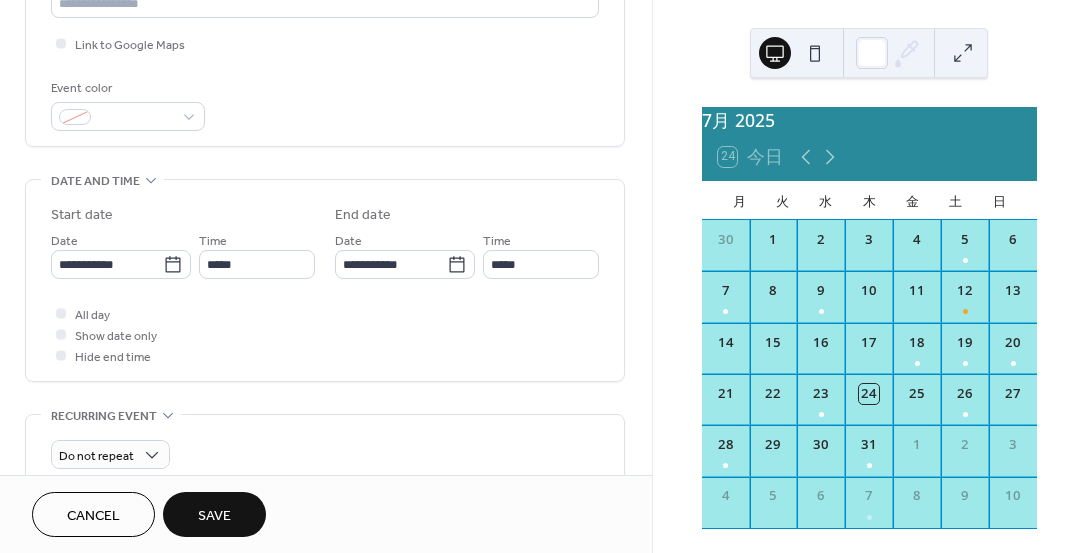 scroll, scrollTop: 473, scrollLeft: 0, axis: vertical 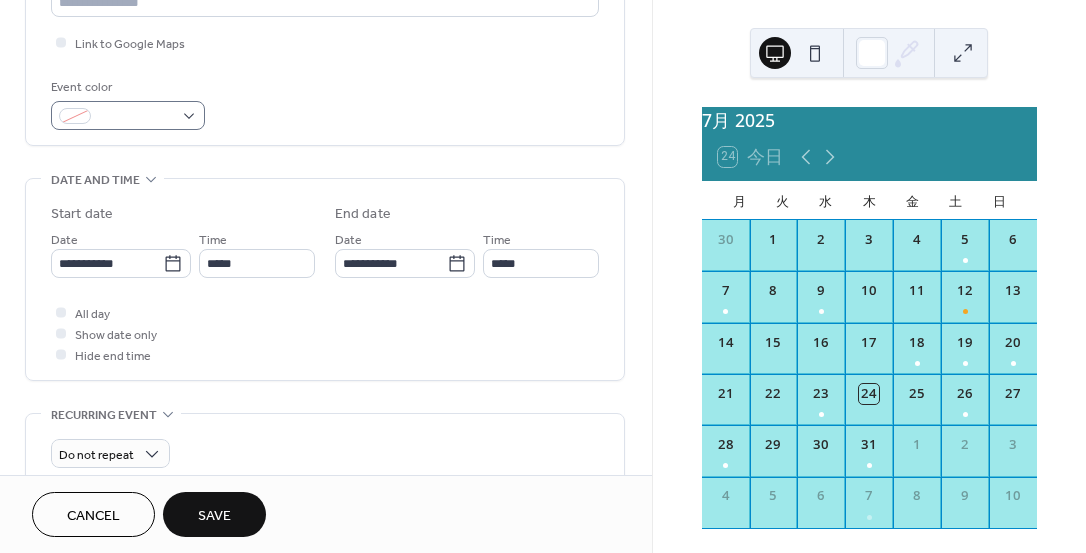 type on "********
********" 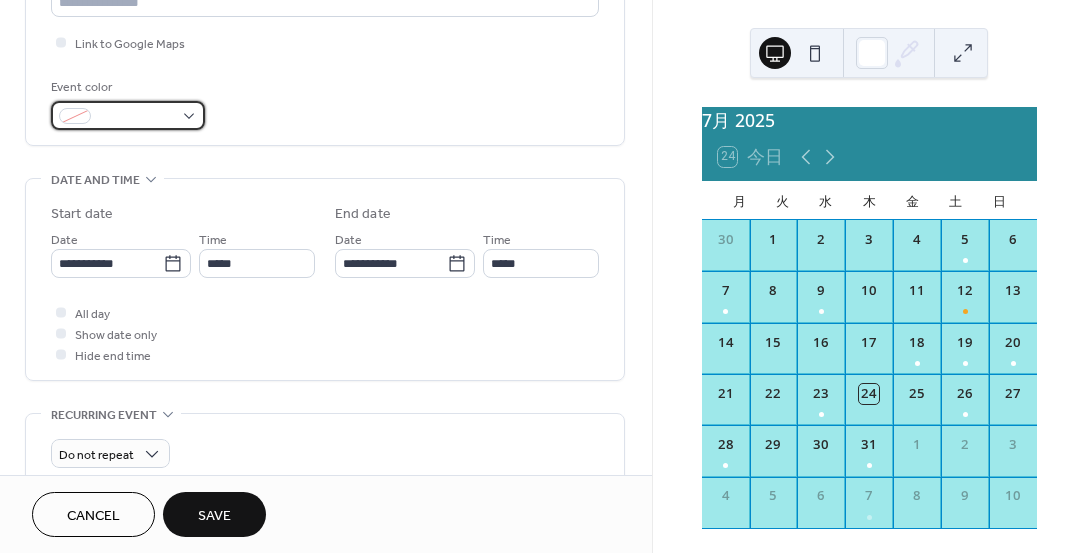 click at bounding box center [128, 115] 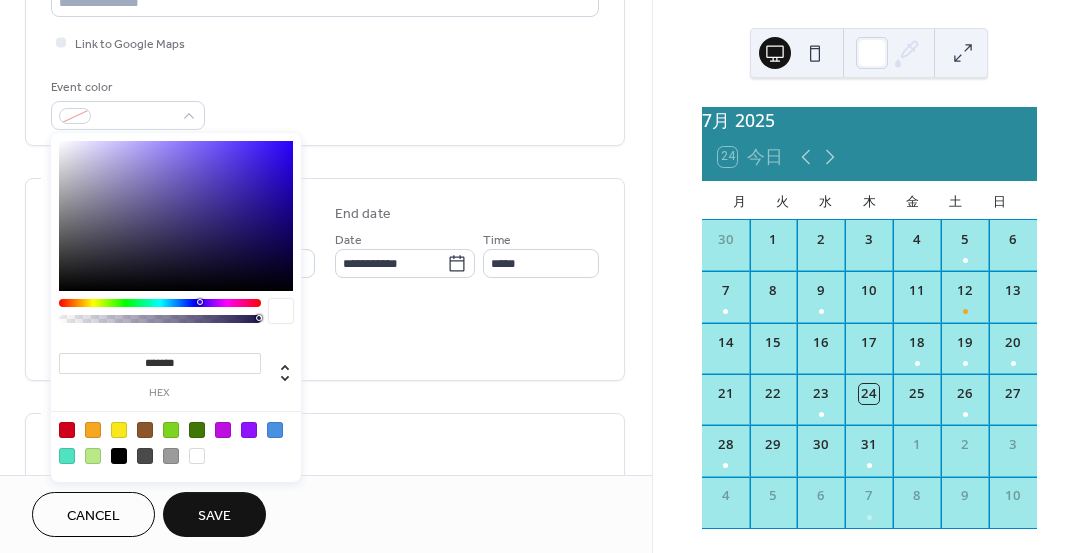 click at bounding box center [197, 456] 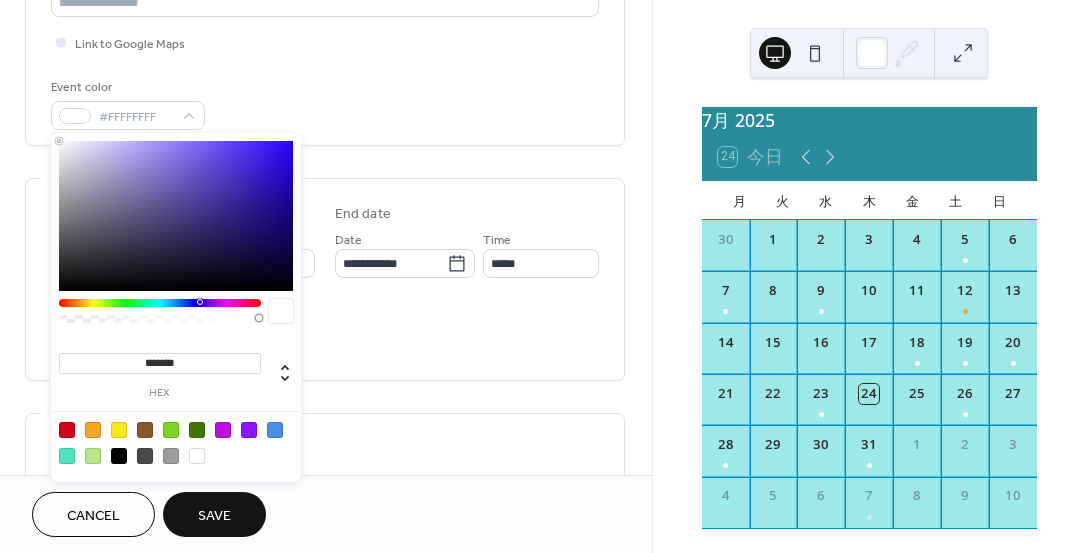 type on "*******" 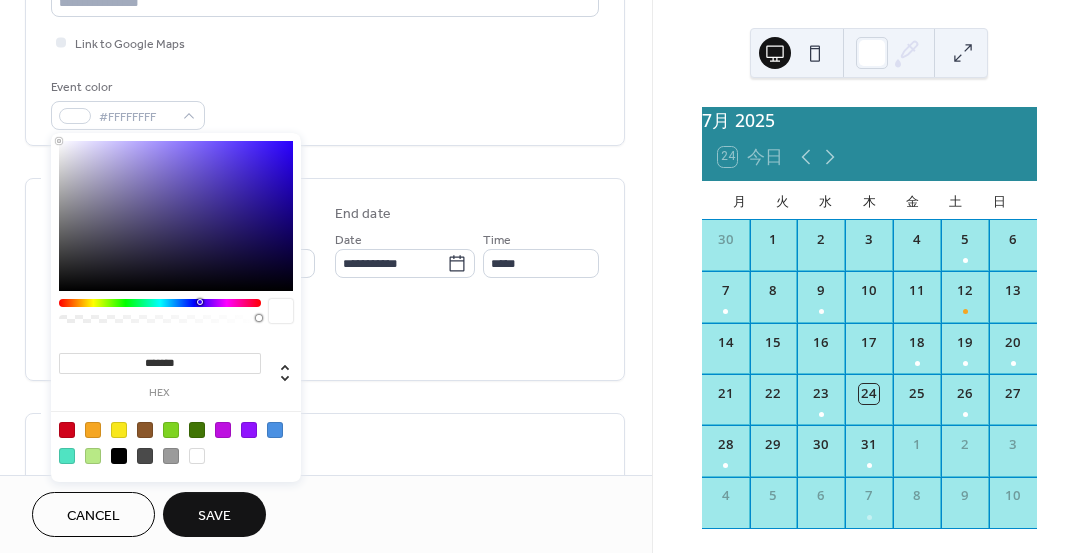 click on "Do not repeat" at bounding box center [325, 448] 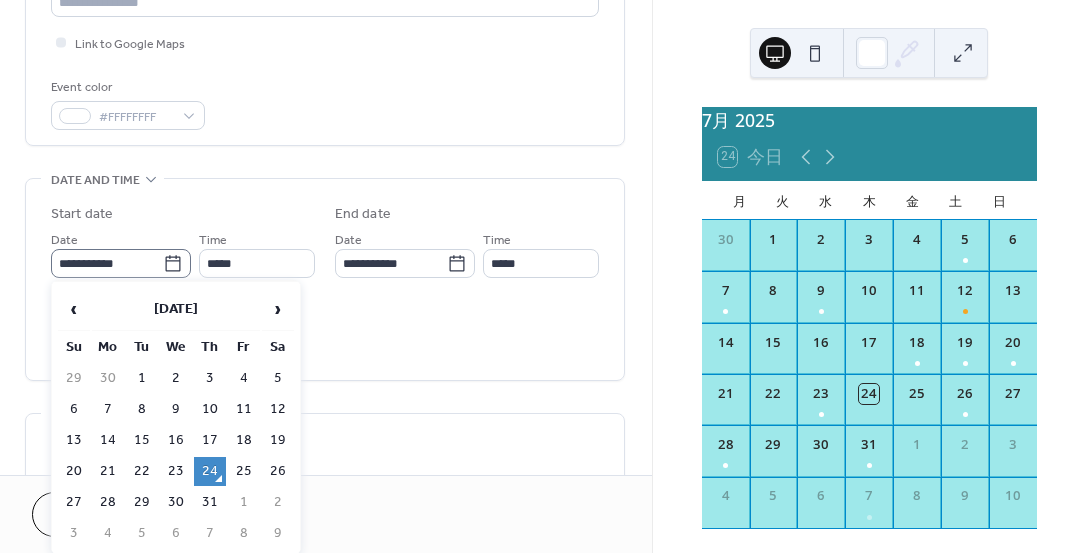 click 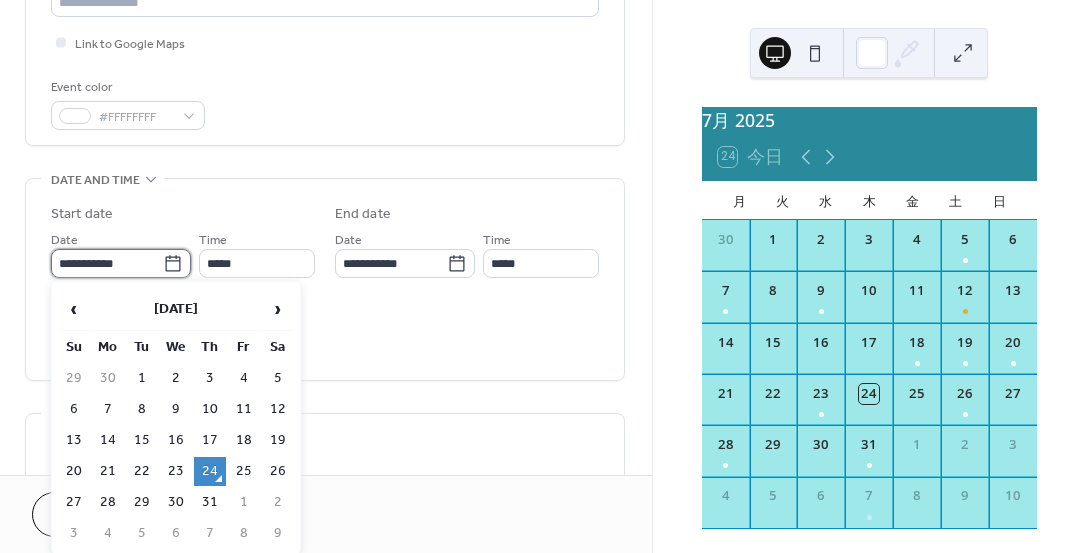 click on "**********" at bounding box center (107, 263) 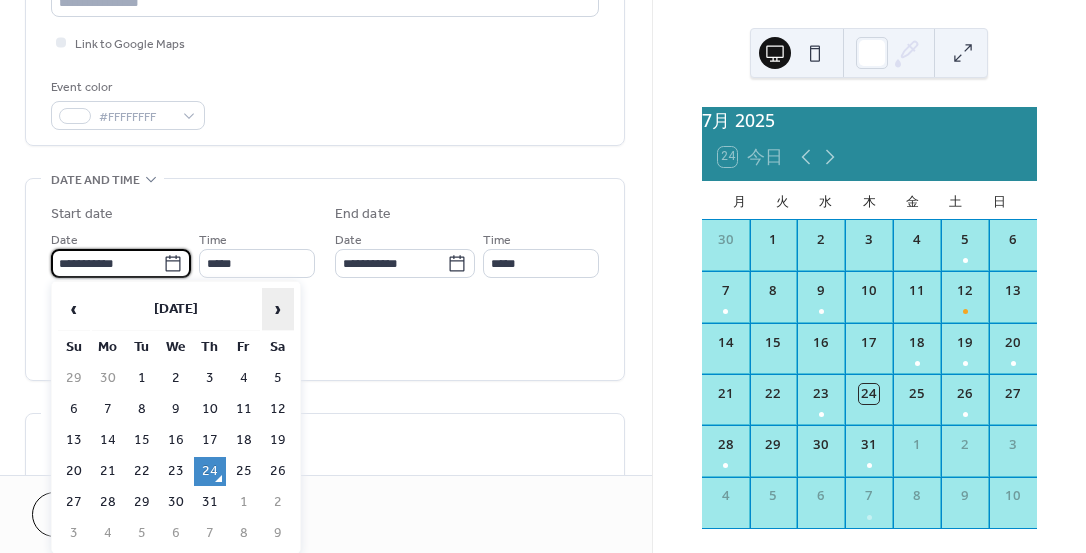 click on "›" at bounding box center (278, 309) 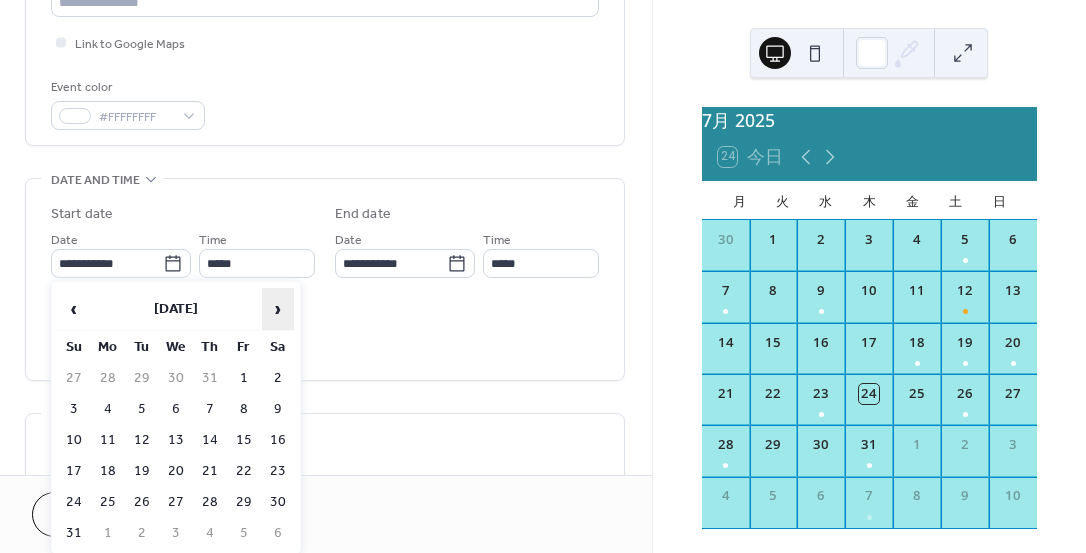 click on "›" at bounding box center [278, 309] 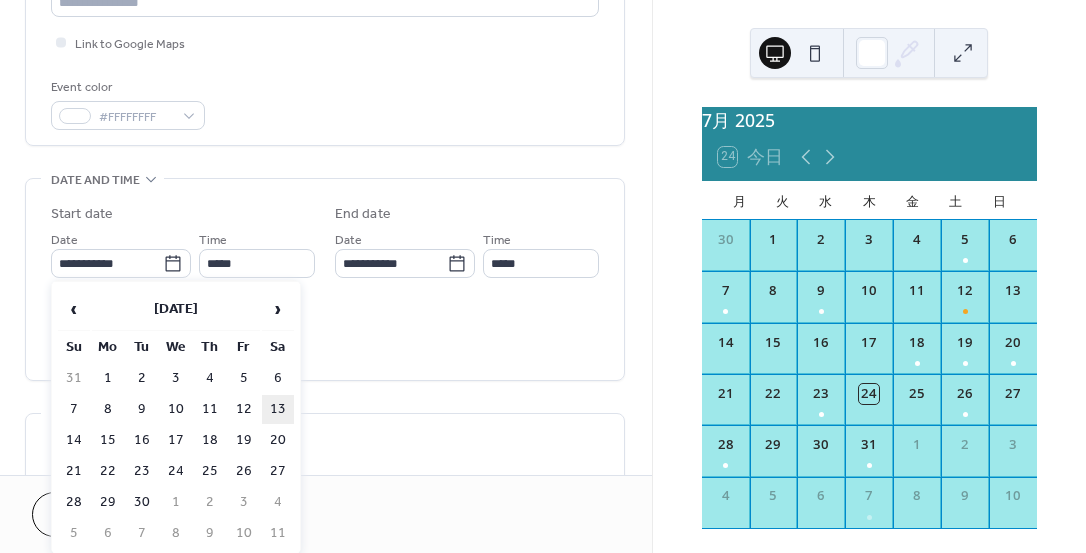 click on "13" at bounding box center [278, 409] 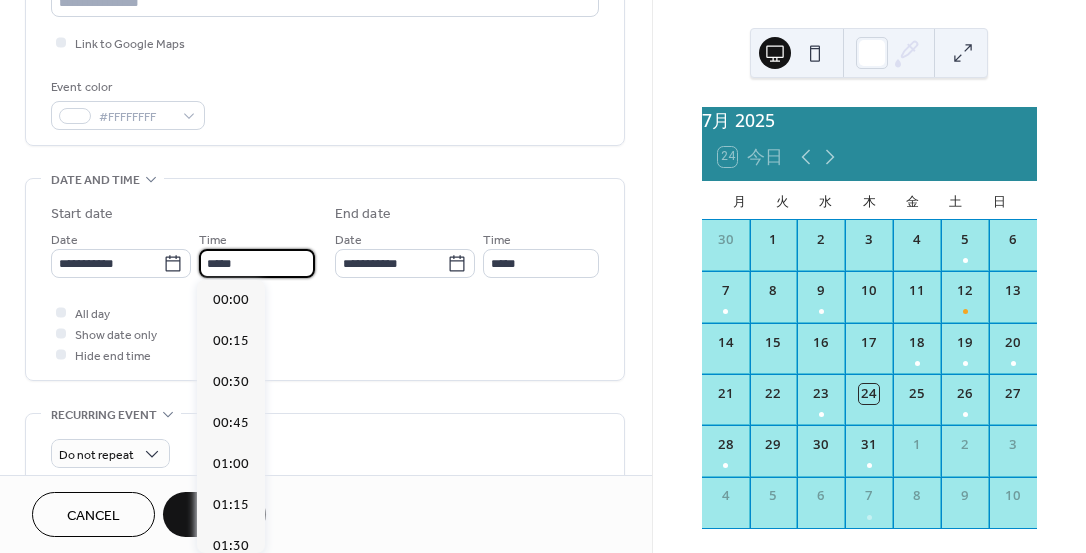 click on "*****" at bounding box center (257, 263) 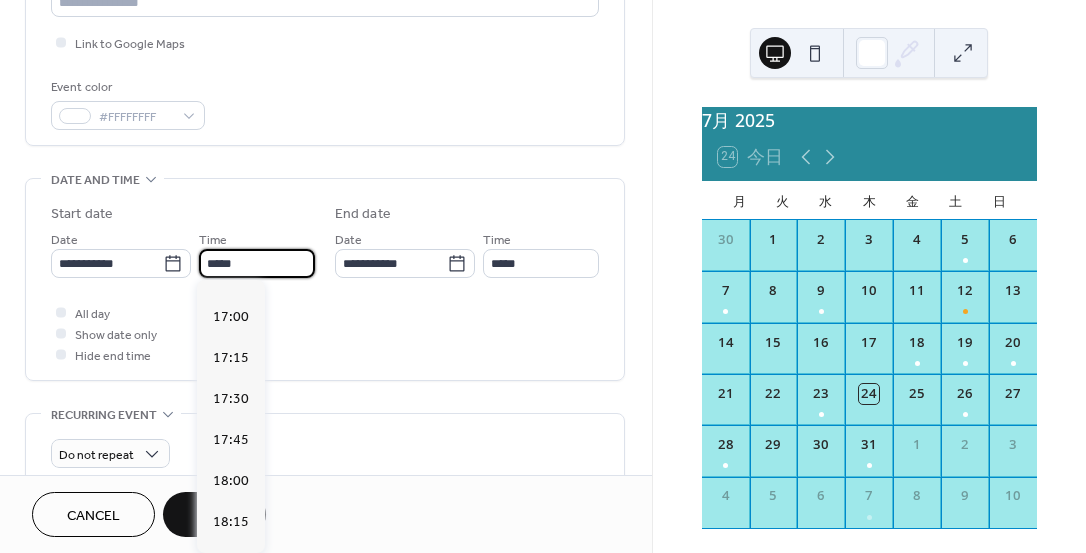 scroll, scrollTop: 2776, scrollLeft: 0, axis: vertical 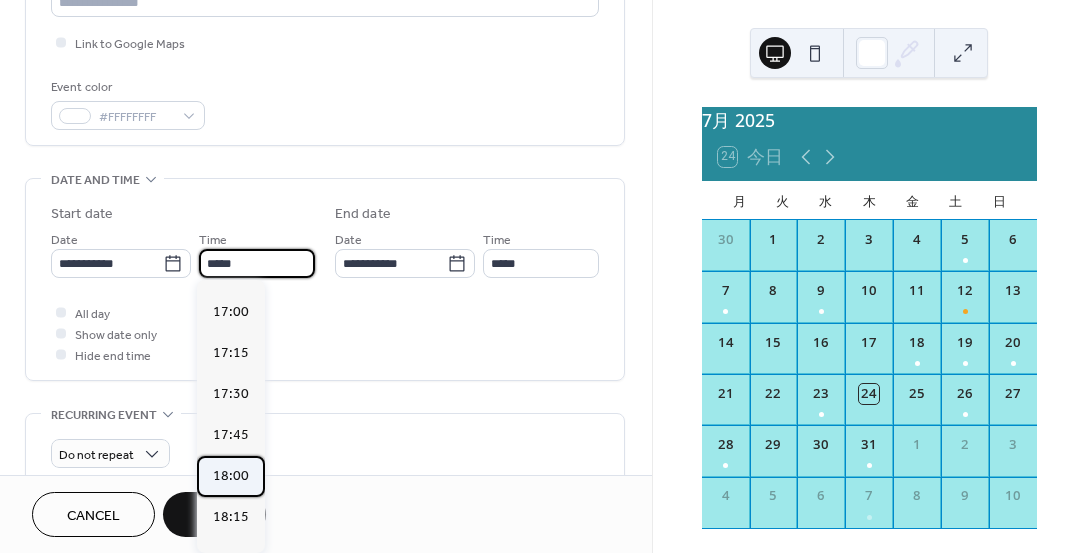 click on "18:00" at bounding box center [231, 476] 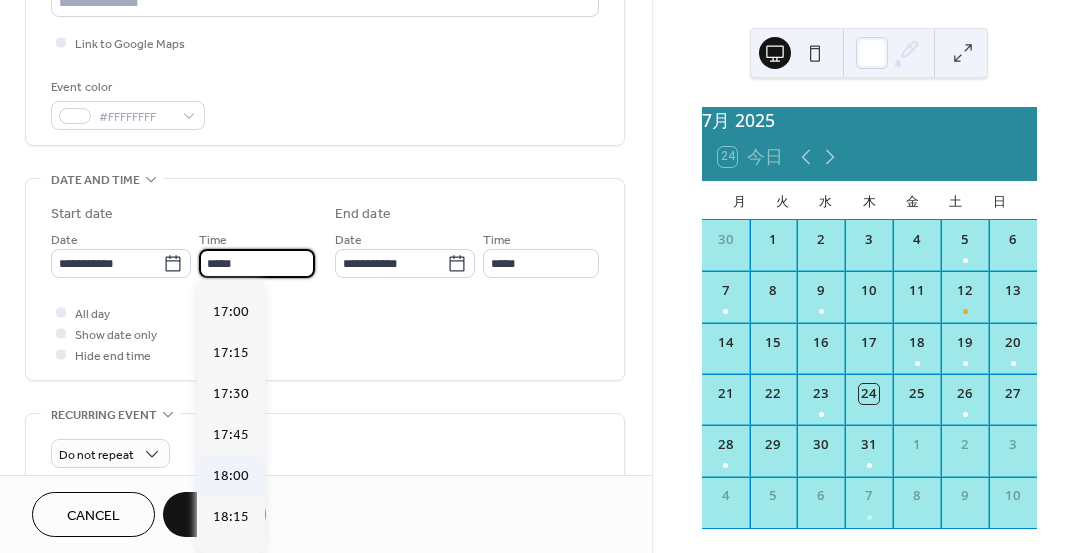 type on "*****" 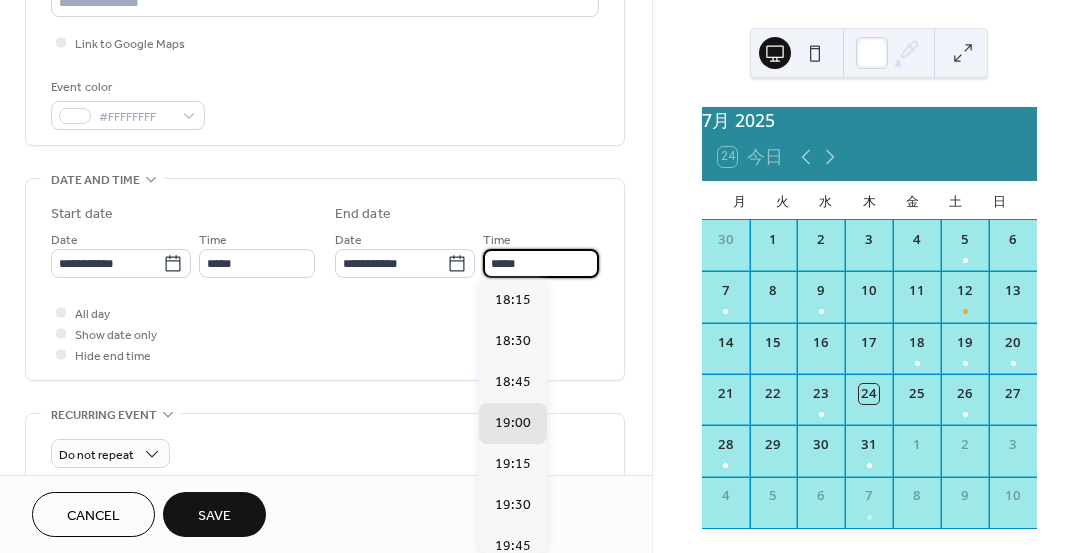 click on "*****" at bounding box center [541, 263] 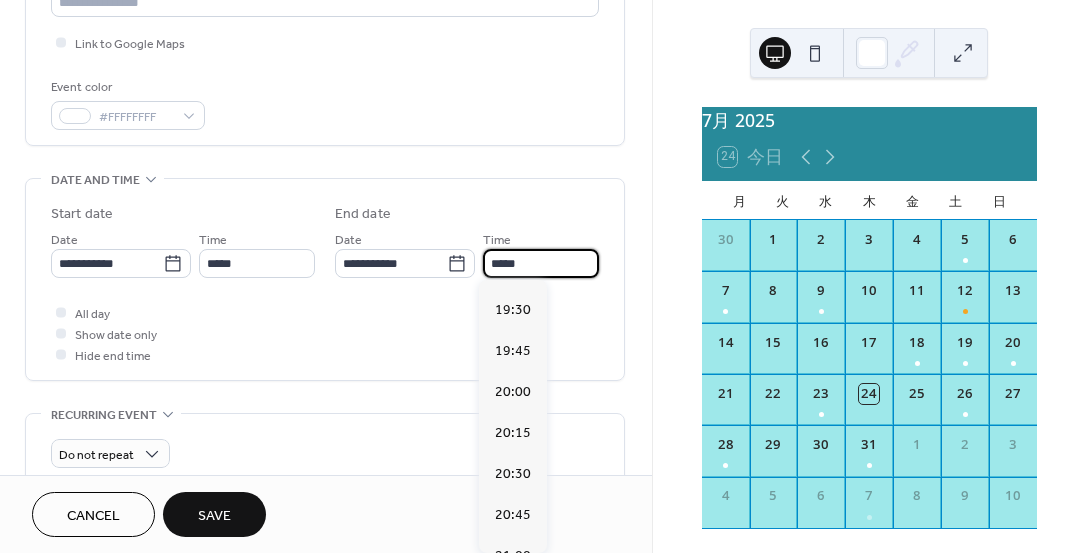 scroll, scrollTop: 204, scrollLeft: 0, axis: vertical 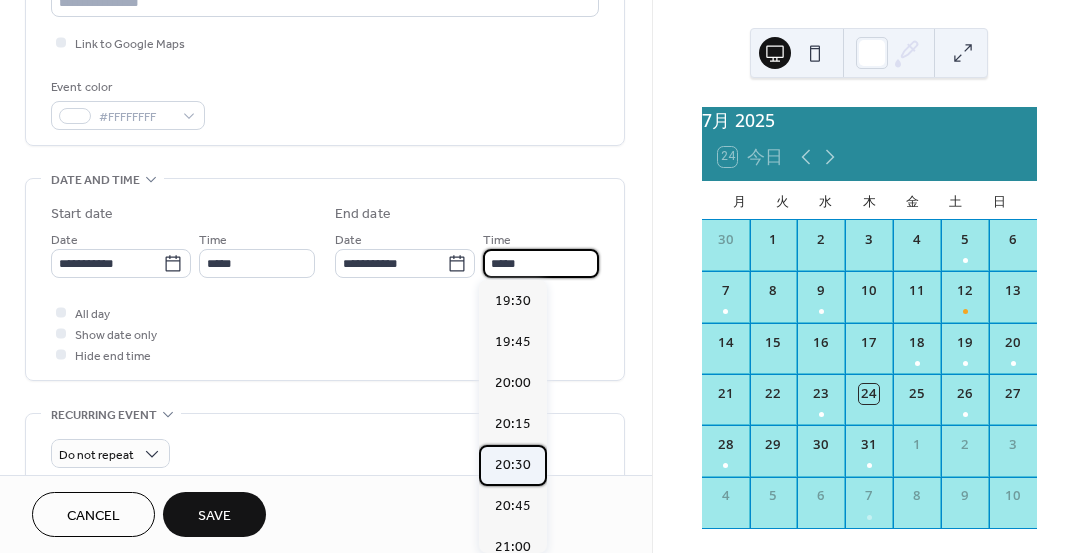 click on "20:30" at bounding box center (513, 465) 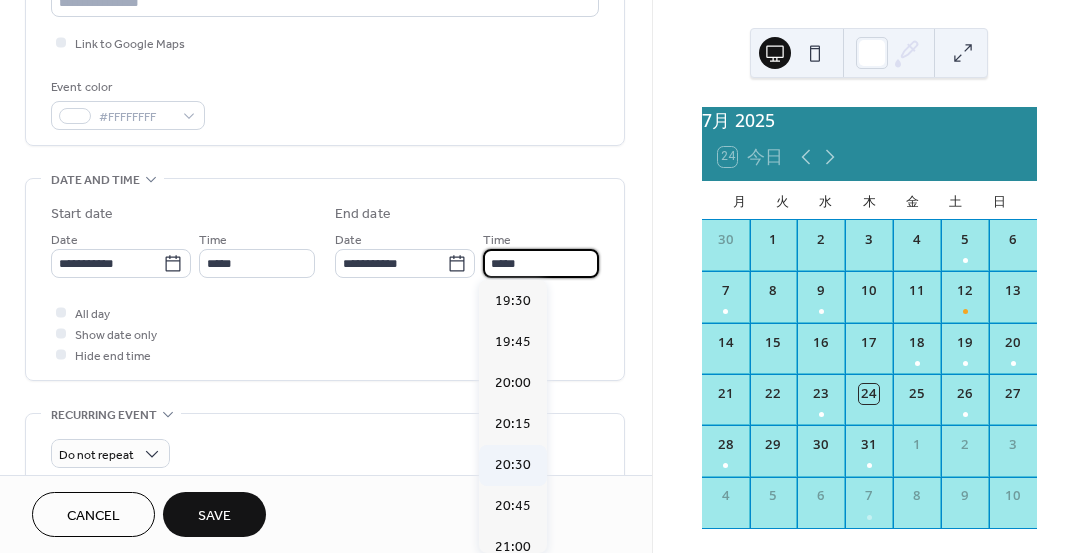 type on "*****" 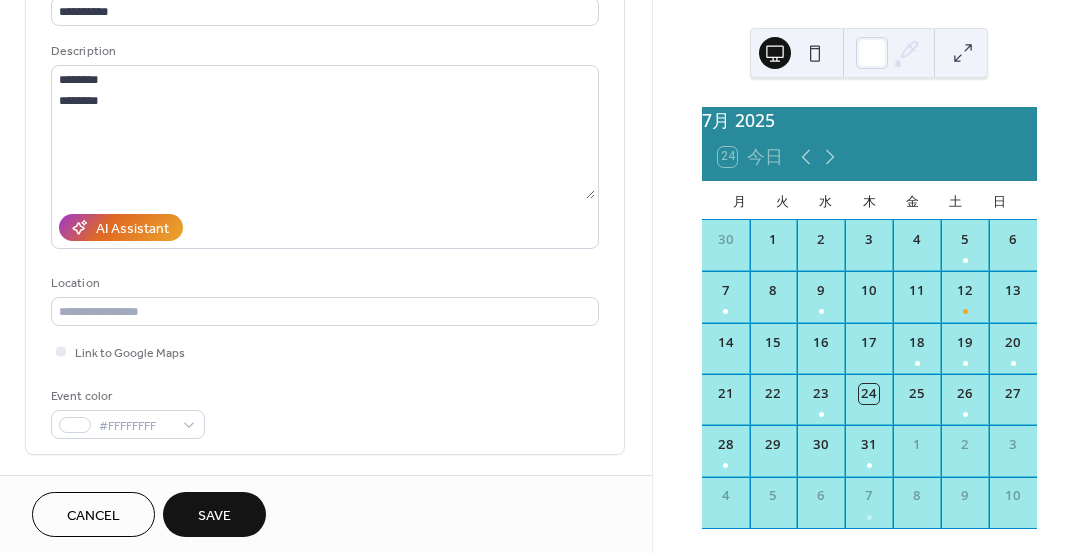 scroll, scrollTop: 151, scrollLeft: 0, axis: vertical 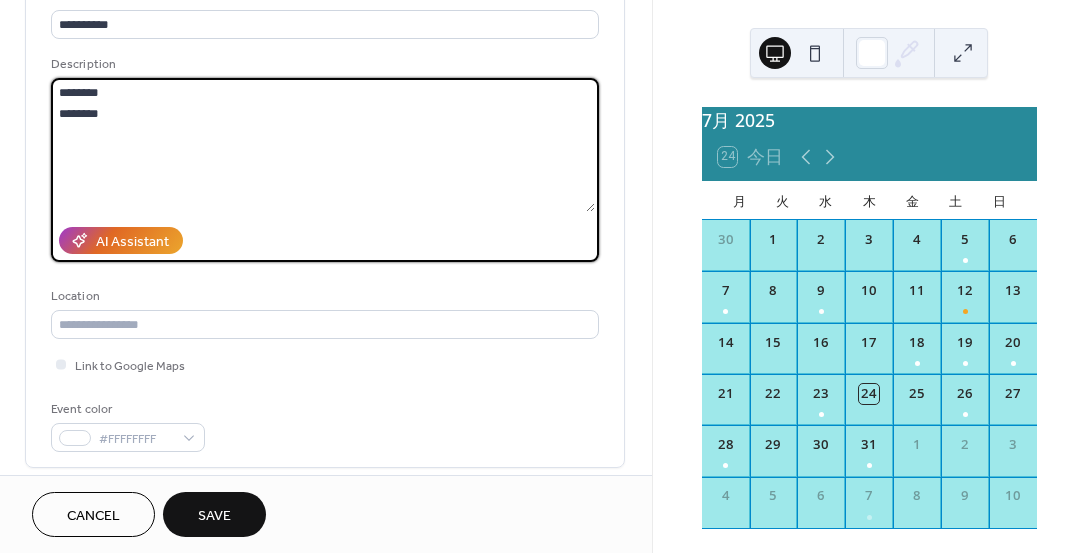 click on "********
********" at bounding box center (323, 145) 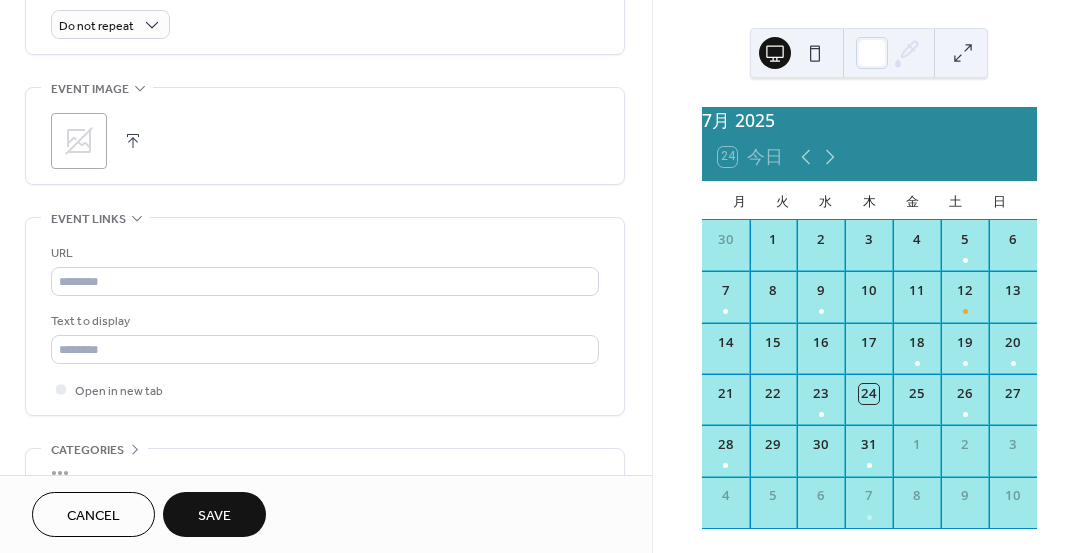 scroll, scrollTop: 903, scrollLeft: 0, axis: vertical 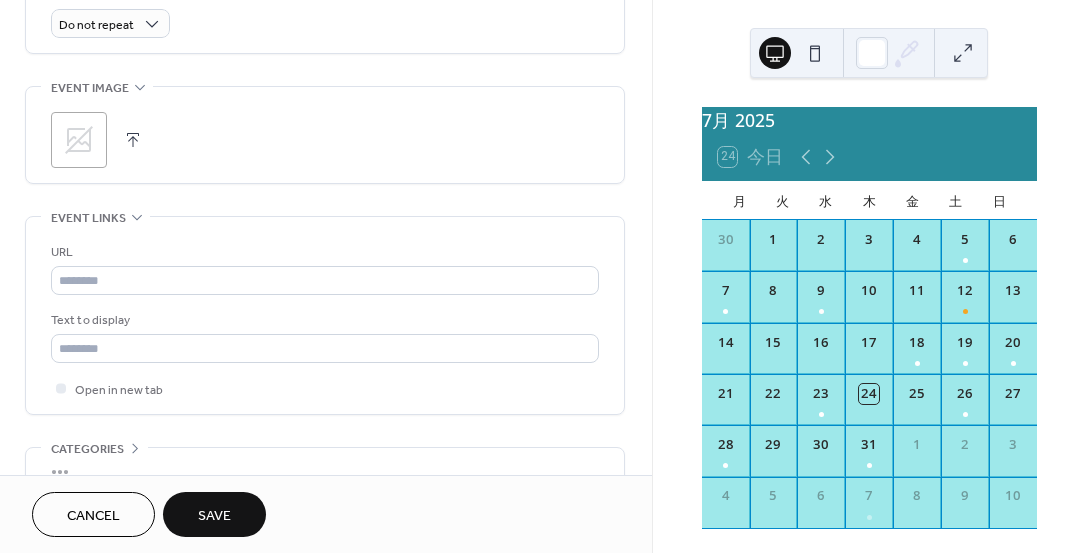 type on "********
********
******" 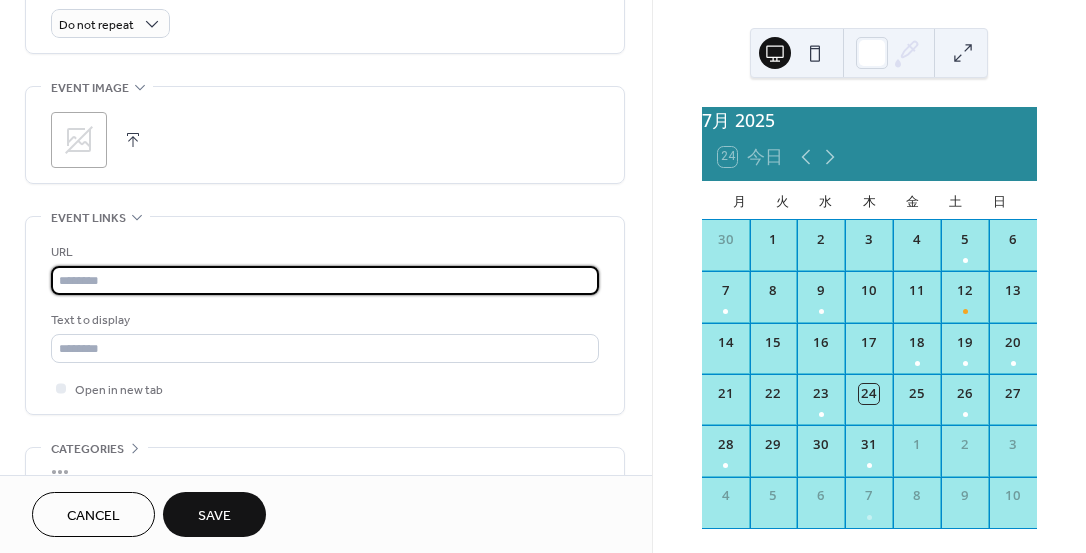 click at bounding box center [325, 280] 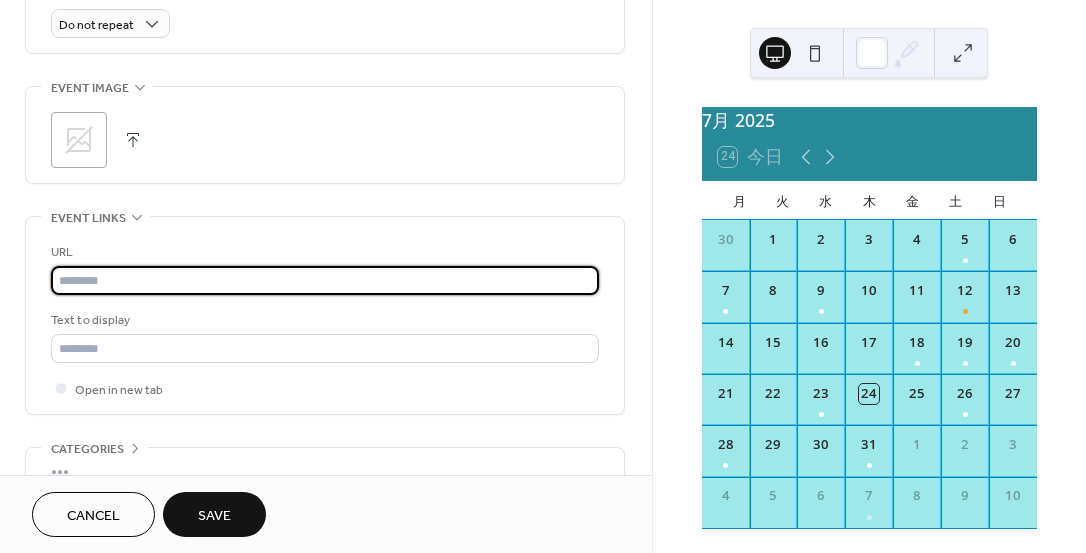 paste on "**********" 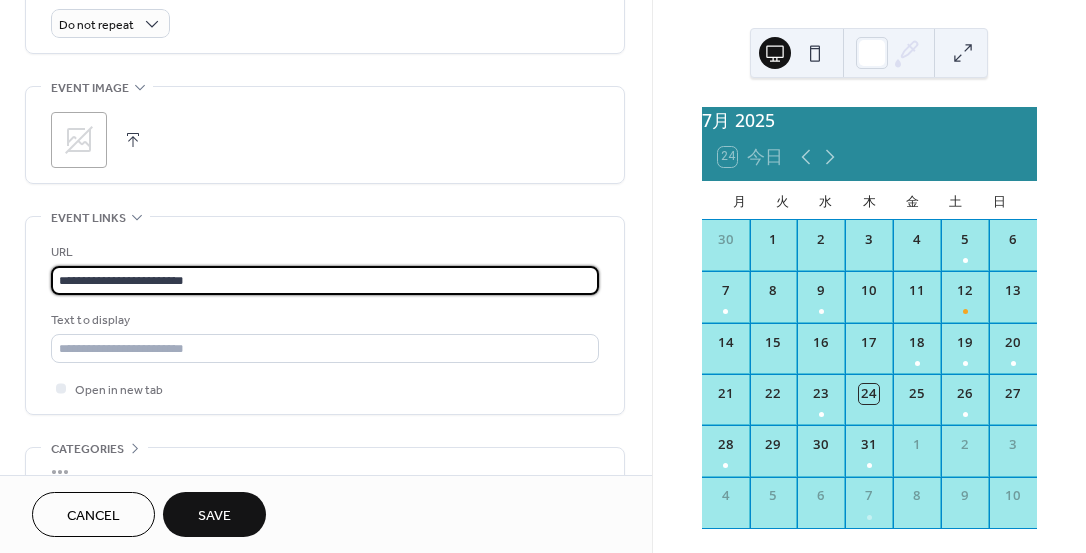 type on "**********" 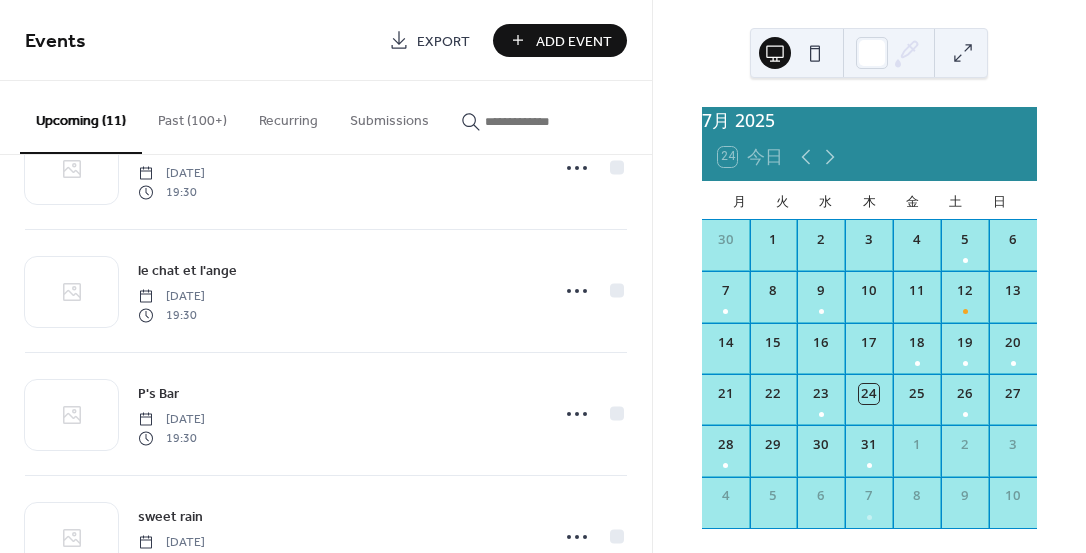 scroll, scrollTop: 1009, scrollLeft: 0, axis: vertical 